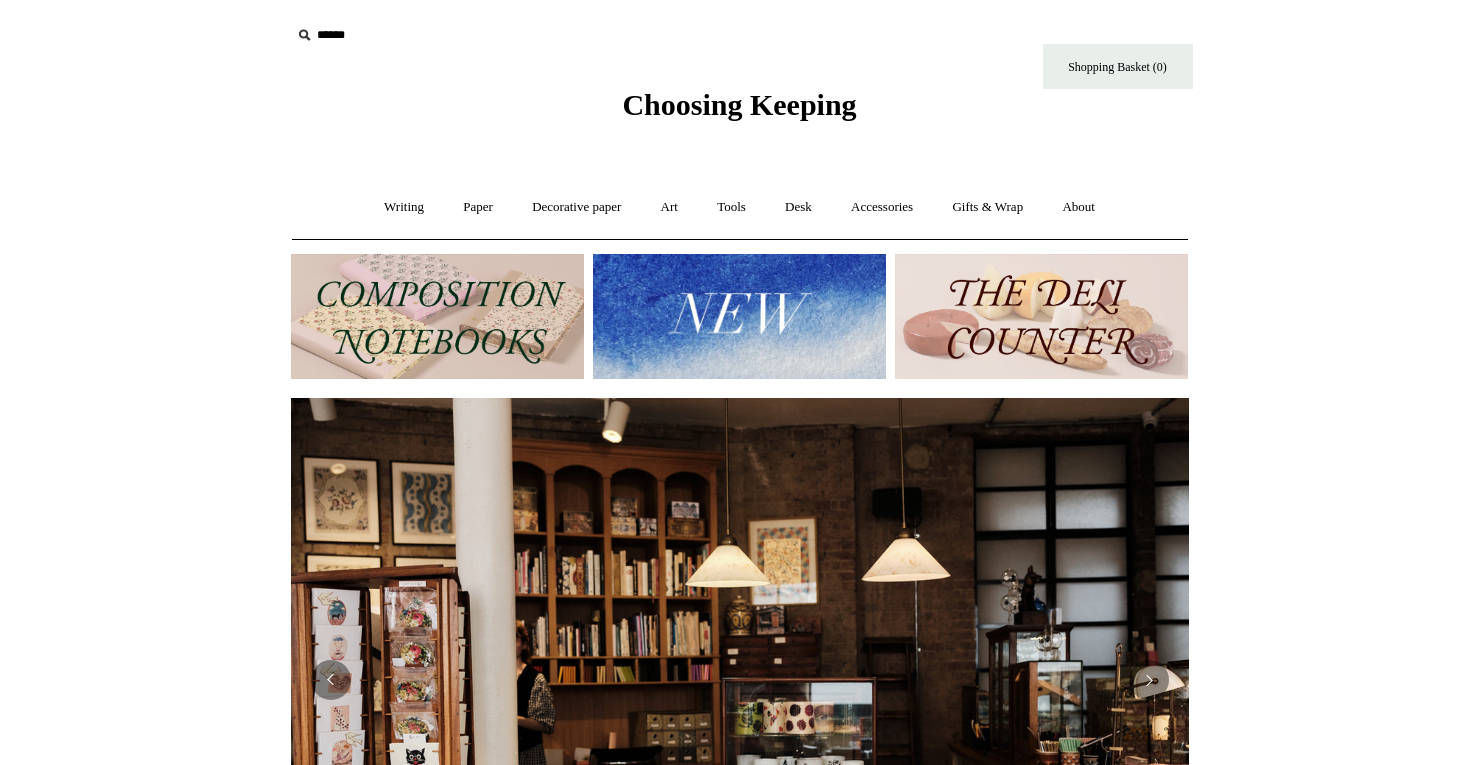 scroll, scrollTop: 0, scrollLeft: 0, axis: both 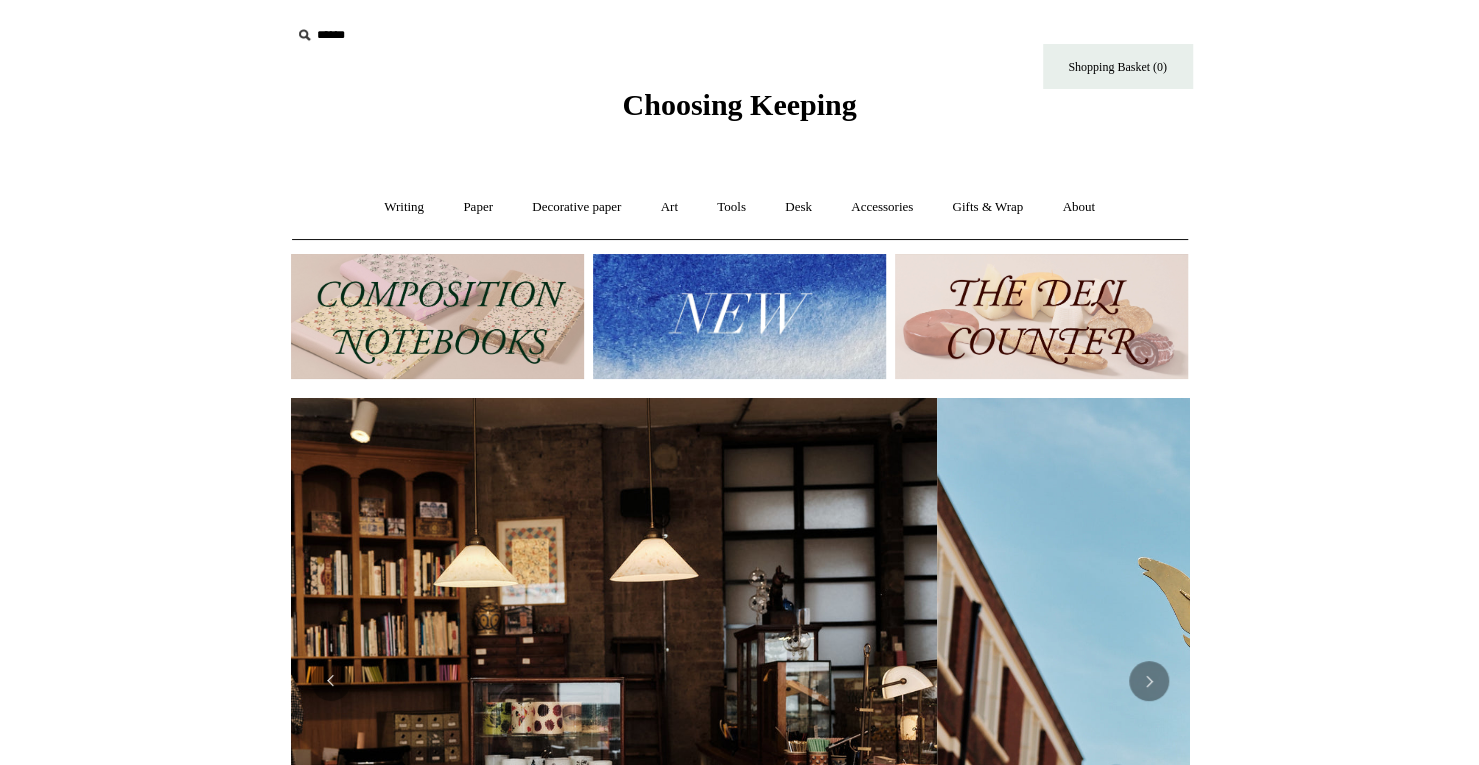 click at bounding box center (437, 316) 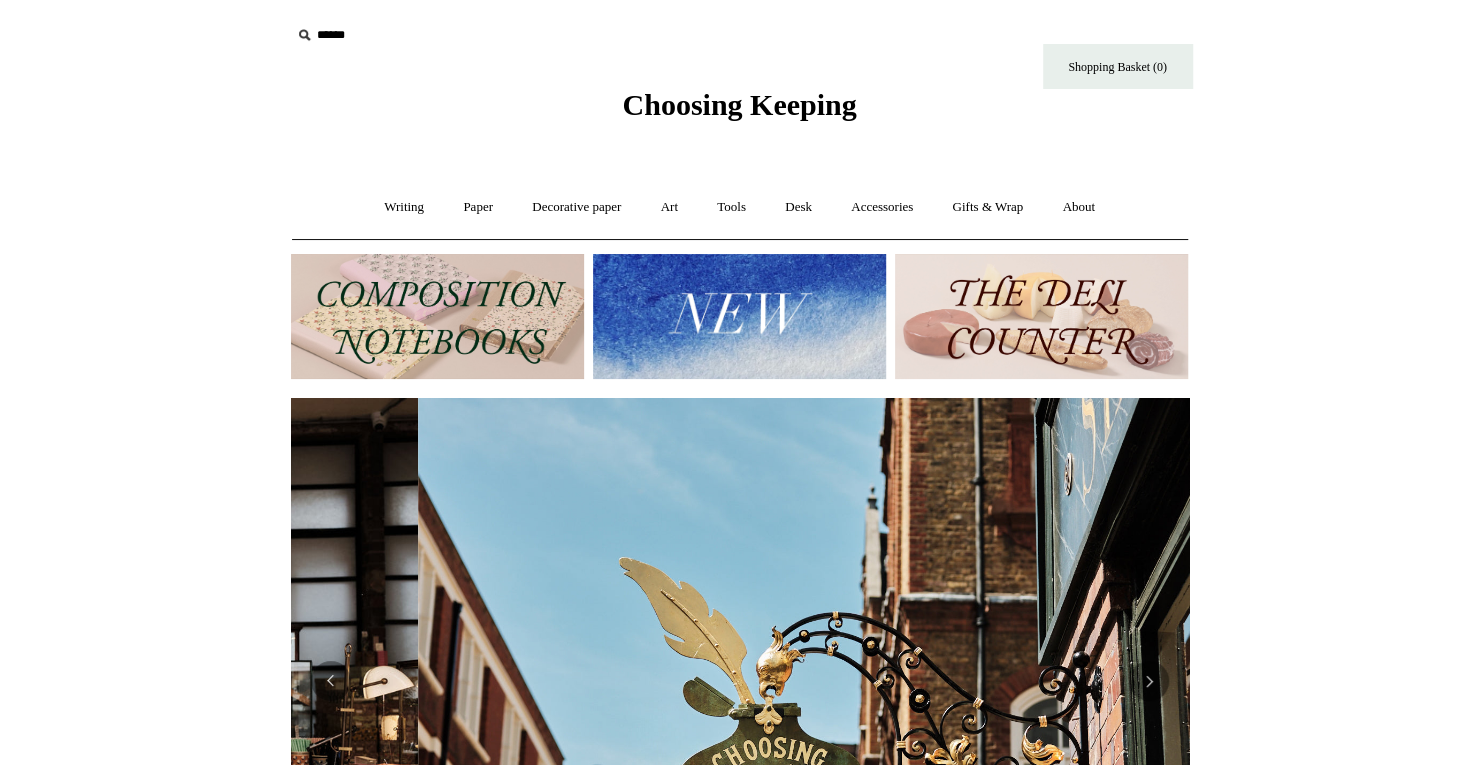 scroll, scrollTop: 0, scrollLeft: 897, axis: horizontal 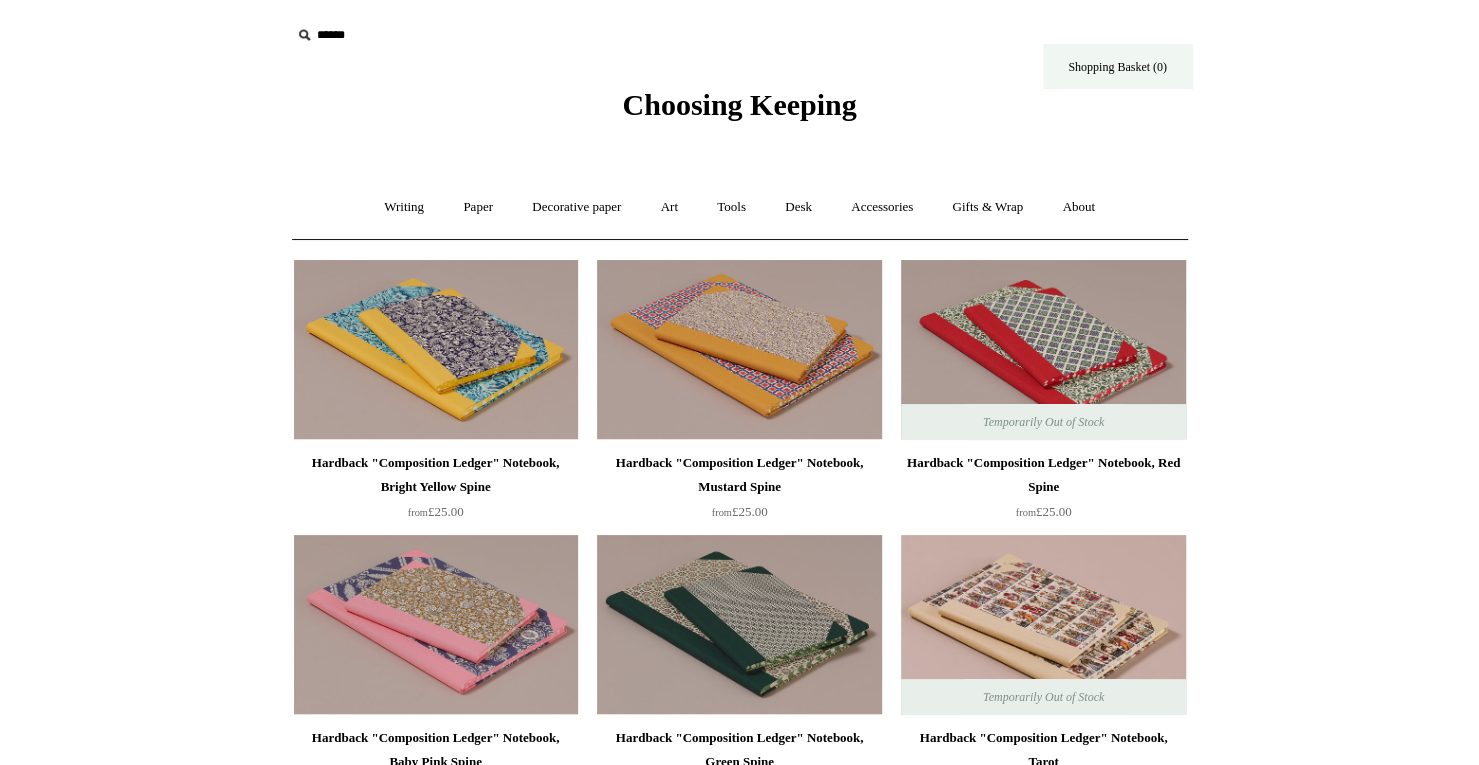 click on "Shopping Basket (0)" at bounding box center [1118, 66] 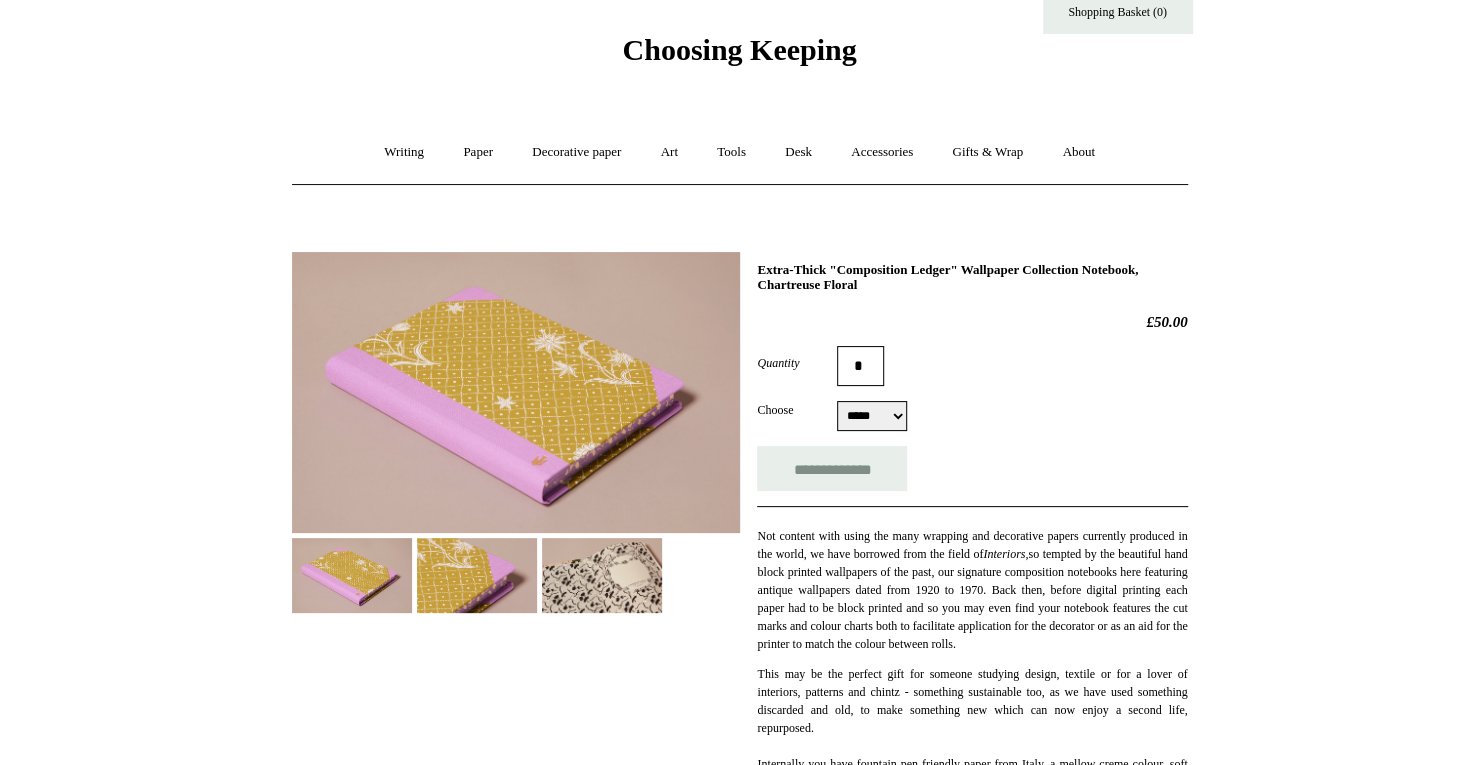 scroll, scrollTop: 60, scrollLeft: 0, axis: vertical 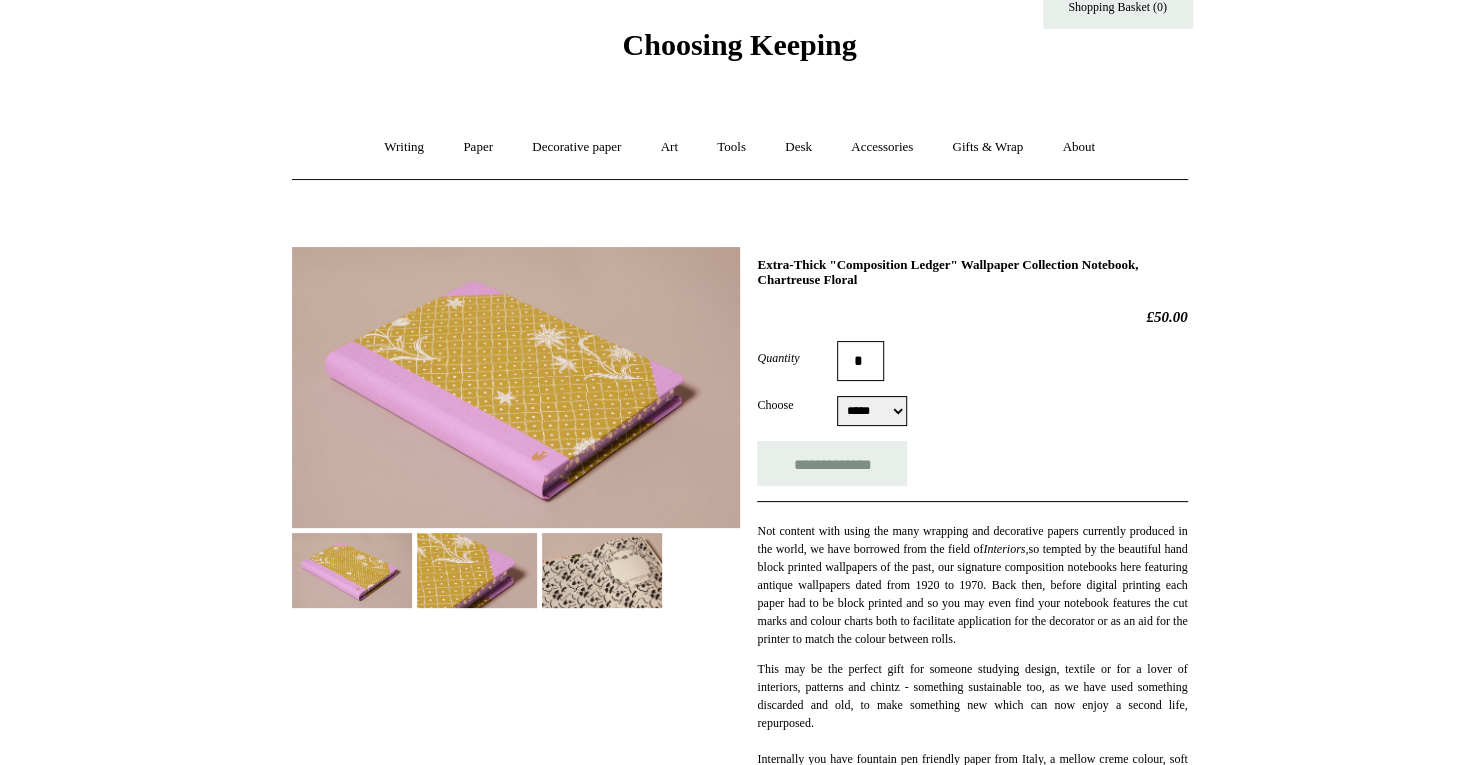 click at bounding box center [477, 570] 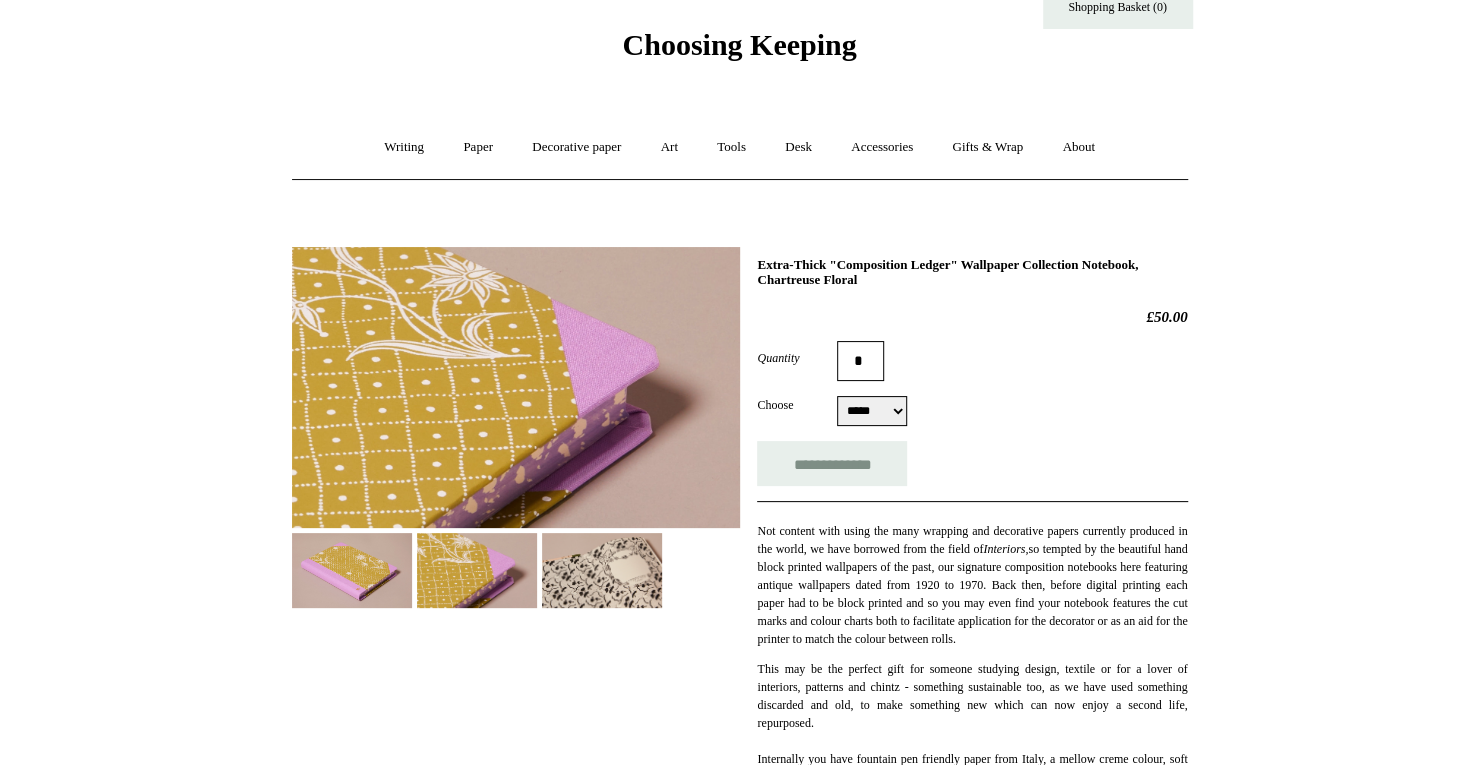 click at bounding box center [352, 570] 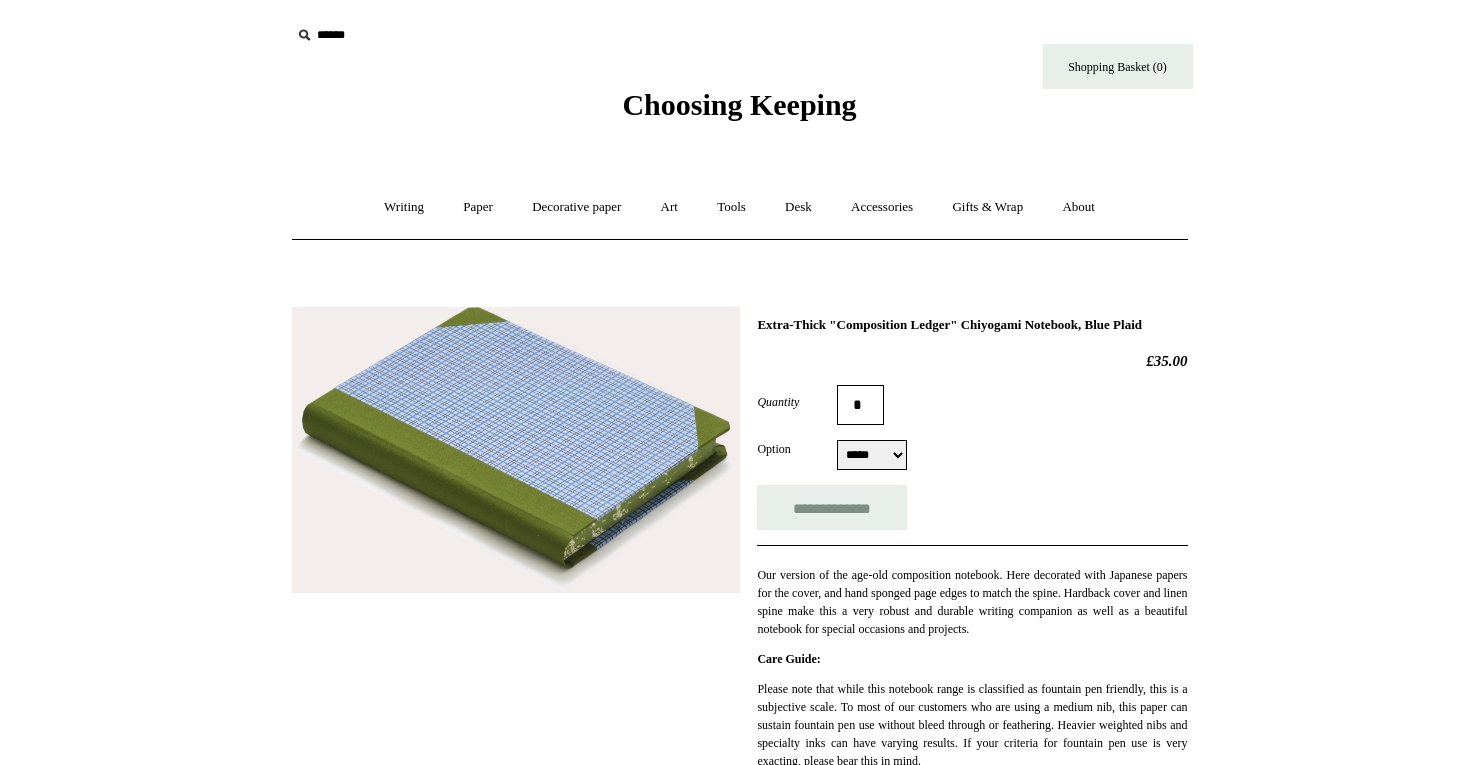 scroll, scrollTop: 0, scrollLeft: 0, axis: both 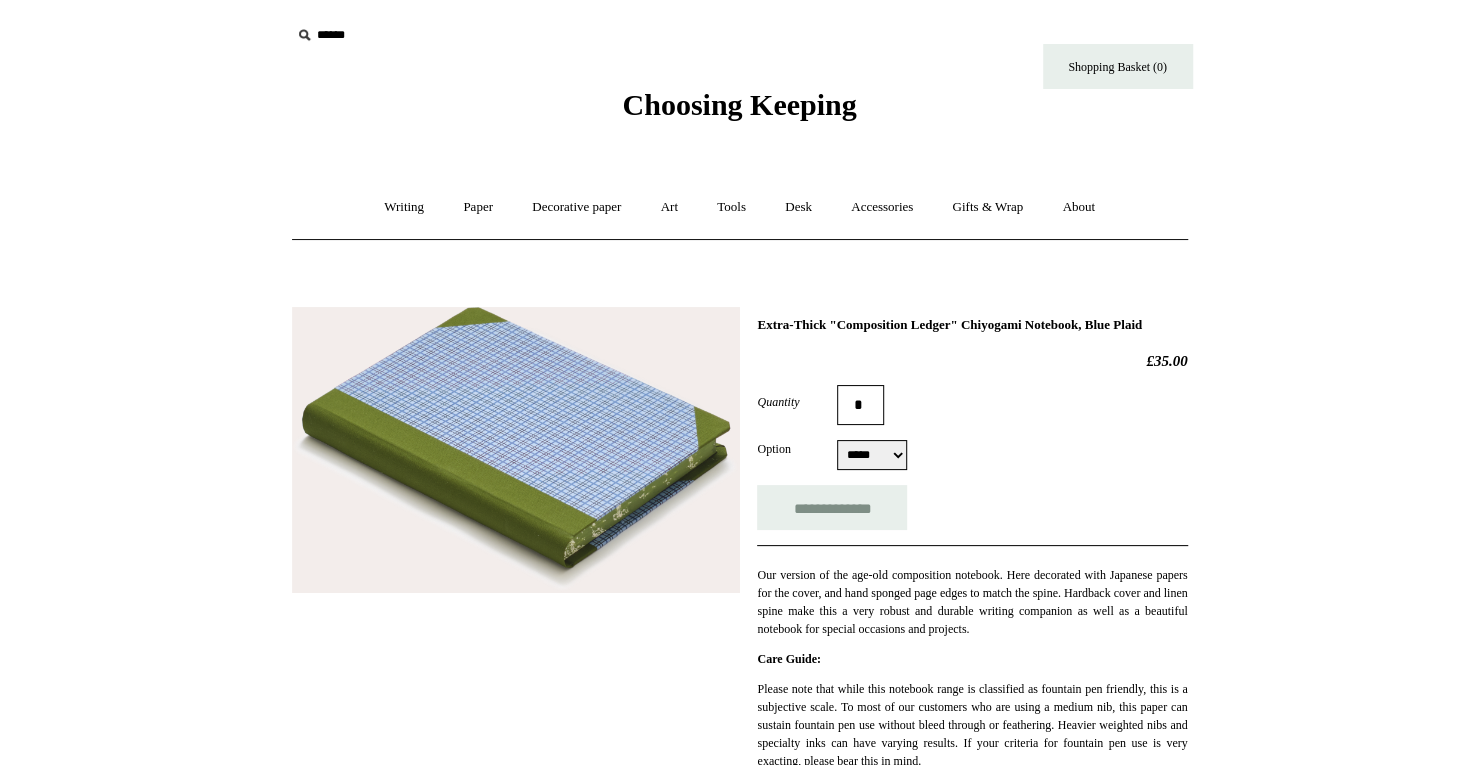 click on "***** *****" at bounding box center (872, 455) 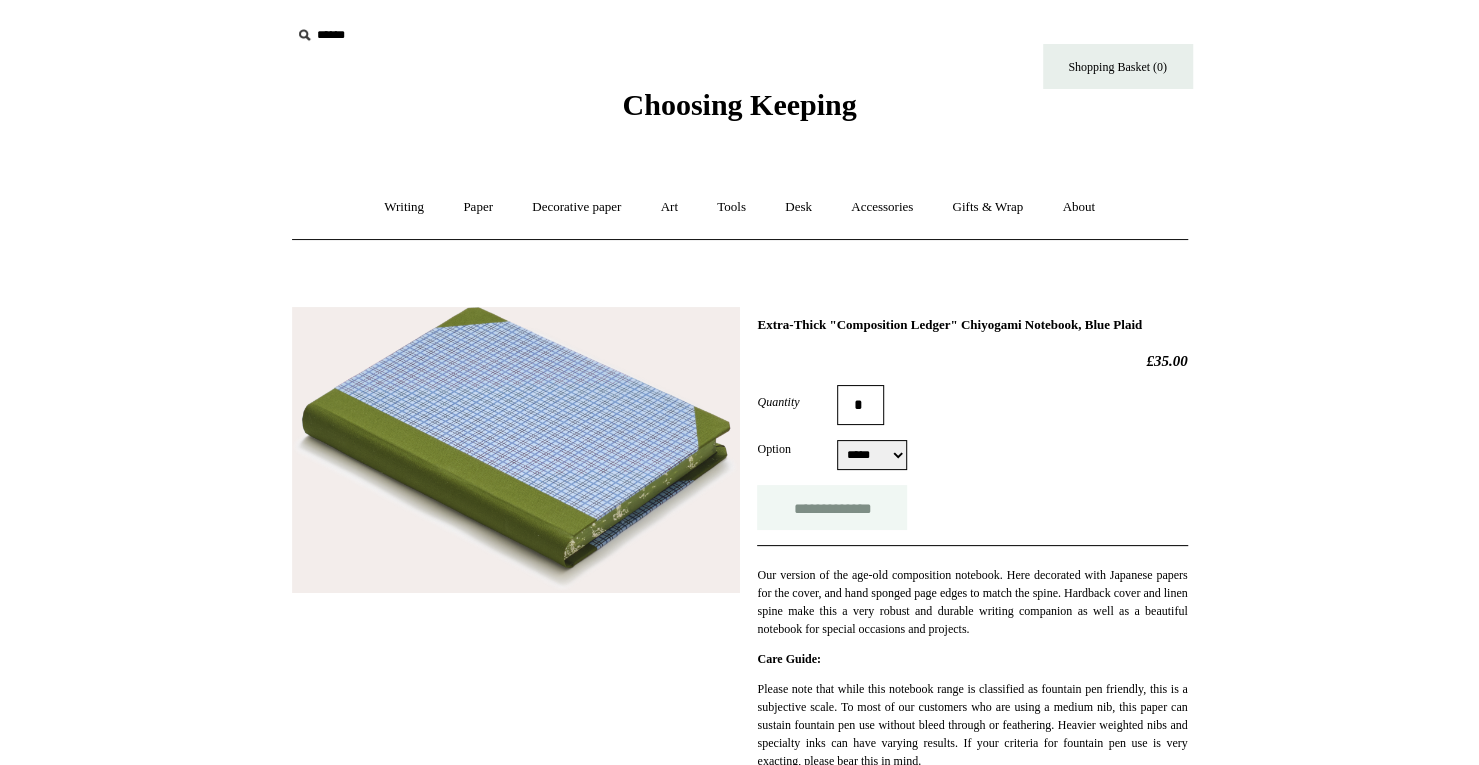 click on "**********" at bounding box center (832, 507) 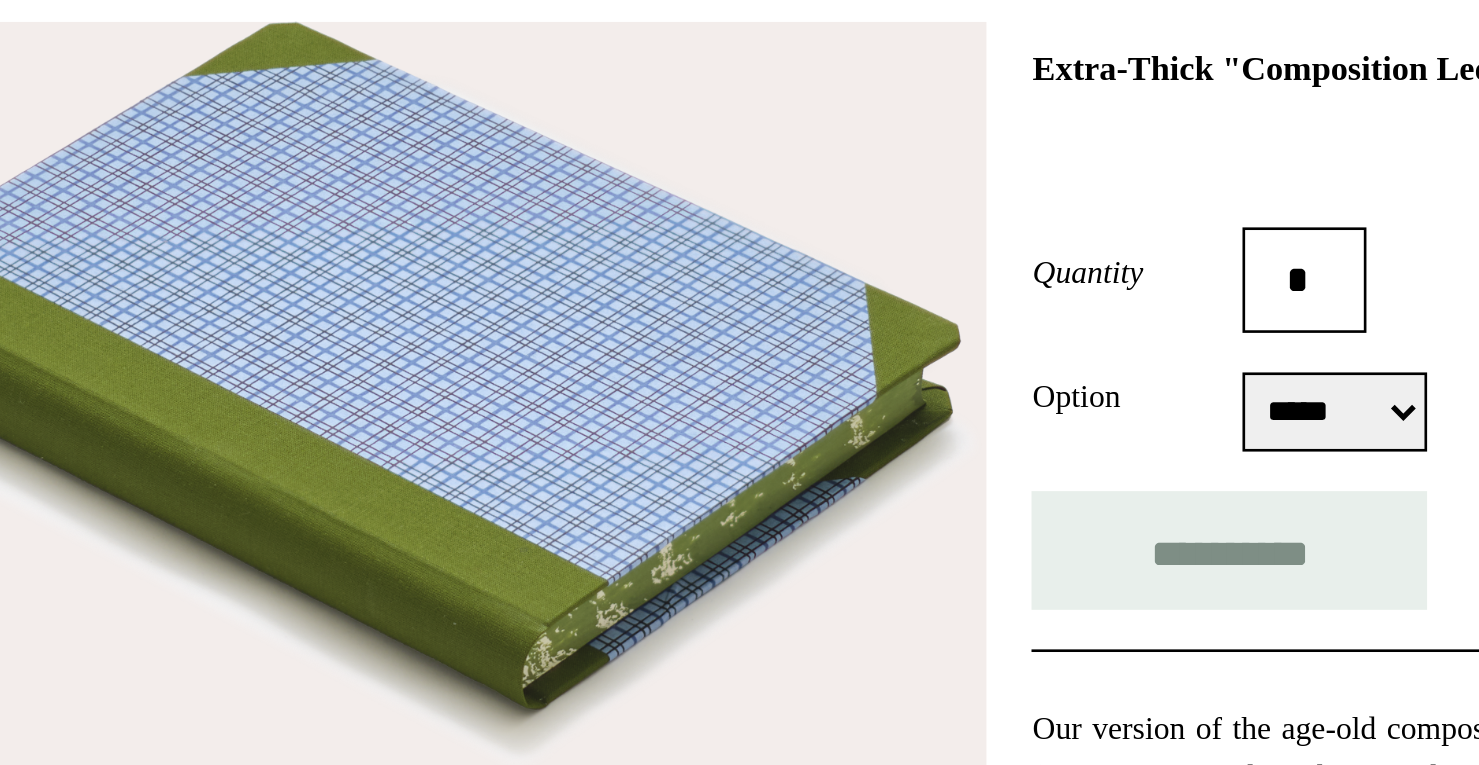 type on "**********" 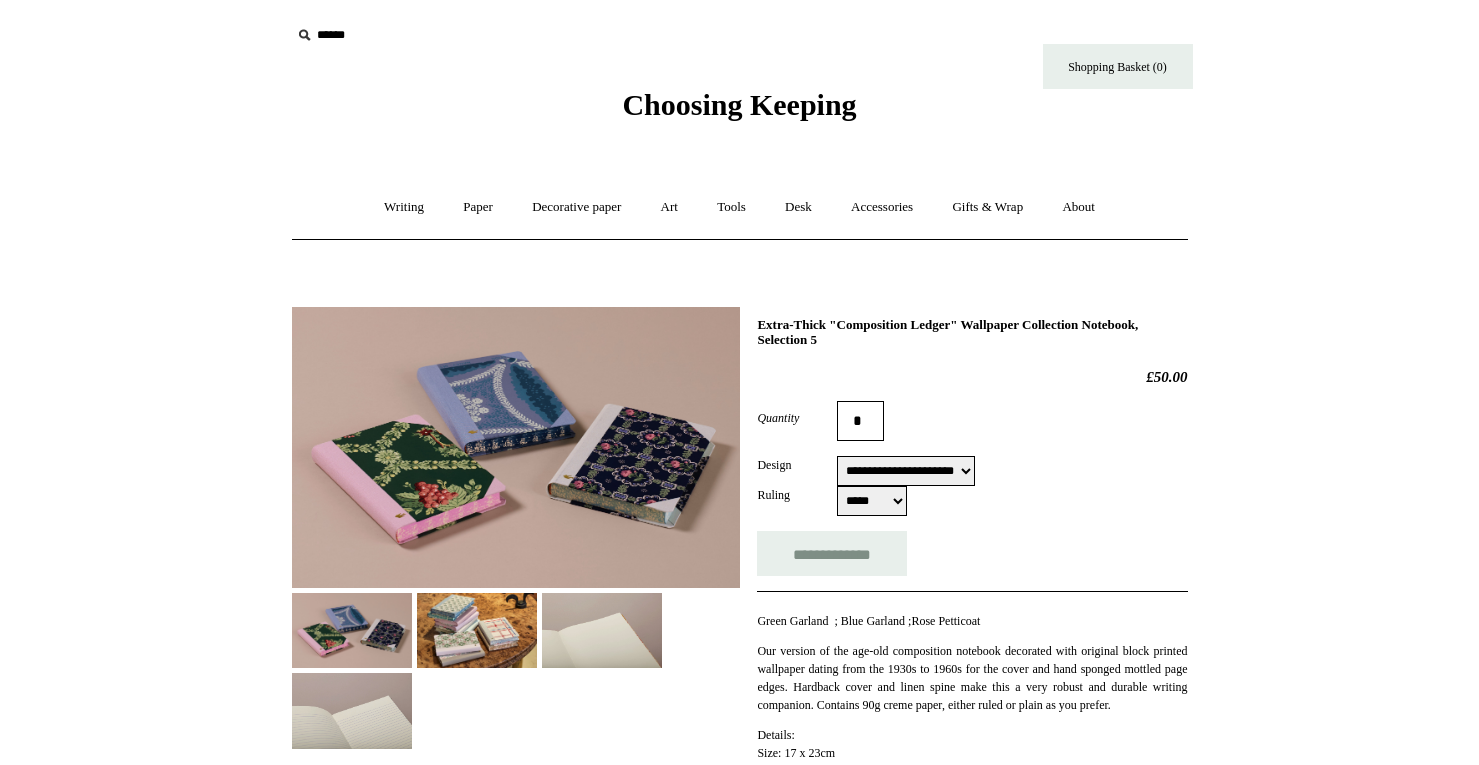 select on "**********" 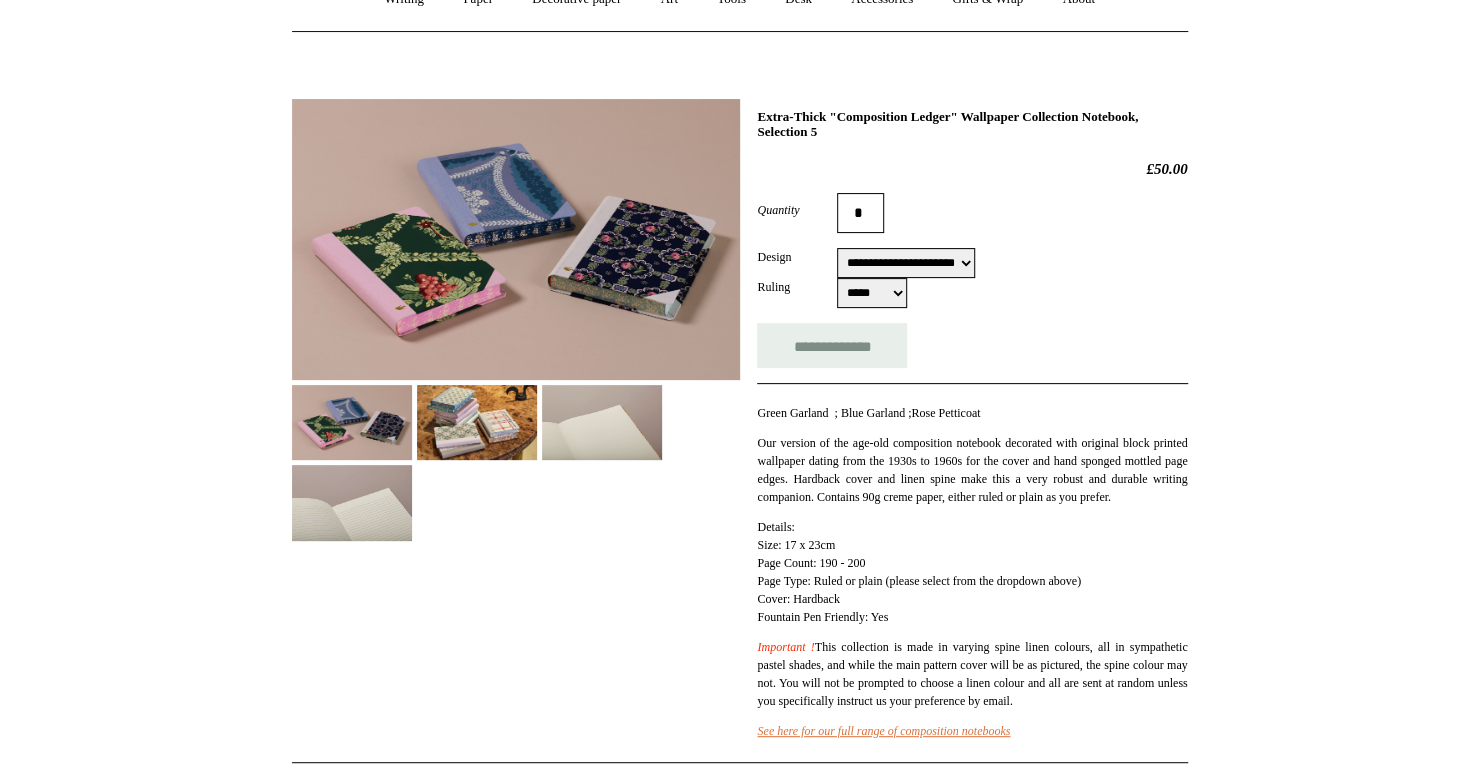 scroll, scrollTop: 48, scrollLeft: 0, axis: vertical 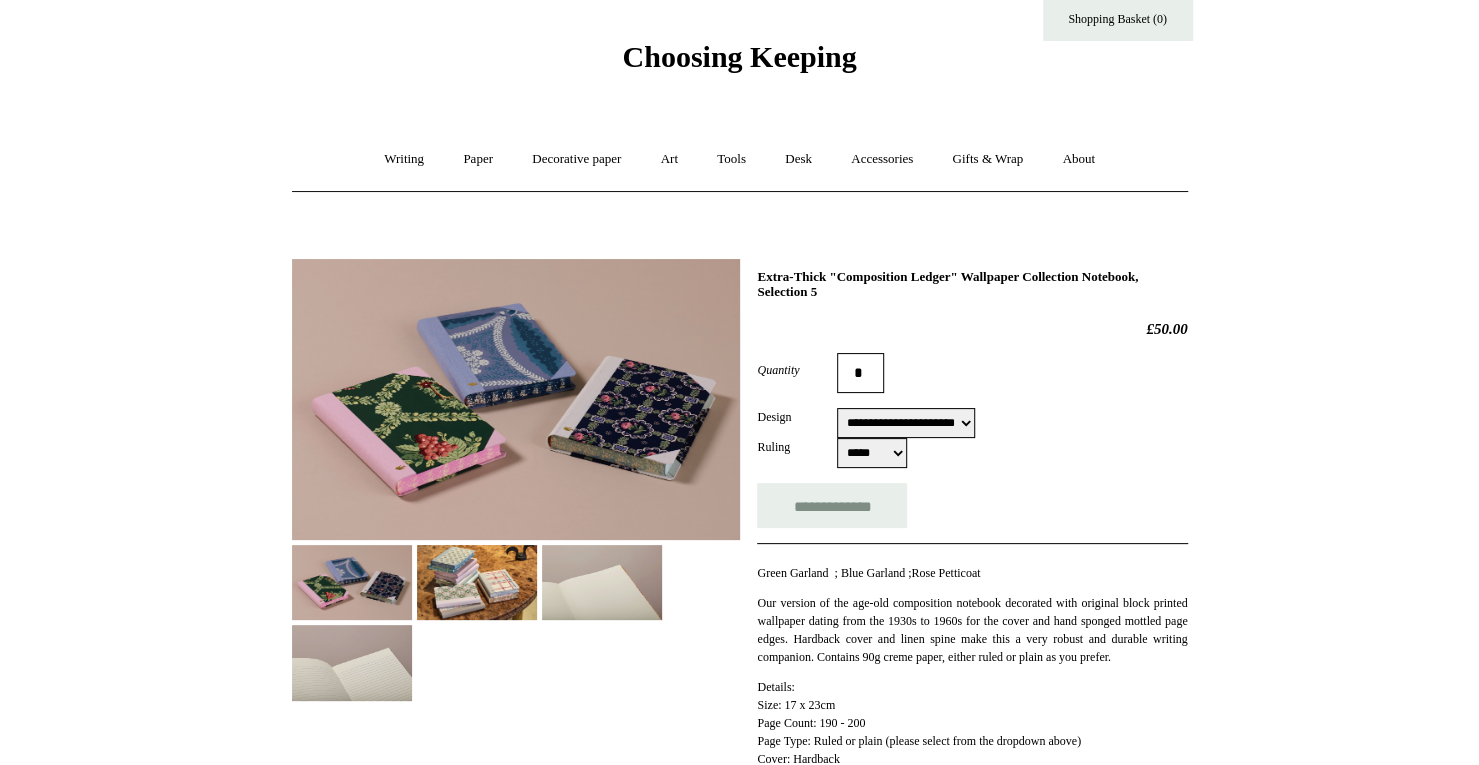 click at bounding box center [477, 582] 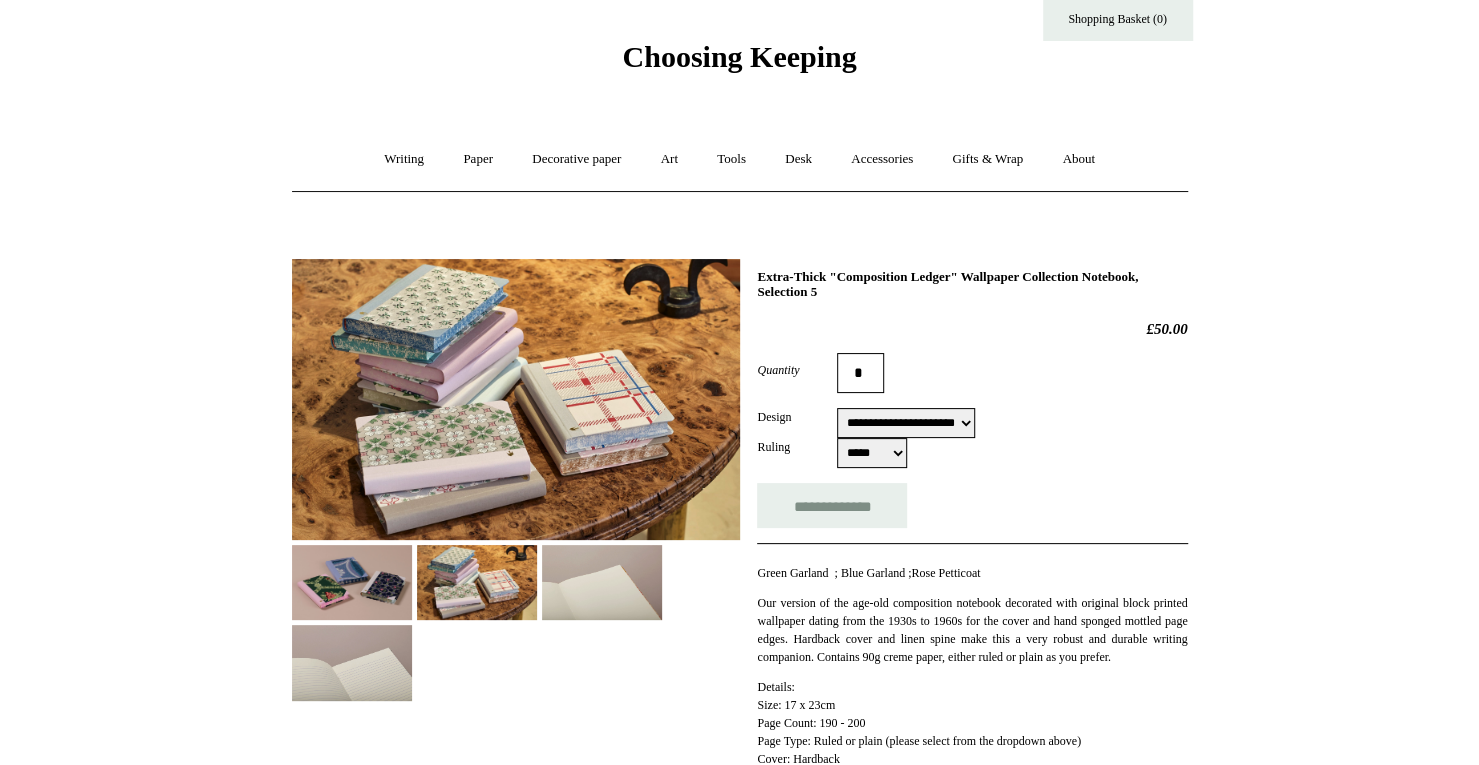 click on "**********" at bounding box center (906, 423) 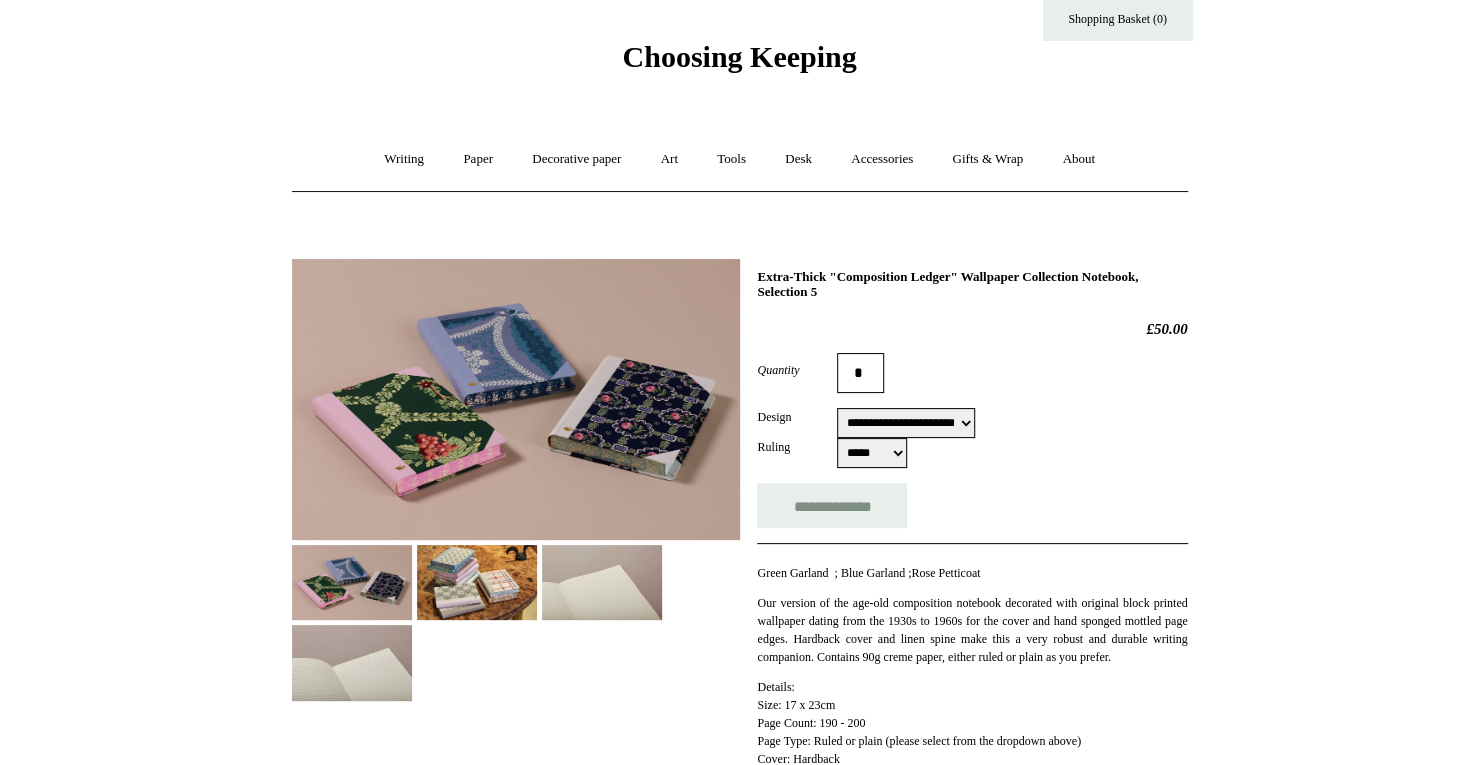 click on "**********" at bounding box center [906, 423] 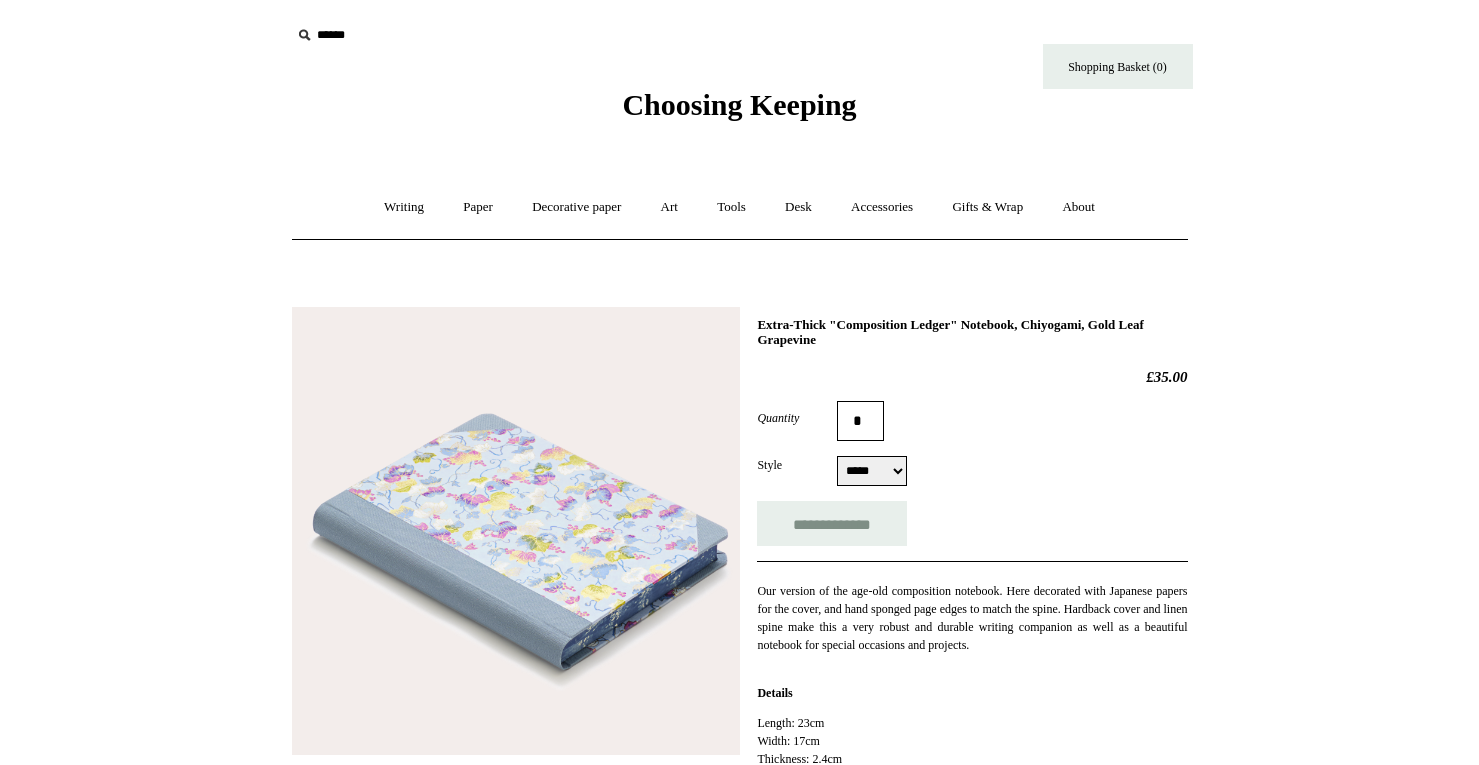 scroll, scrollTop: 0, scrollLeft: 0, axis: both 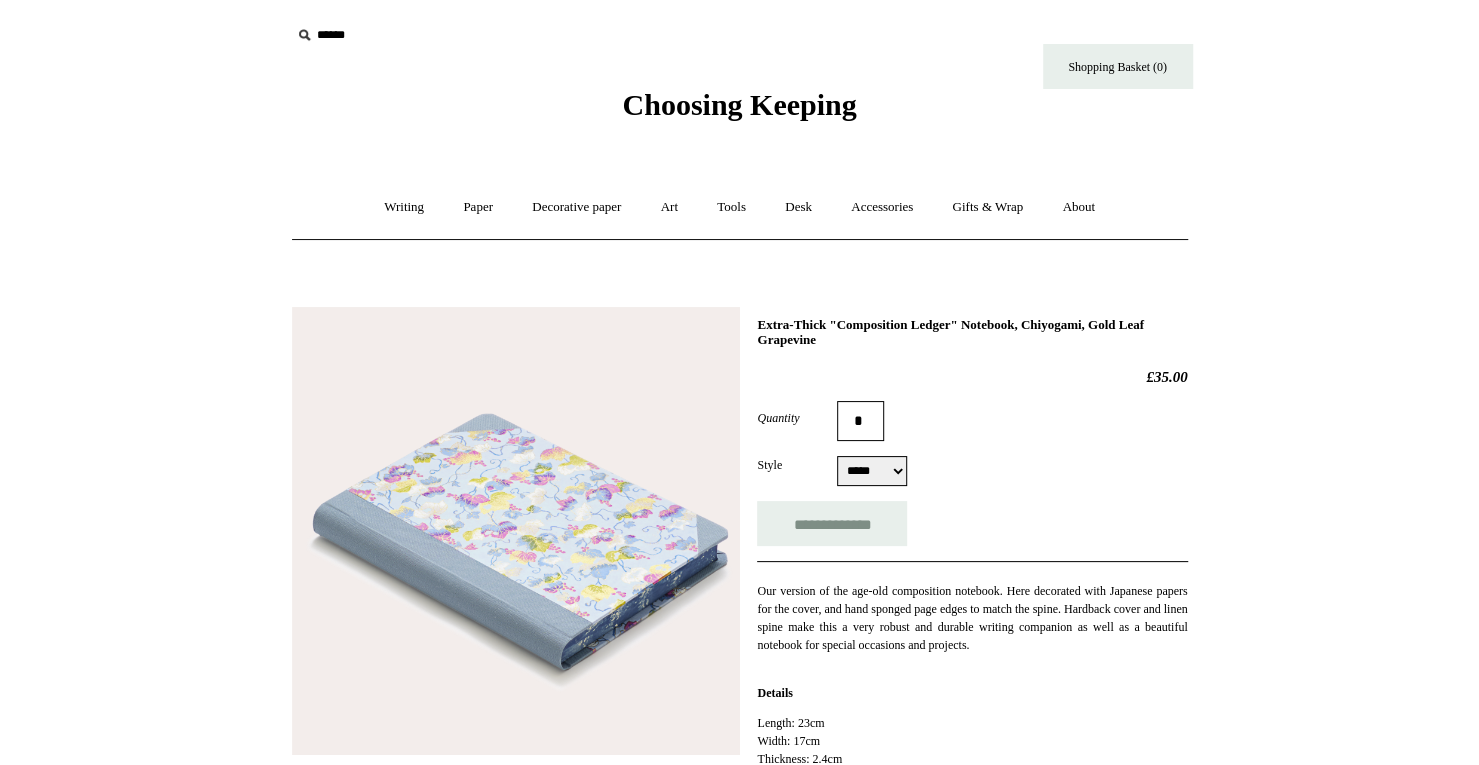 click at bounding box center (516, 531) 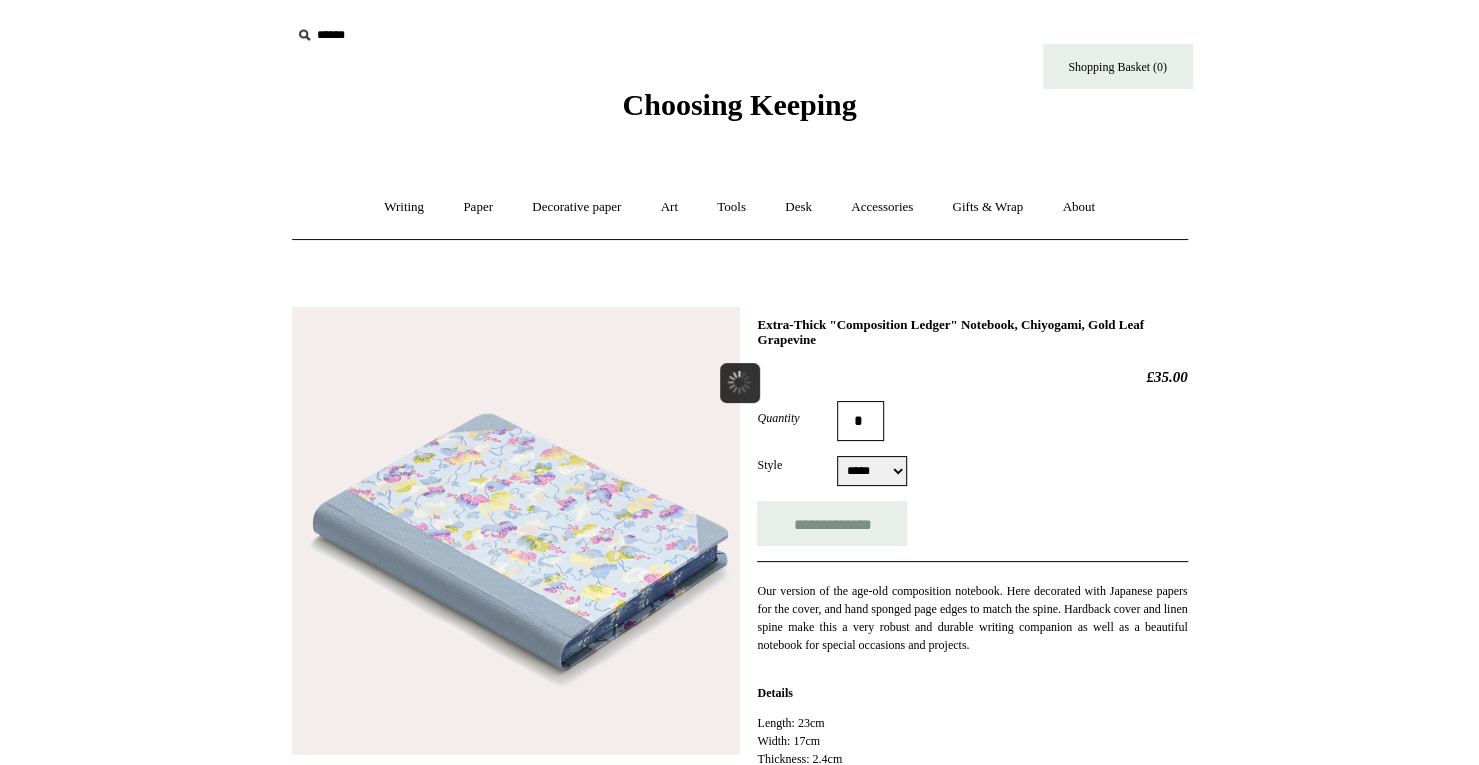click on "Menu
Choosing Keeping
*
Shipping Information
Shopping Basket (0)
*
⤺
+" at bounding box center (740, 785) 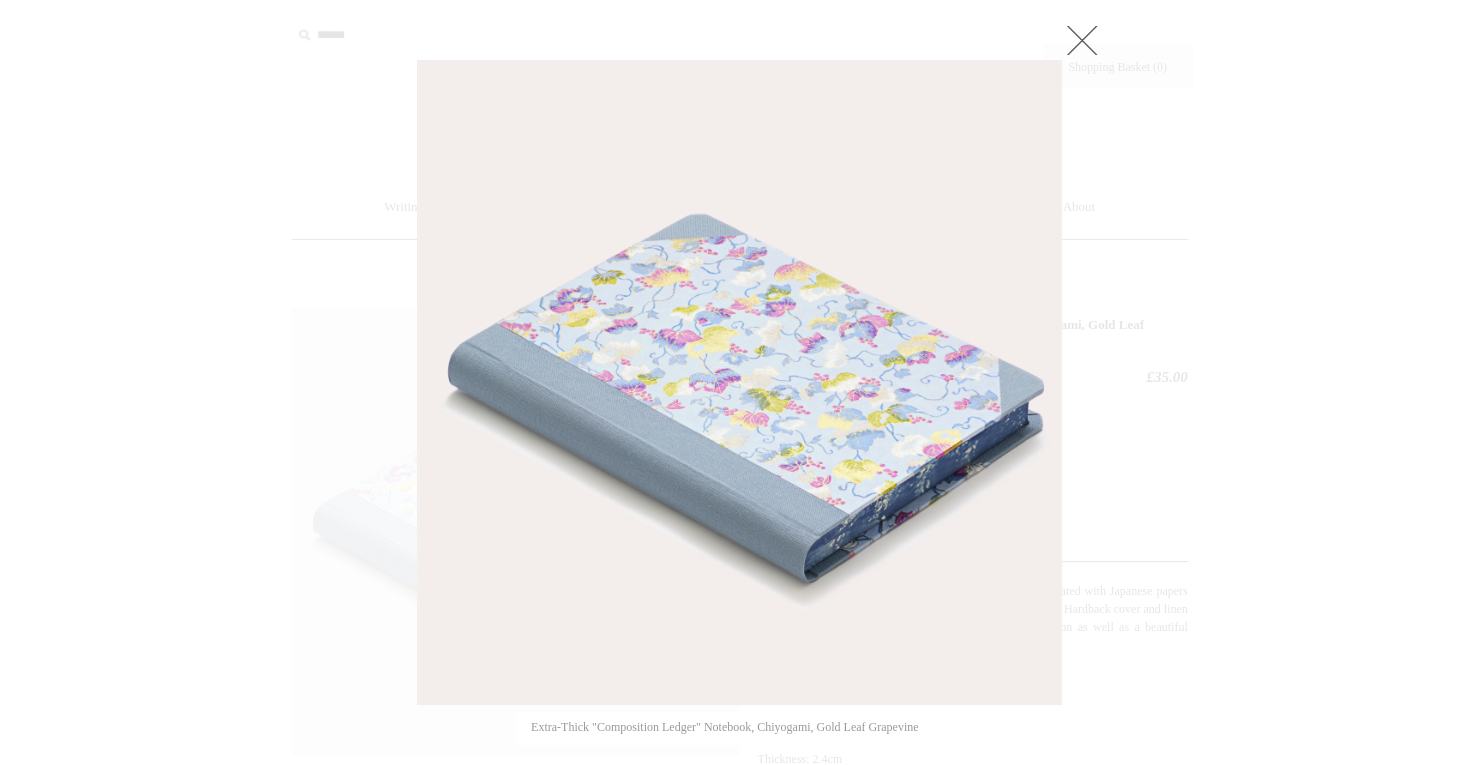 scroll, scrollTop: 0, scrollLeft: 0, axis: both 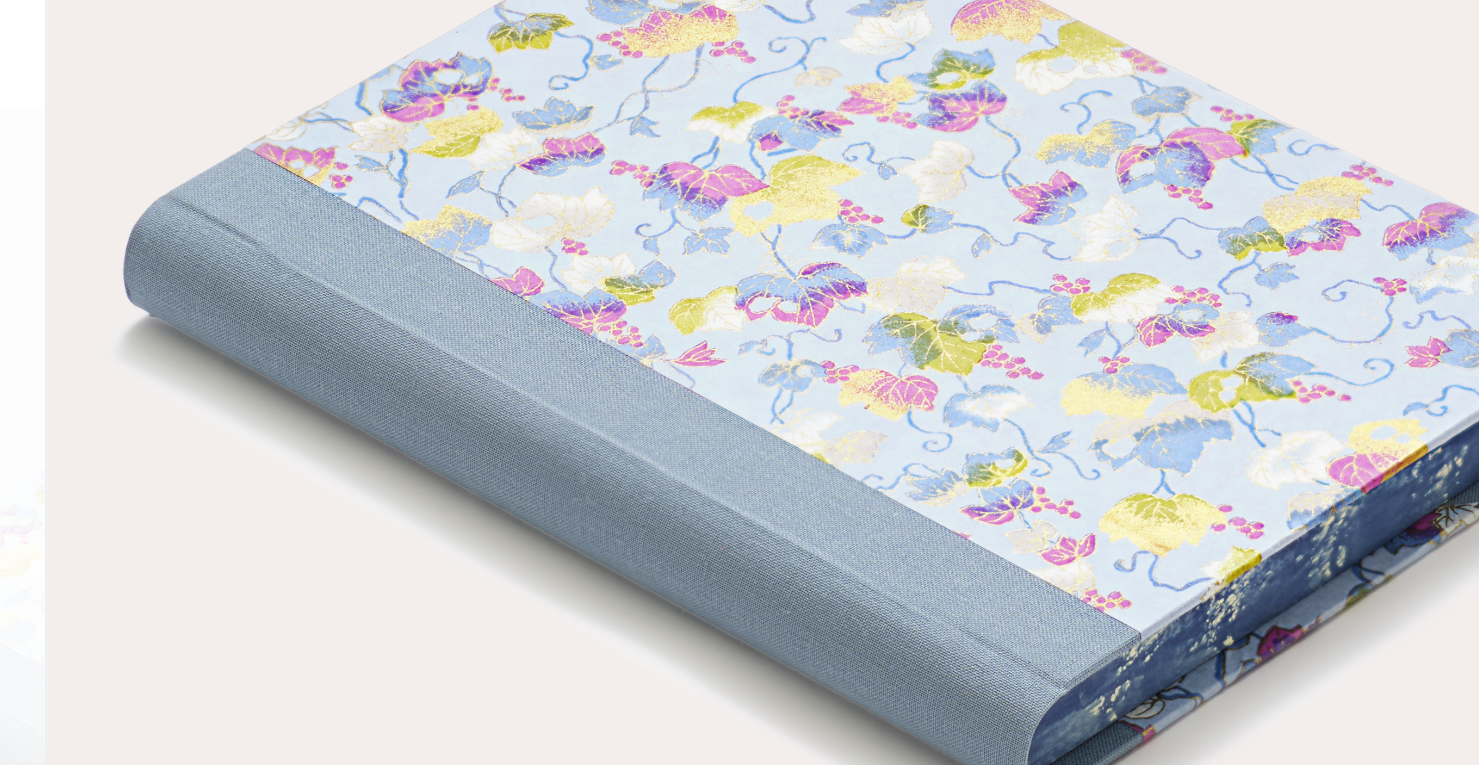 click at bounding box center (739, 382) 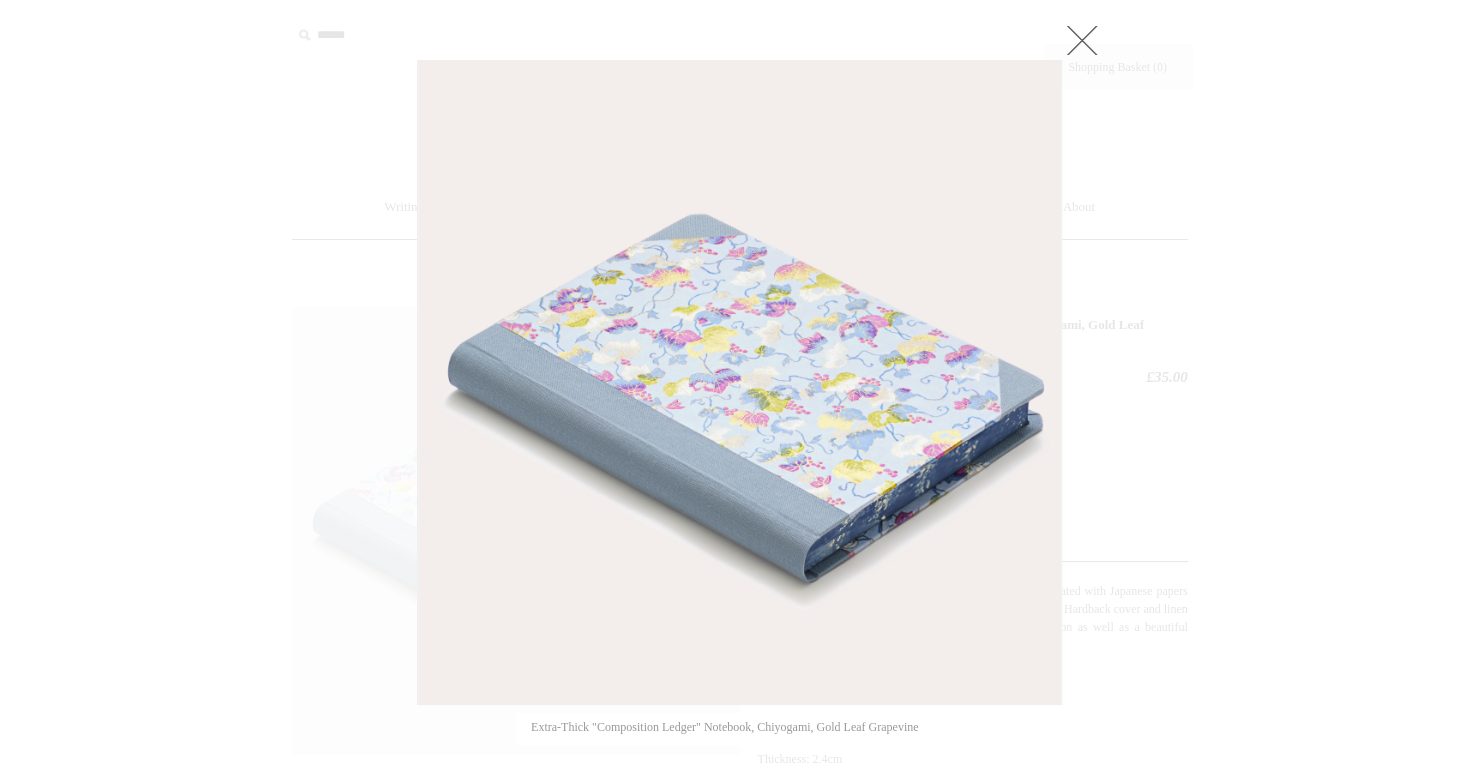 click at bounding box center [1082, 40] 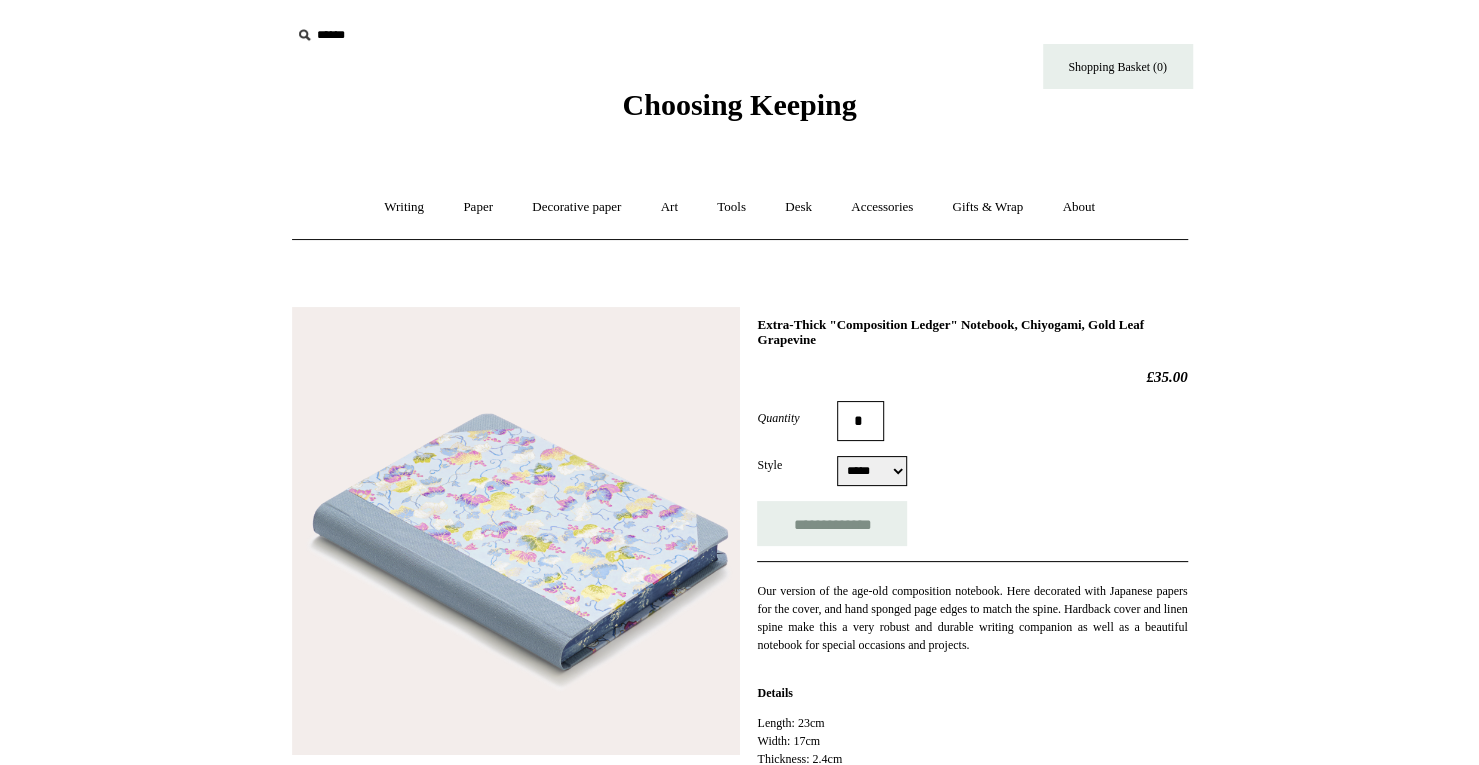 click on "***** *****" at bounding box center (872, 471) 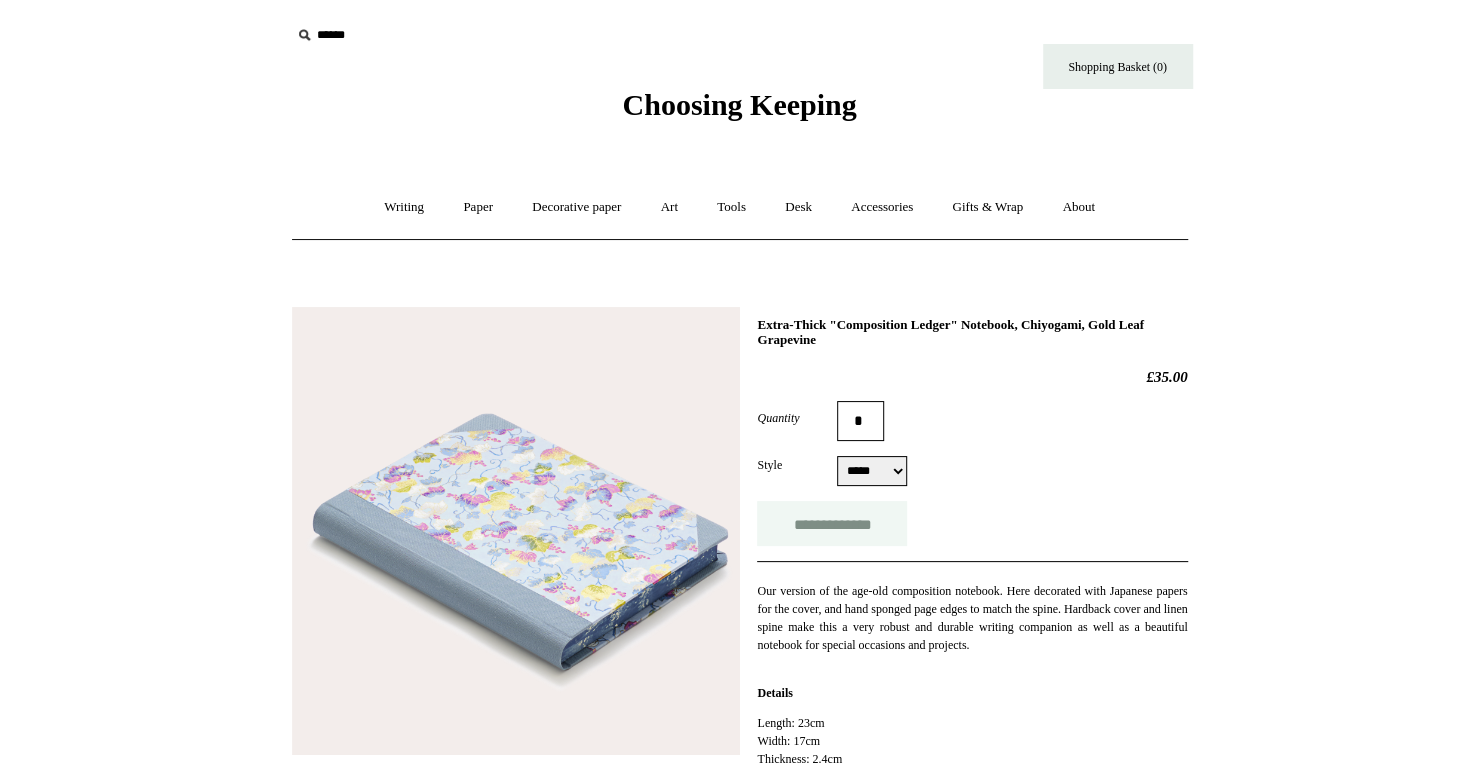 type on "*" 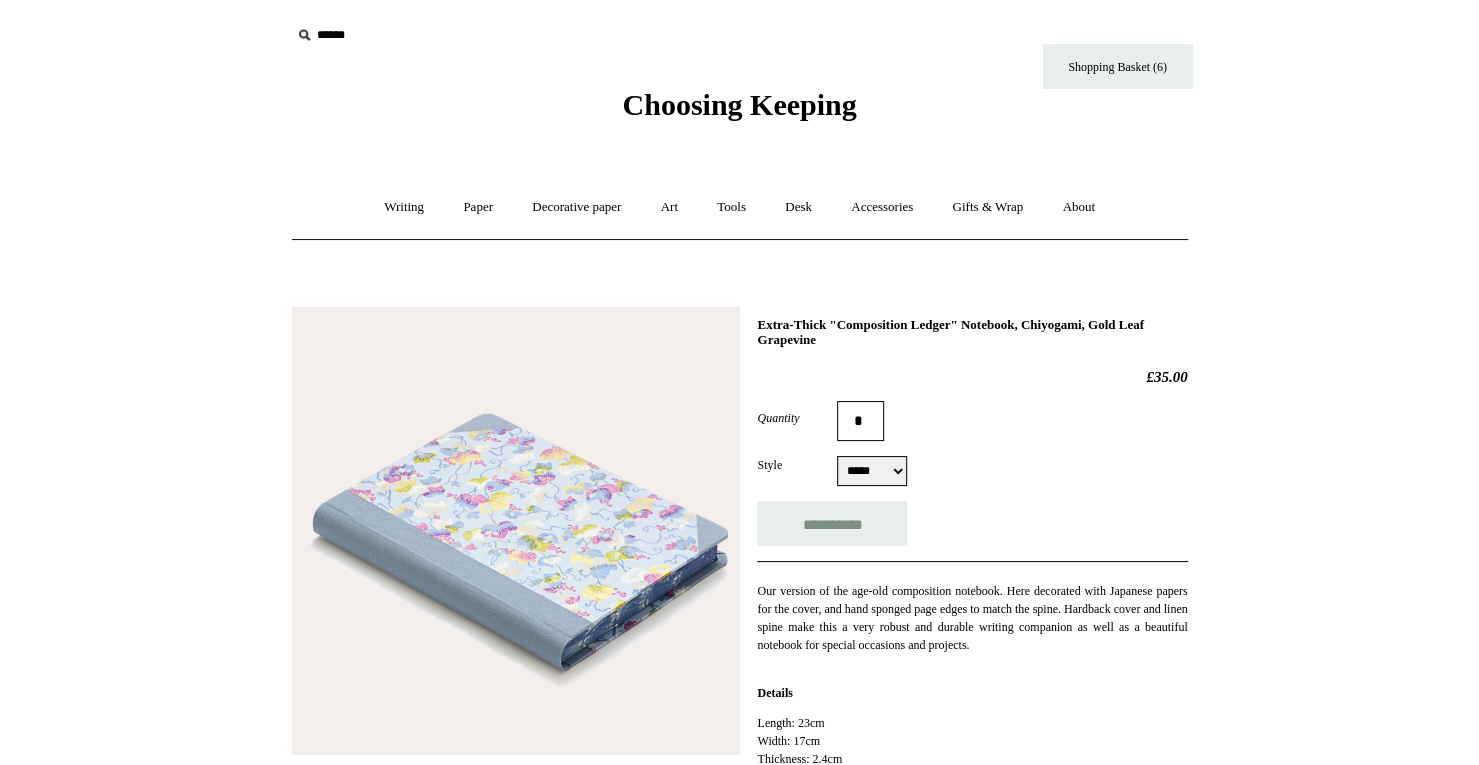 type on "**********" 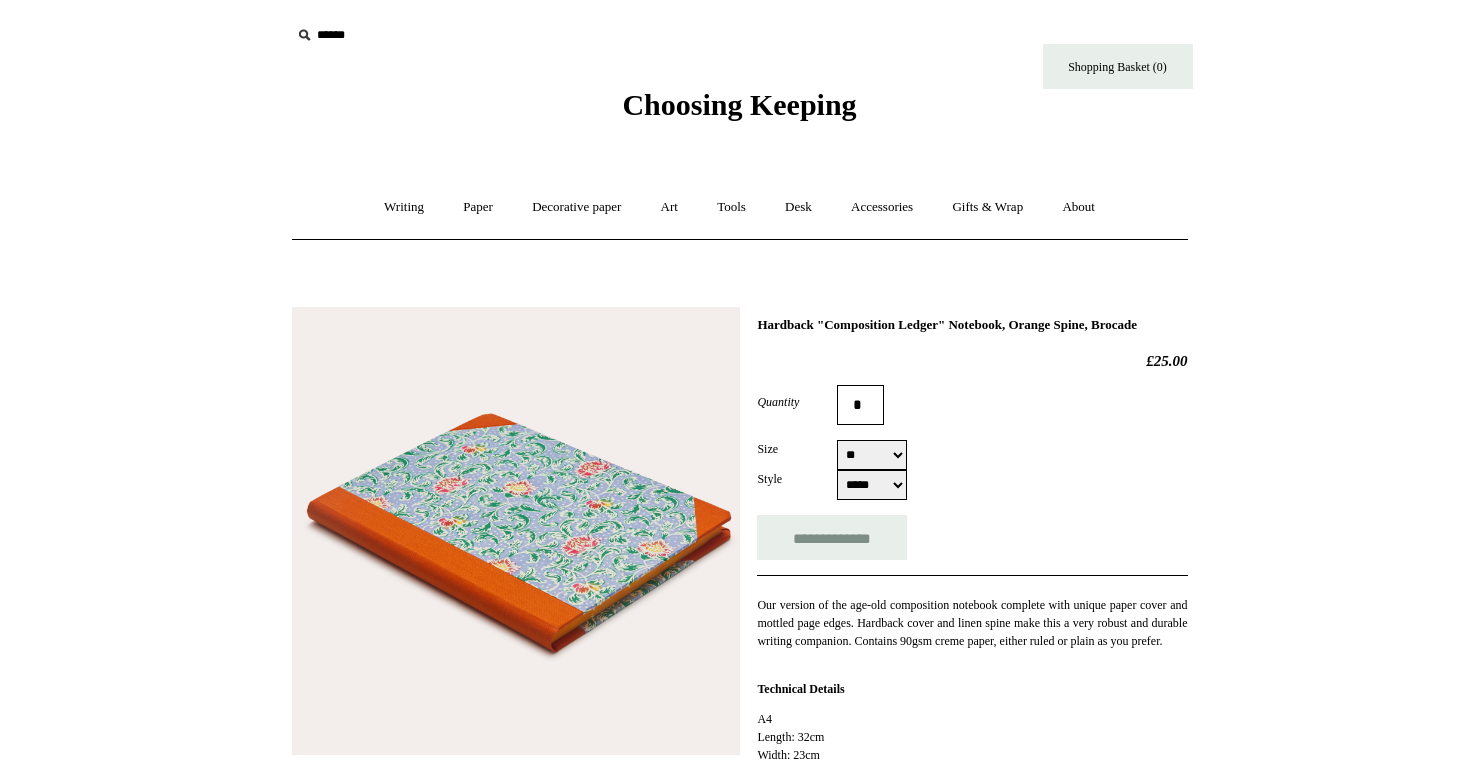 select on "**" 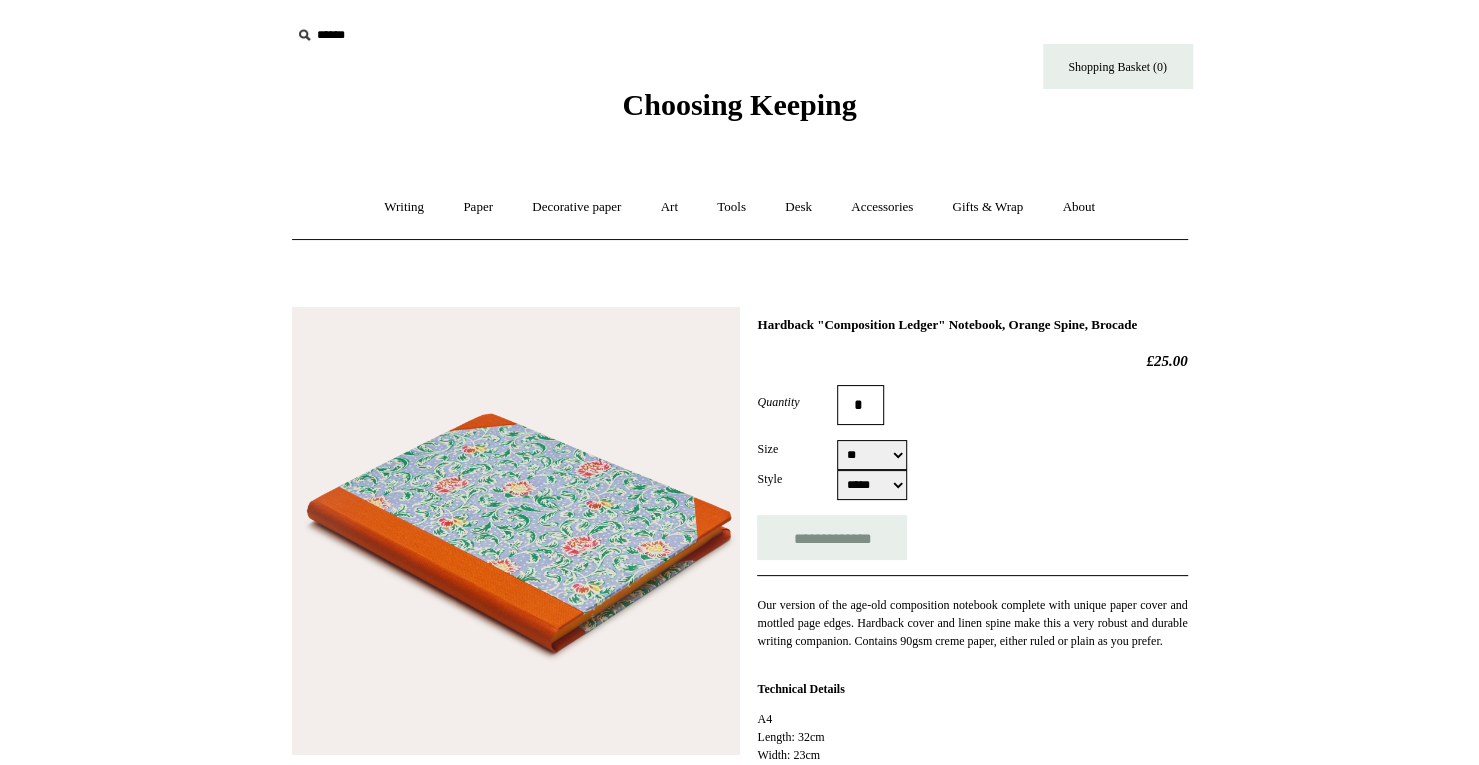 click on "** **" at bounding box center [872, 455] 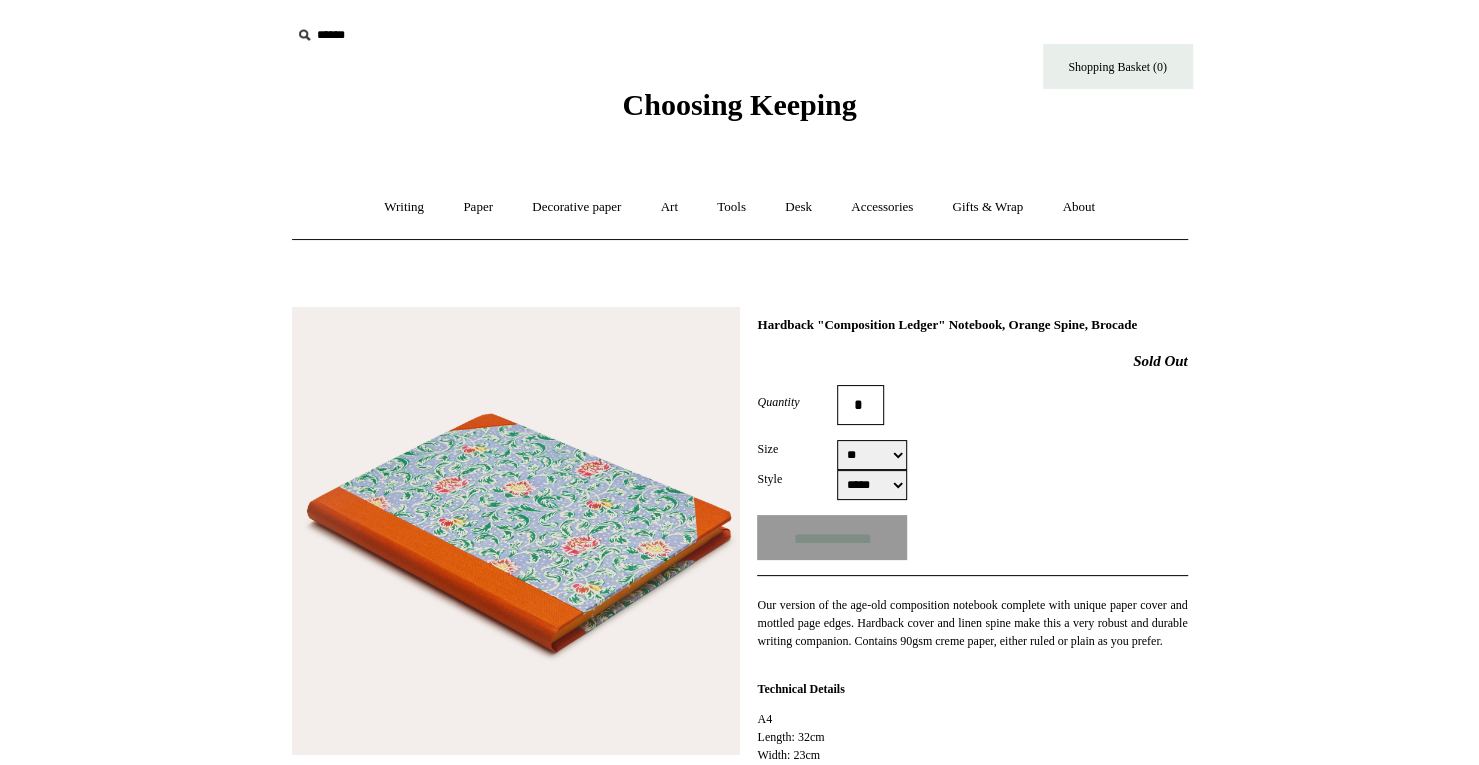 click on "***** *****" at bounding box center (872, 485) 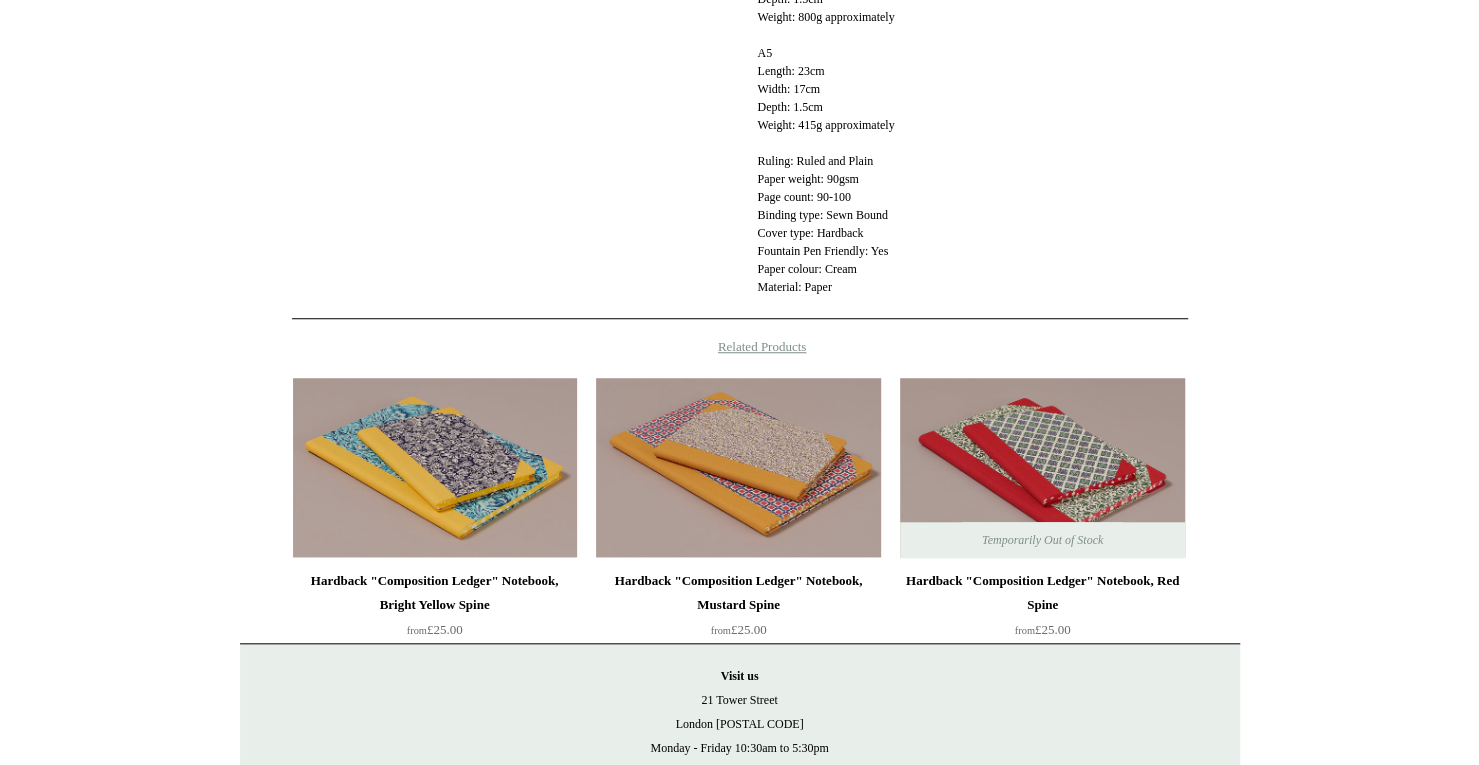 scroll, scrollTop: 798, scrollLeft: 0, axis: vertical 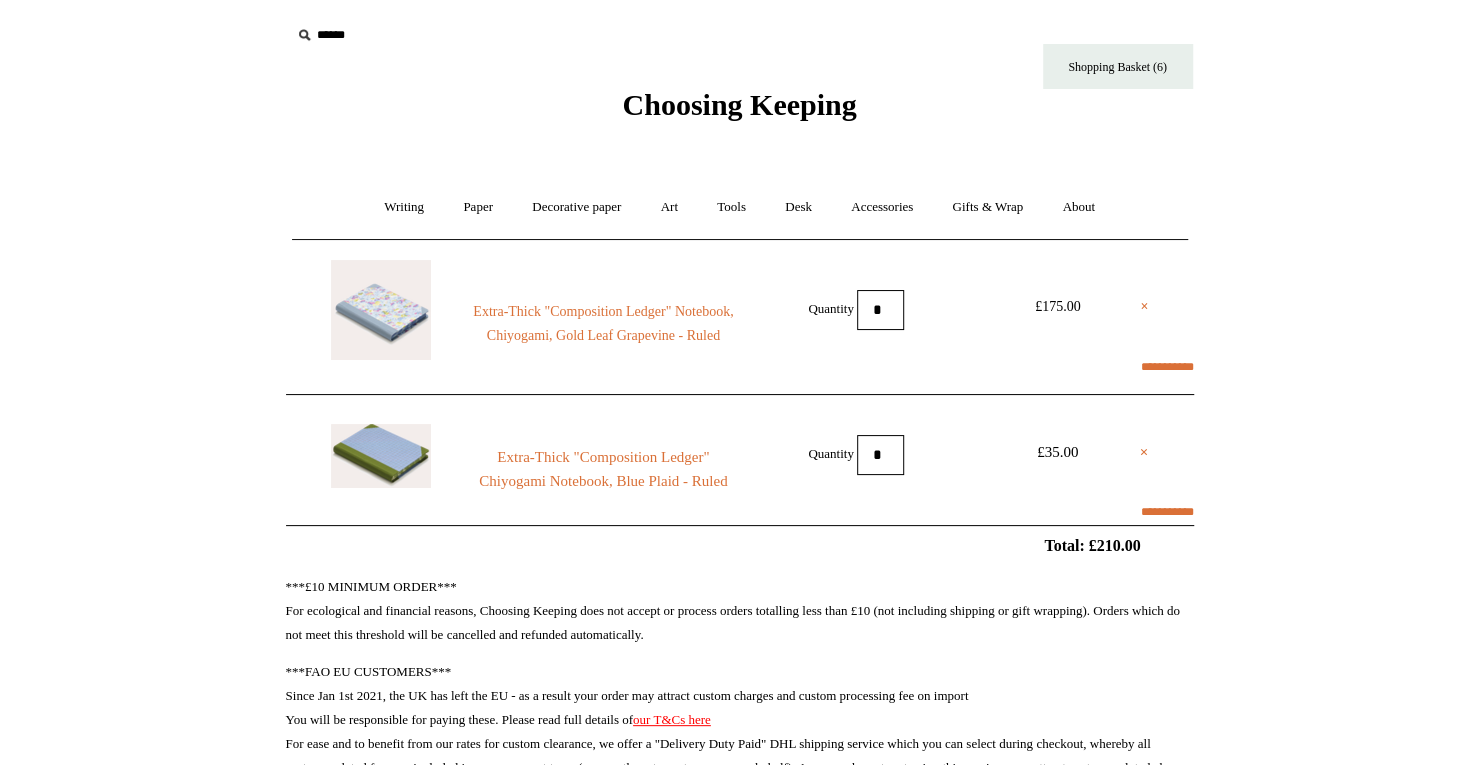 select on "**********" 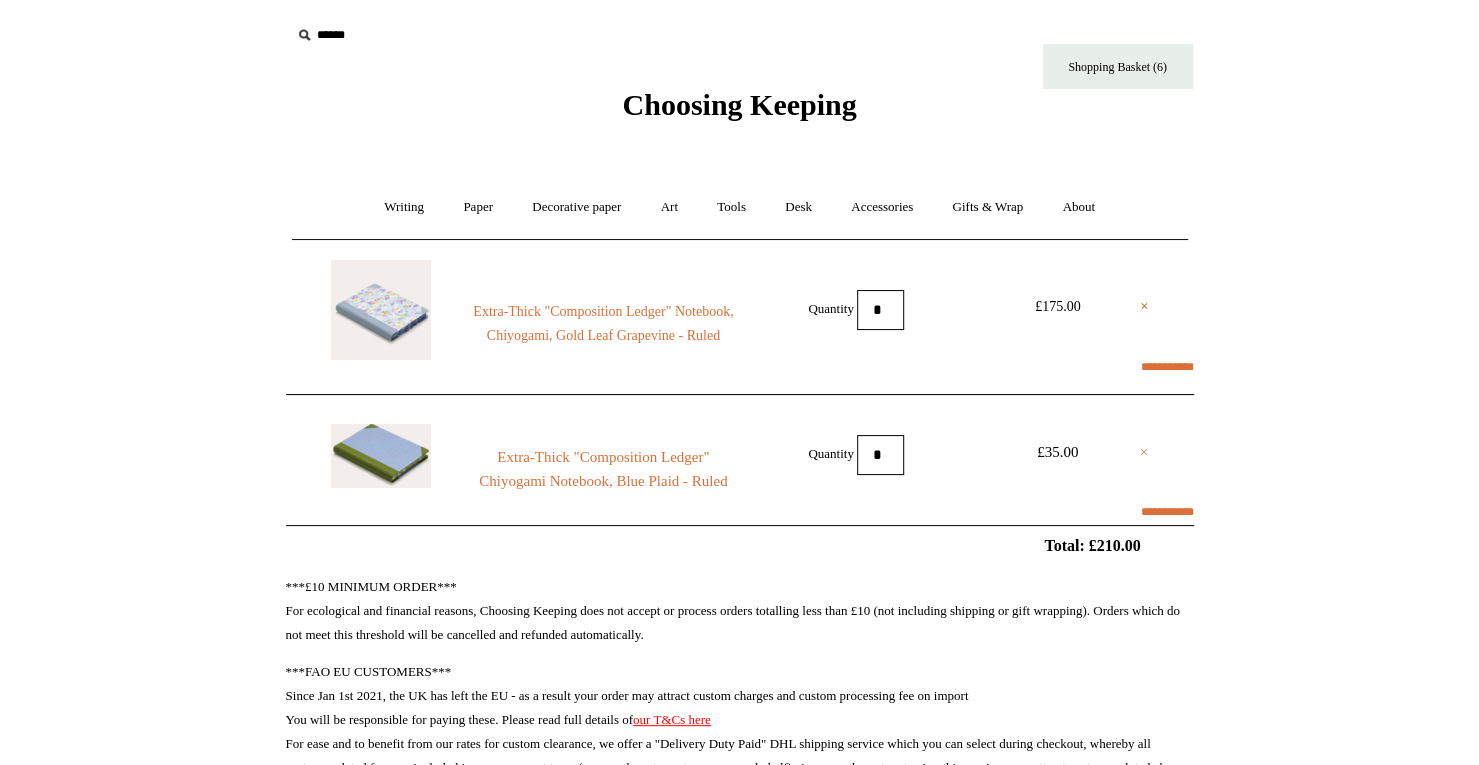 click on "×" at bounding box center (1144, 452) 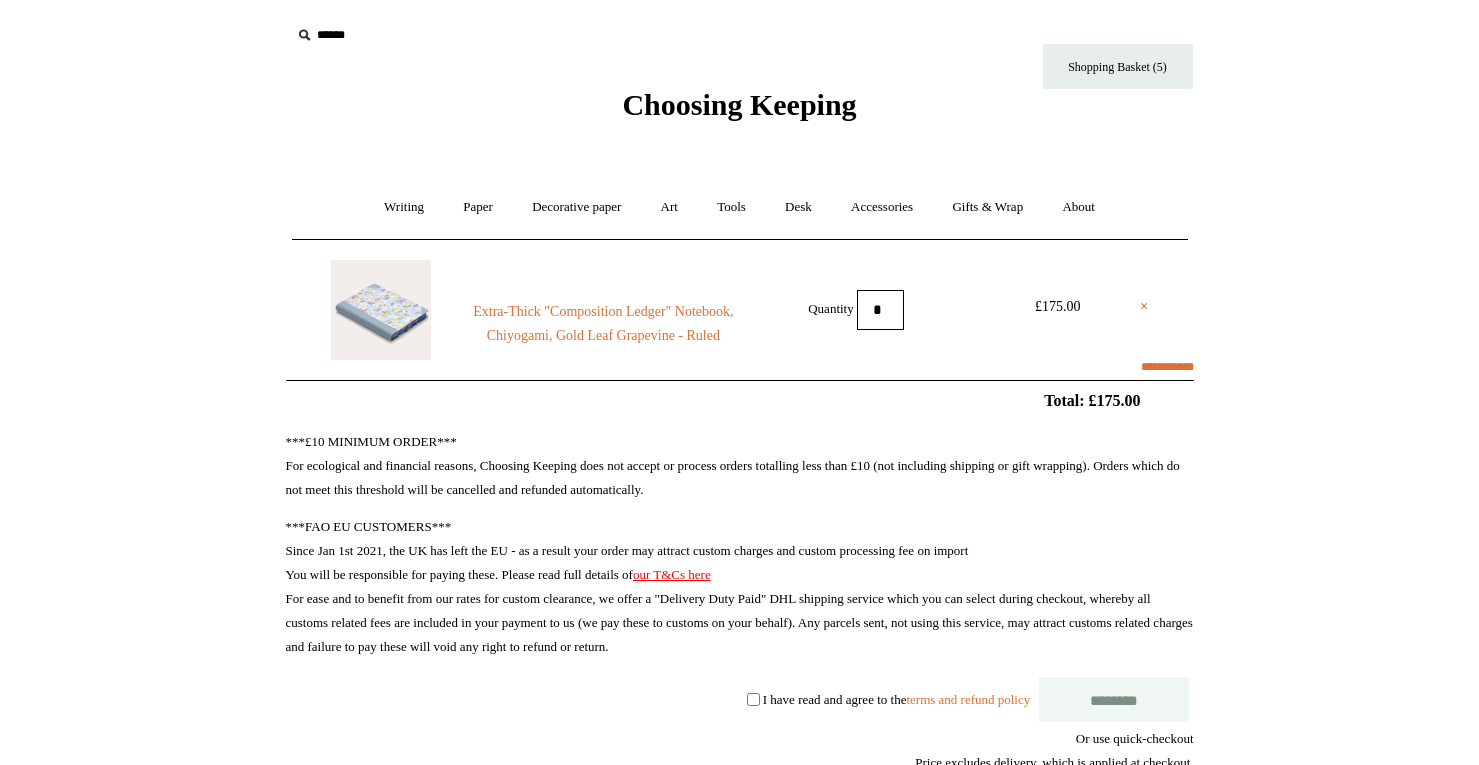 scroll, scrollTop: 0, scrollLeft: 0, axis: both 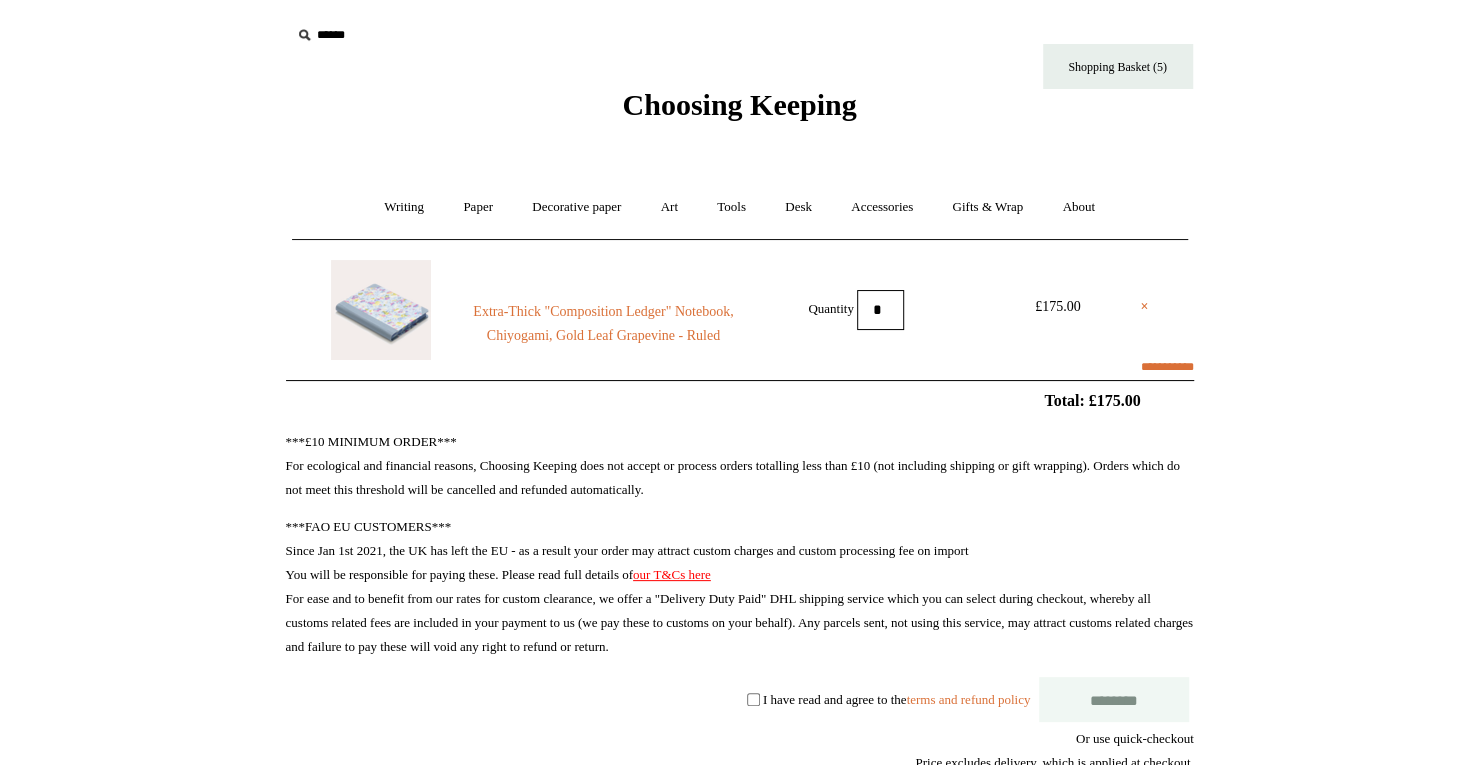 select on "**********" 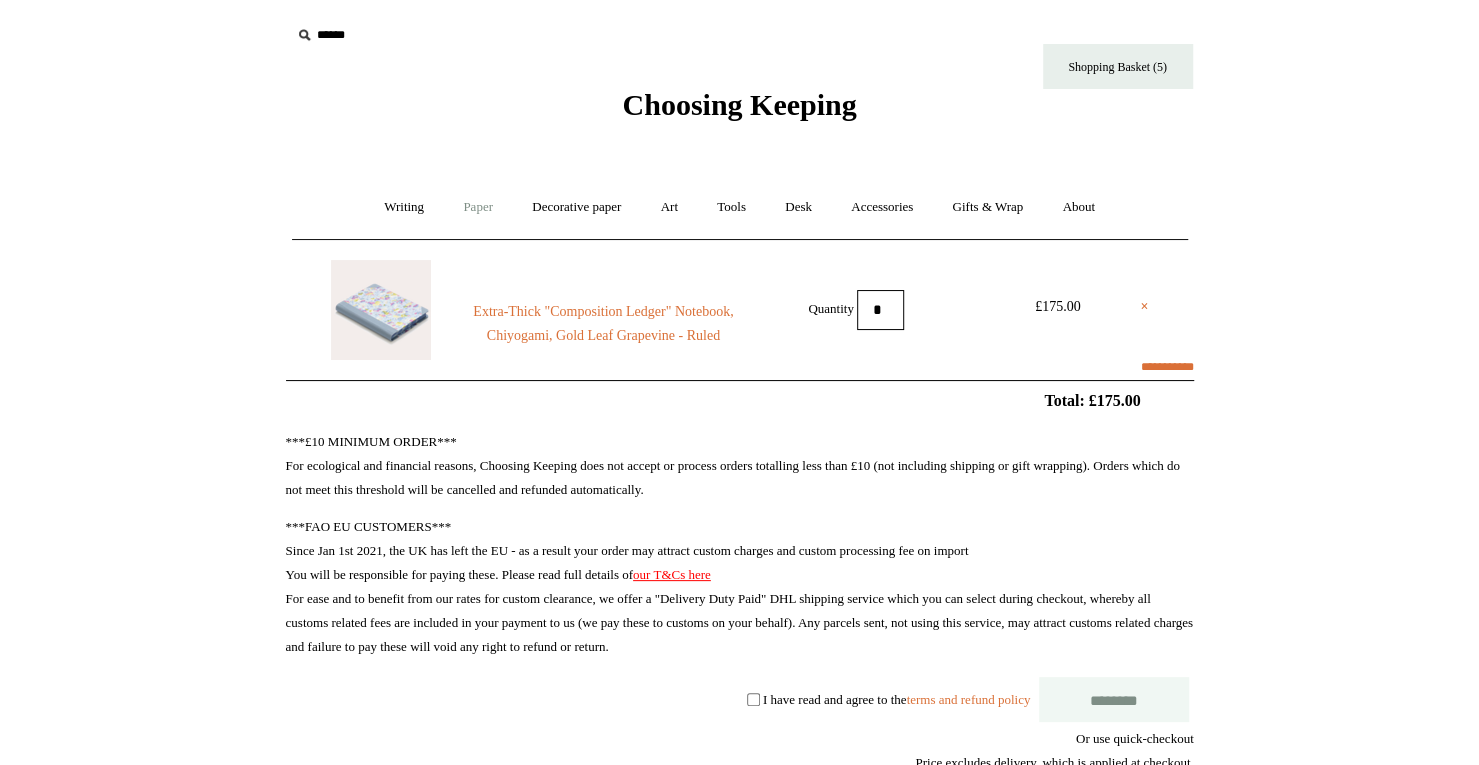 click on "Paper +" at bounding box center (478, 207) 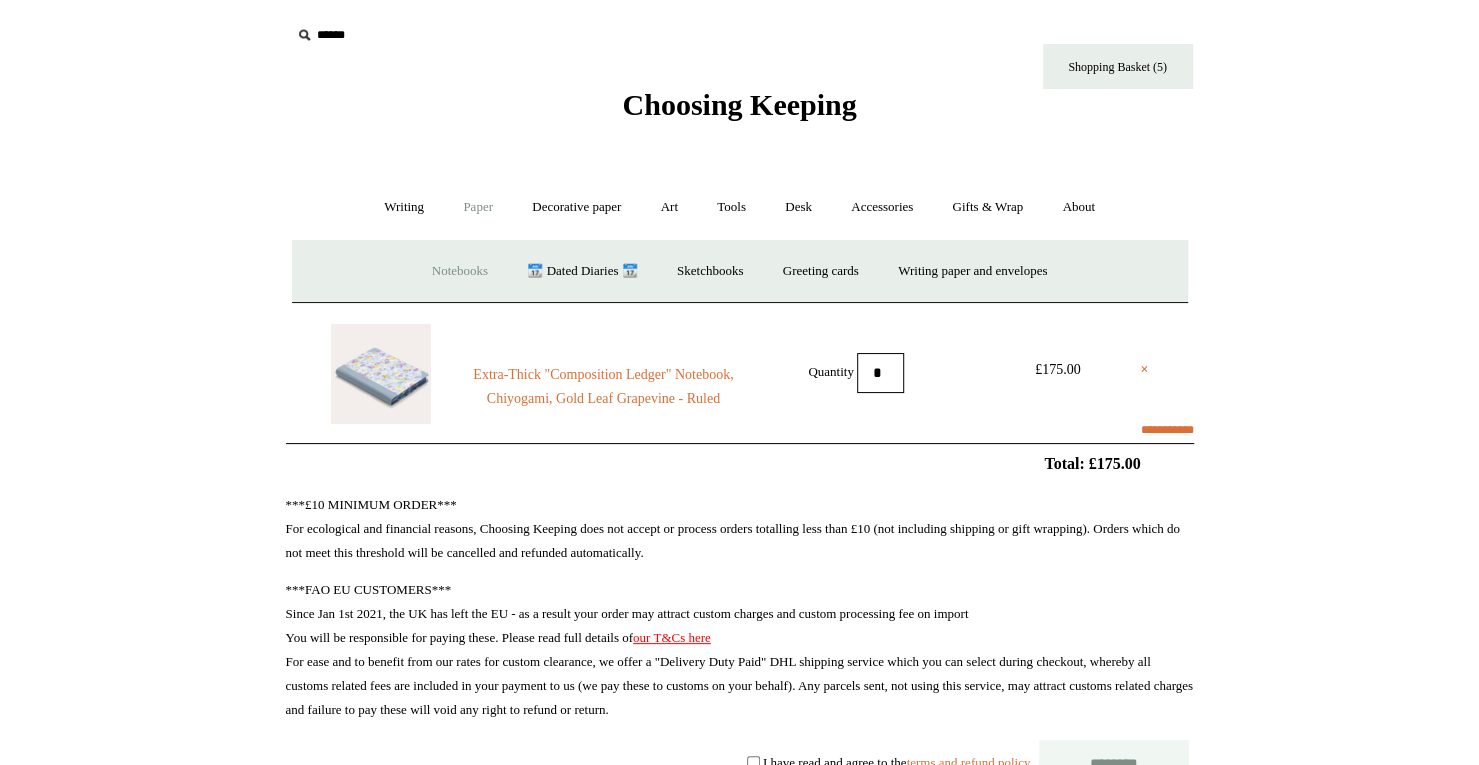 click on "Notebooks +" at bounding box center (460, 271) 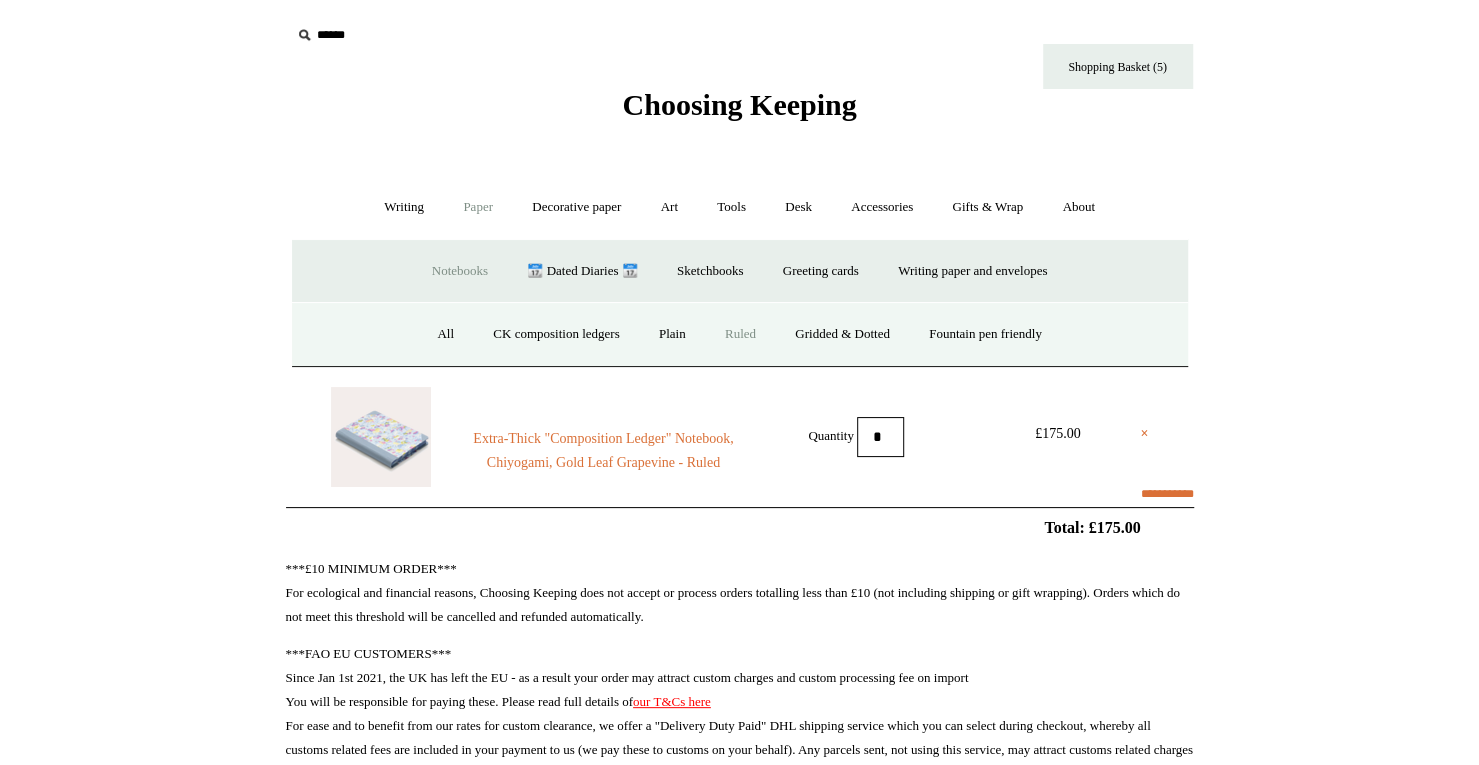click on "Ruled" at bounding box center (740, 334) 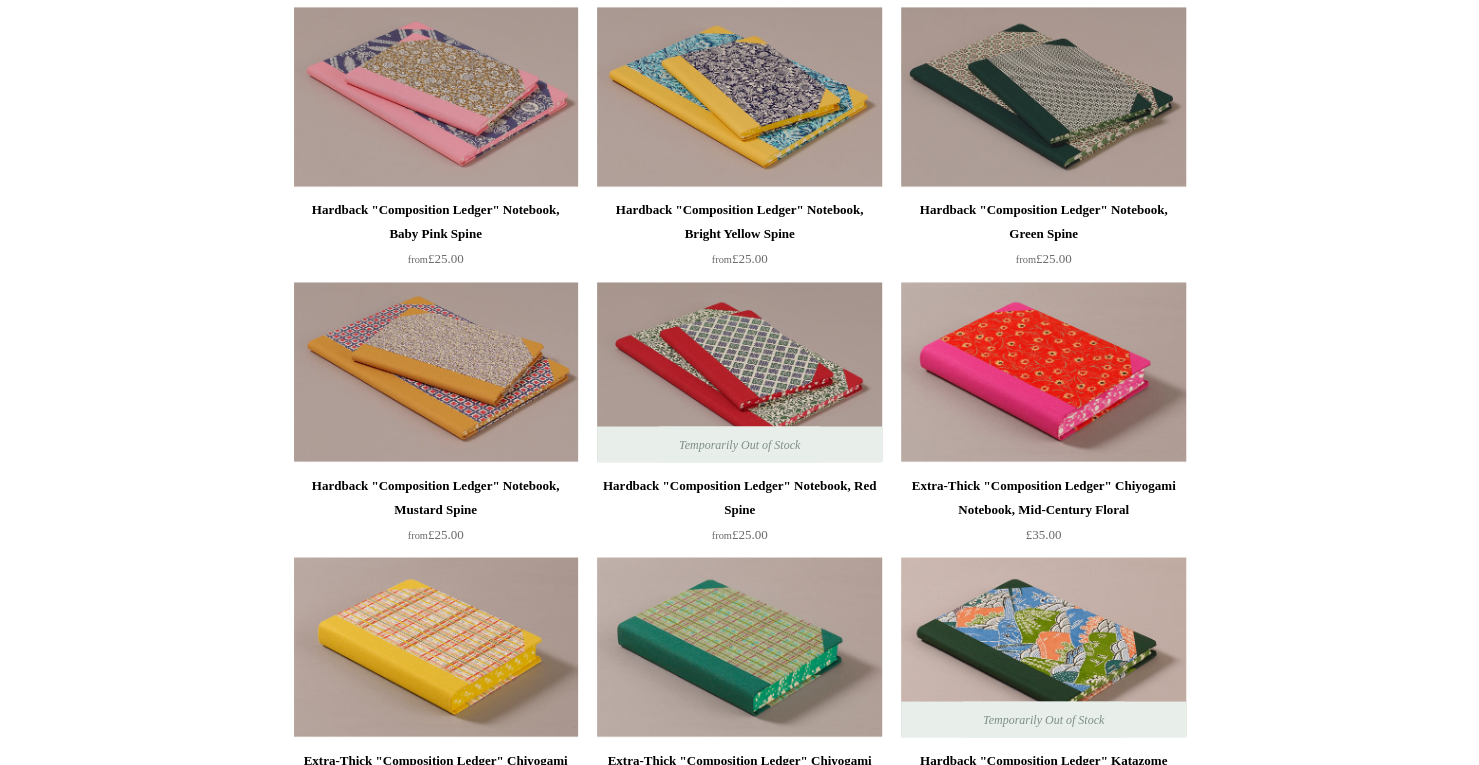 scroll, scrollTop: 1904, scrollLeft: 0, axis: vertical 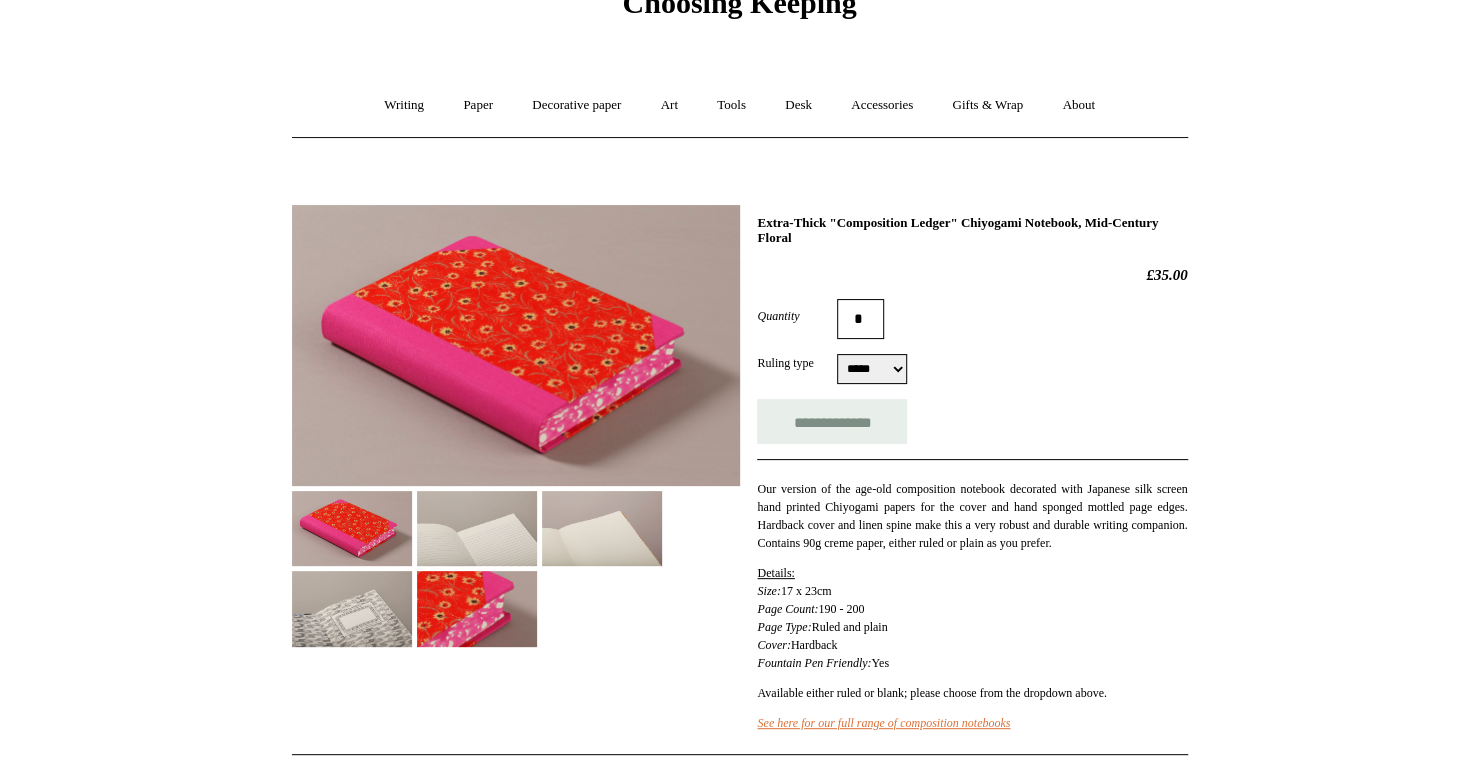 click at bounding box center [477, 528] 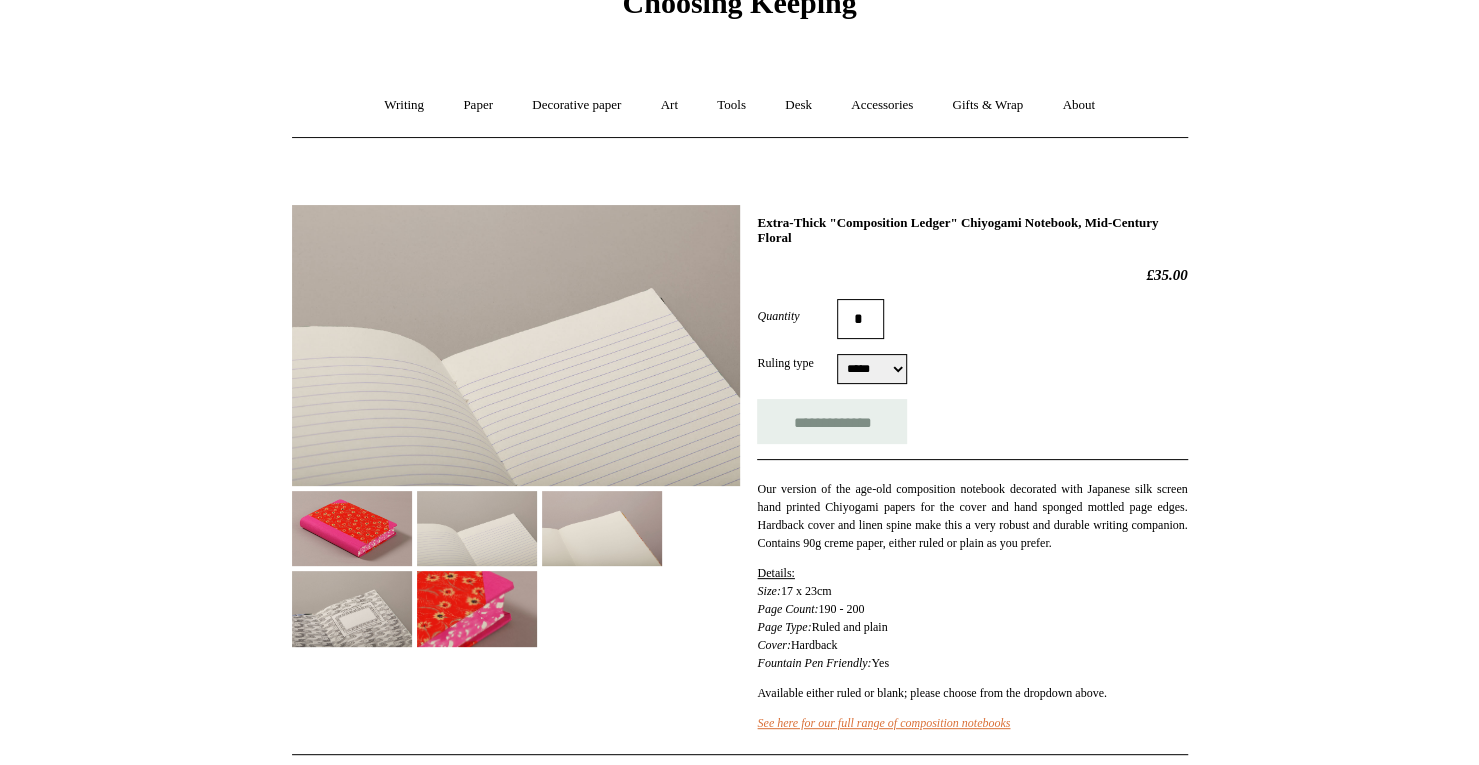 click at bounding box center (602, 528) 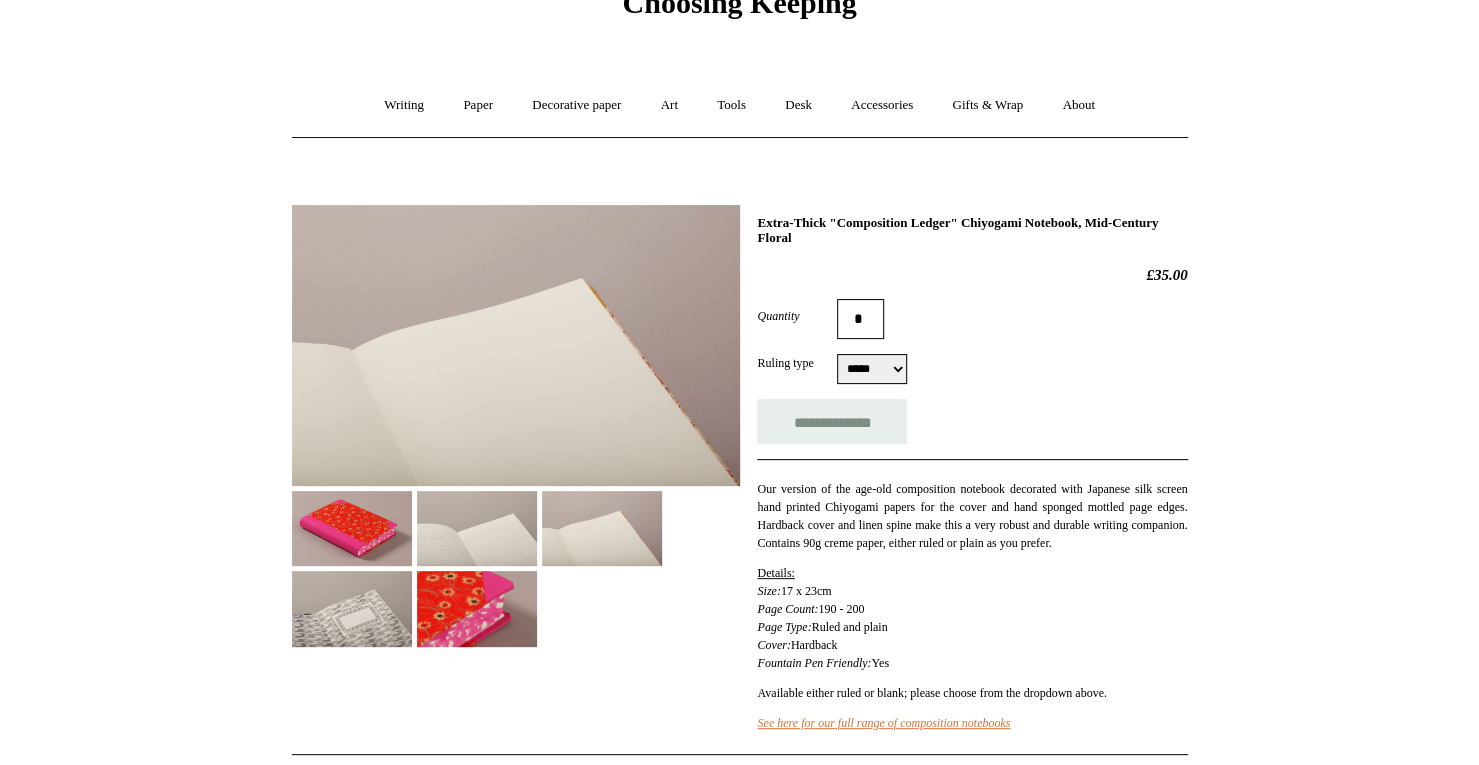 click at bounding box center (477, 608) 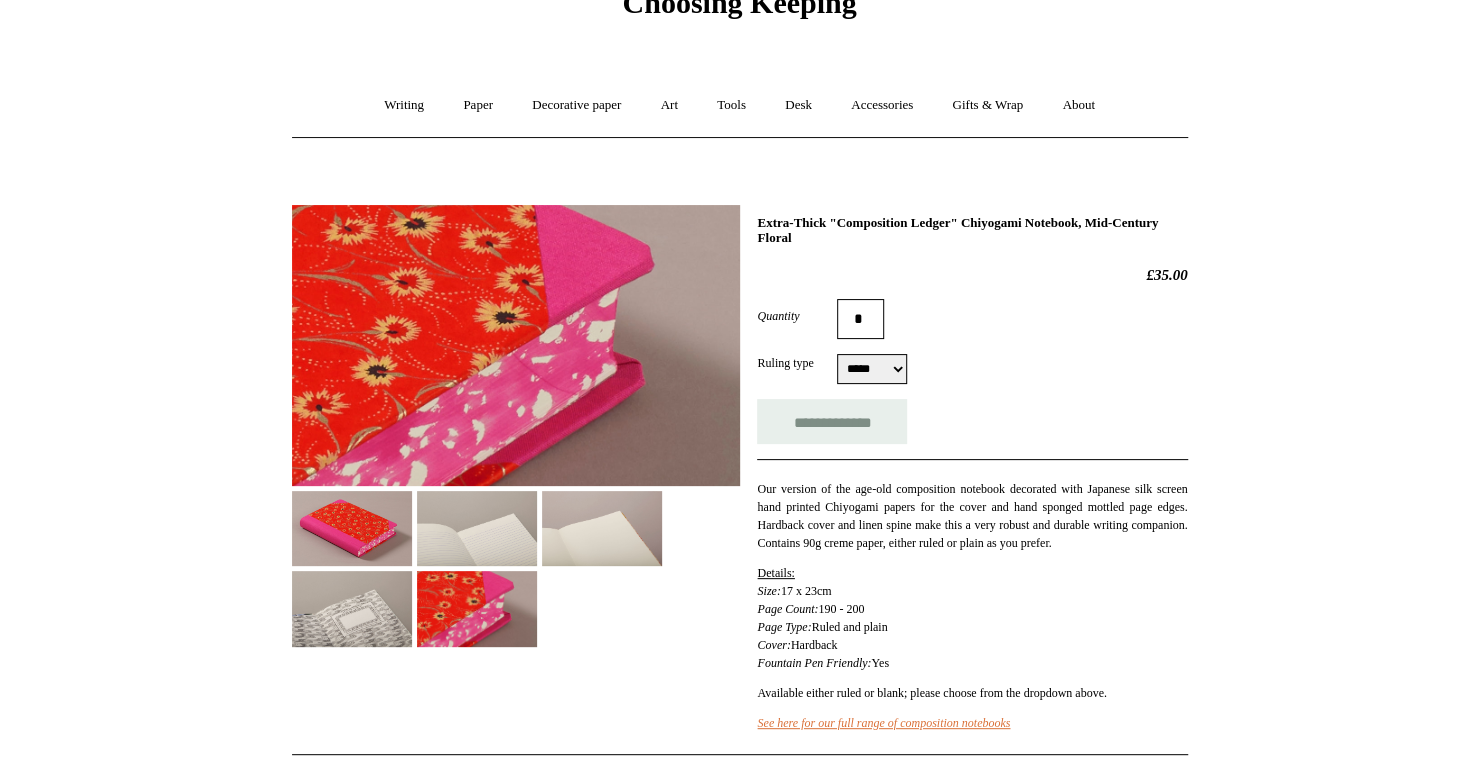 click on "*" at bounding box center (860, 319) 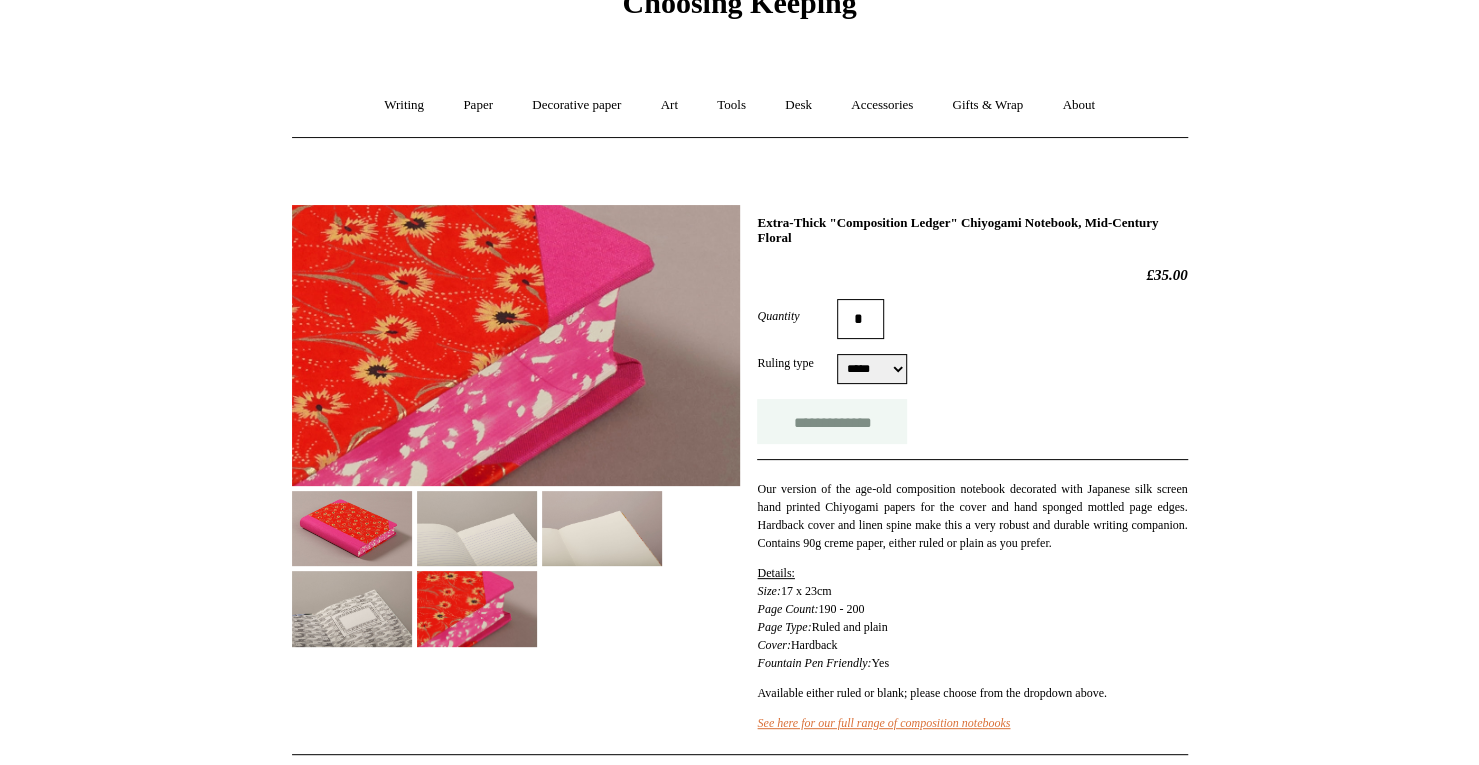 type on "*" 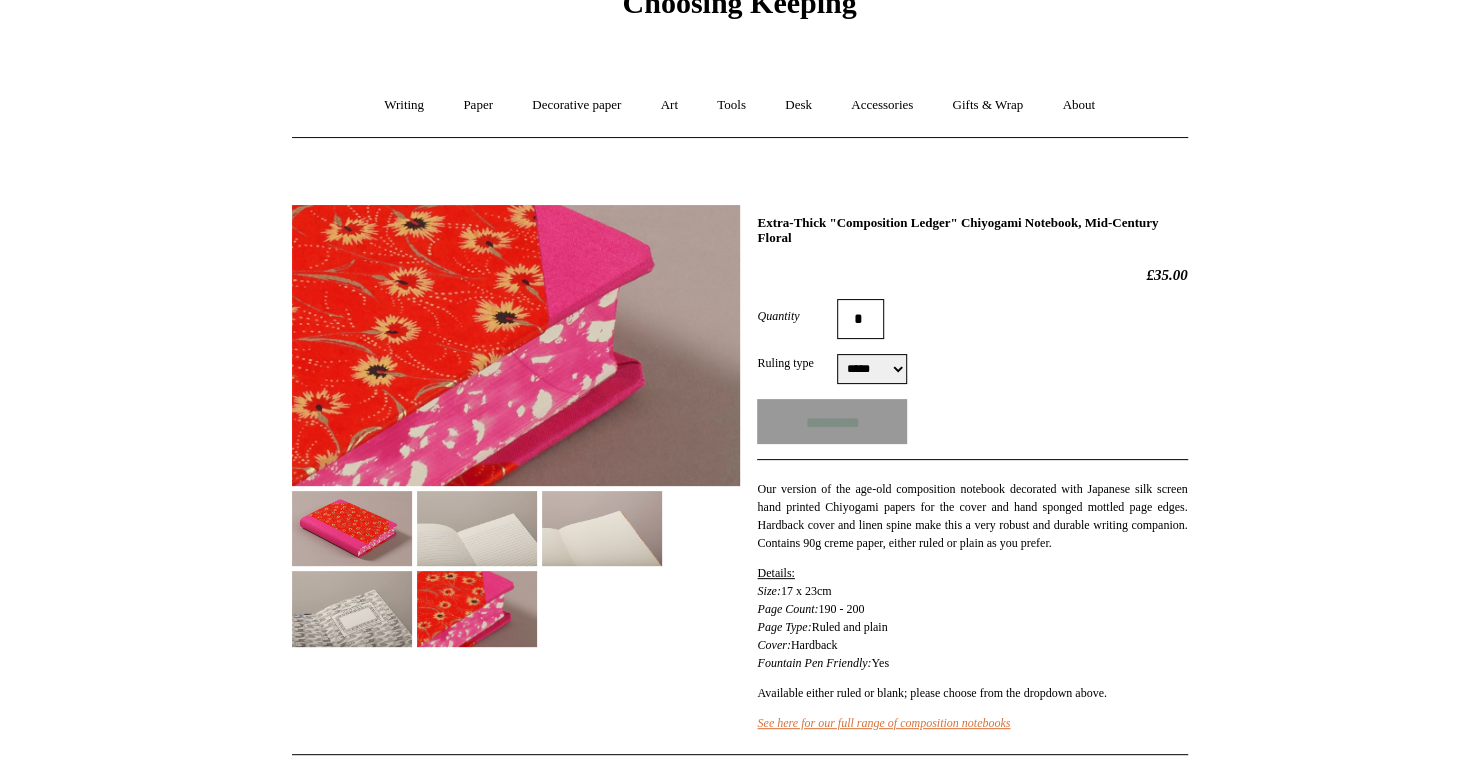 type on "**********" 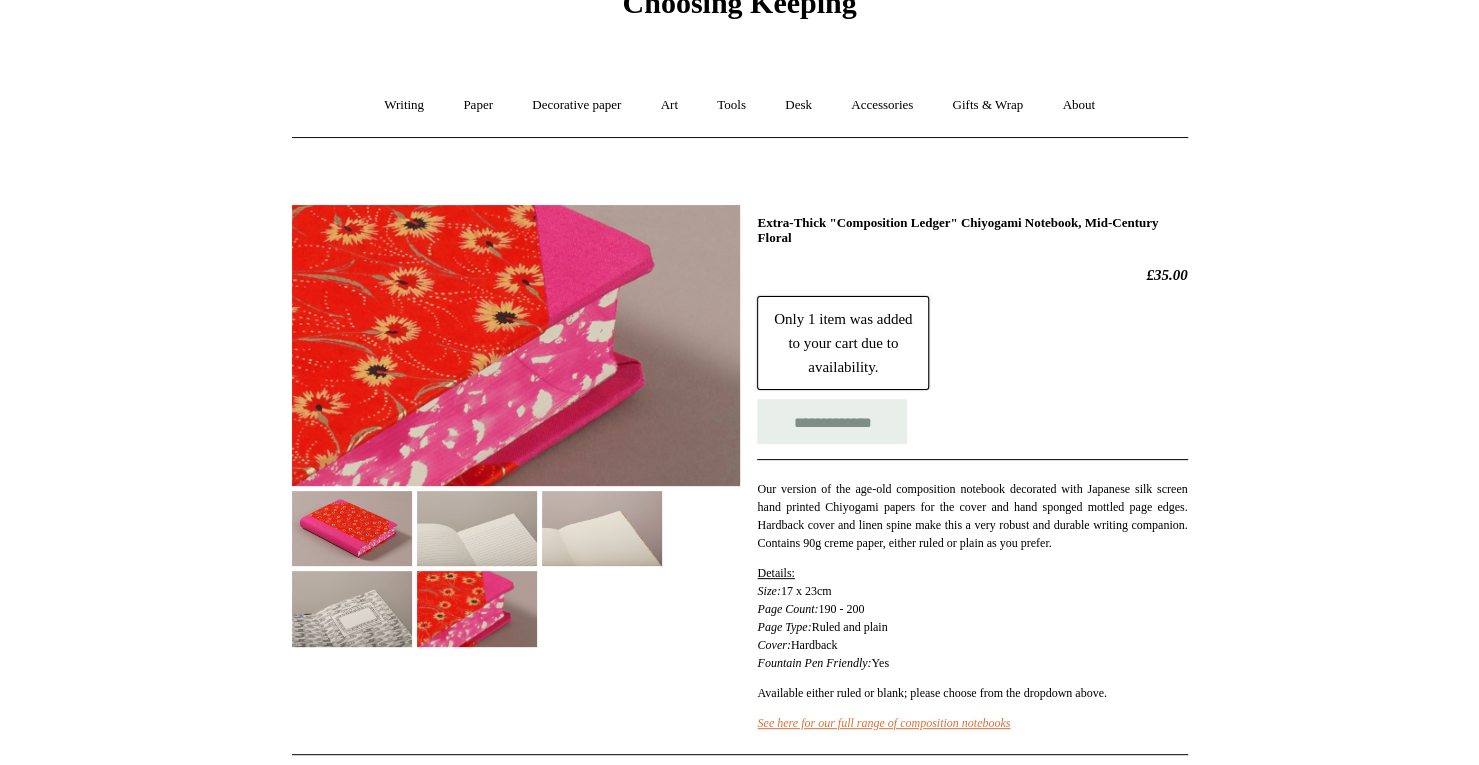 click on "Ruling type
***** *****
*****
*****" at bounding box center [972, 369] 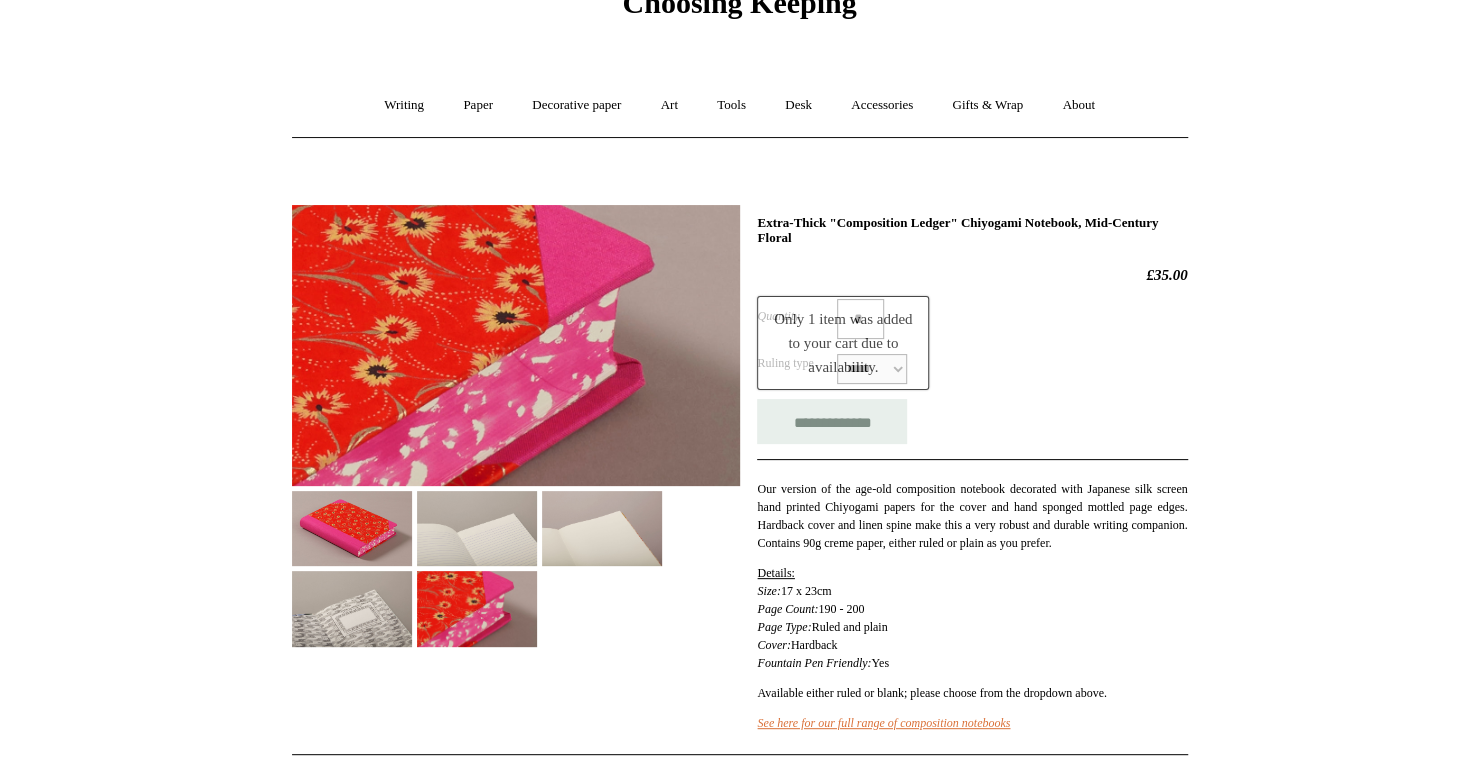 click on "Extra-Thick "Composition Ledger" Chiyogami Notebook, Mid-Century Floral
£35.00
Quantity
*
Ruling type
***** *****
*****
*****" at bounding box center (740, 472) 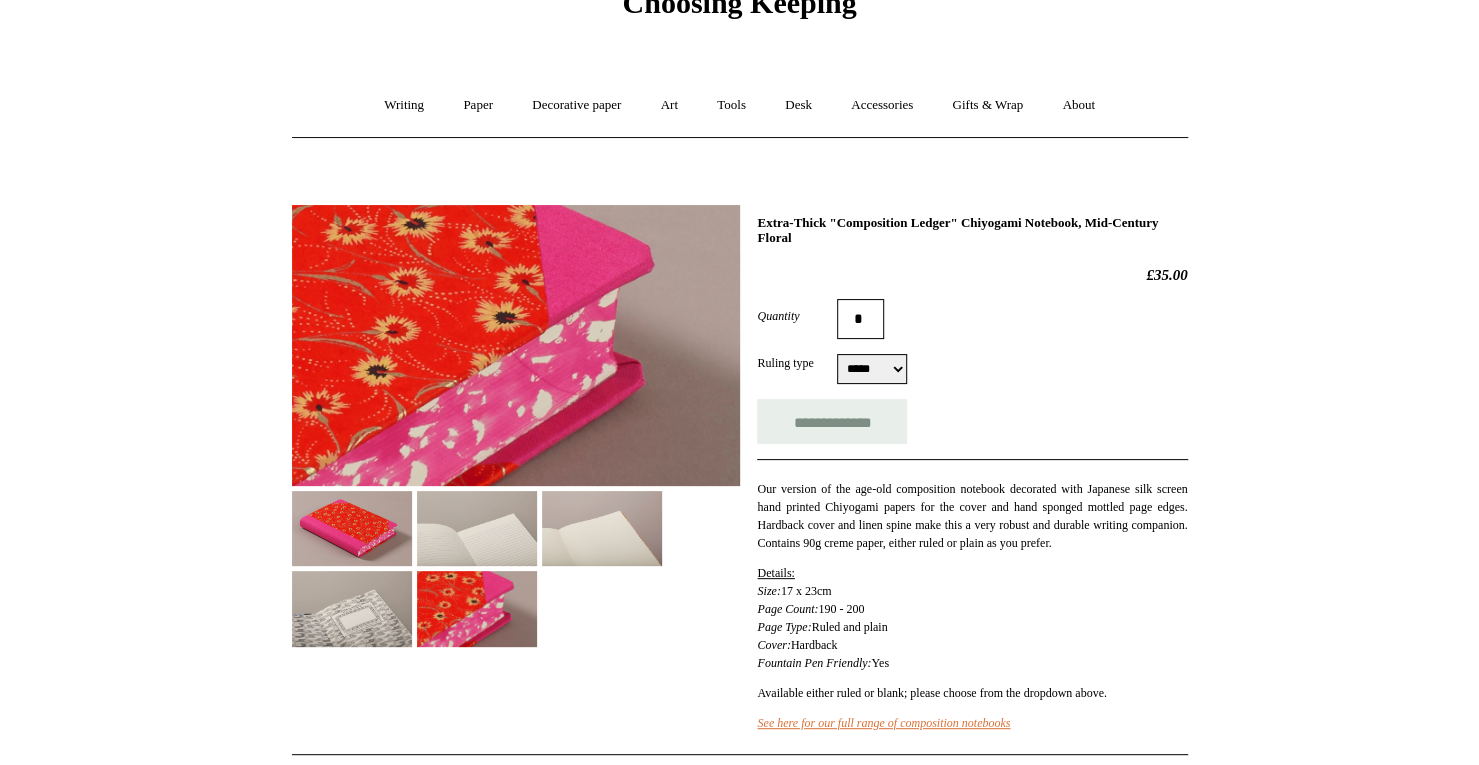 scroll, scrollTop: 0, scrollLeft: 0, axis: both 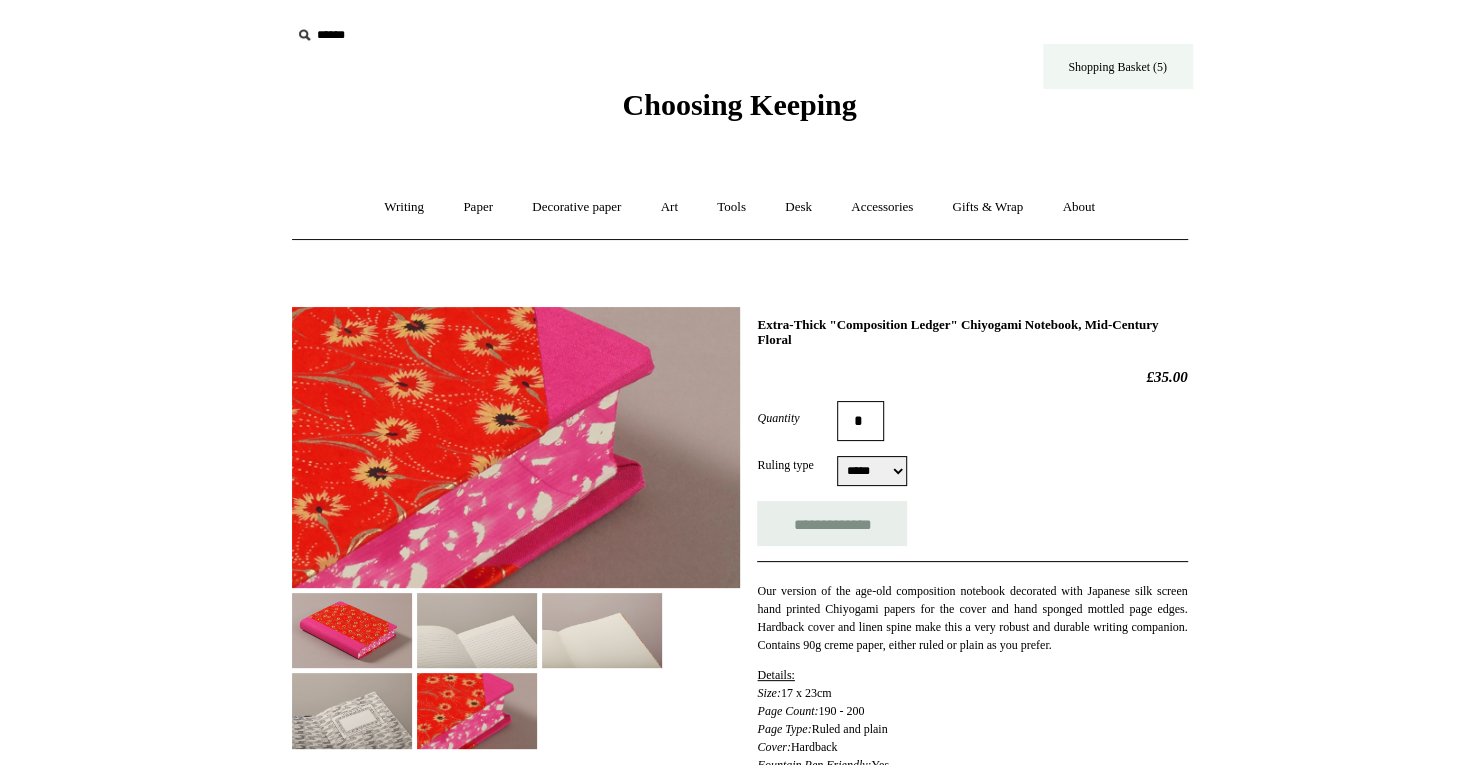 click on "Shopping Basket (5)" at bounding box center [1118, 66] 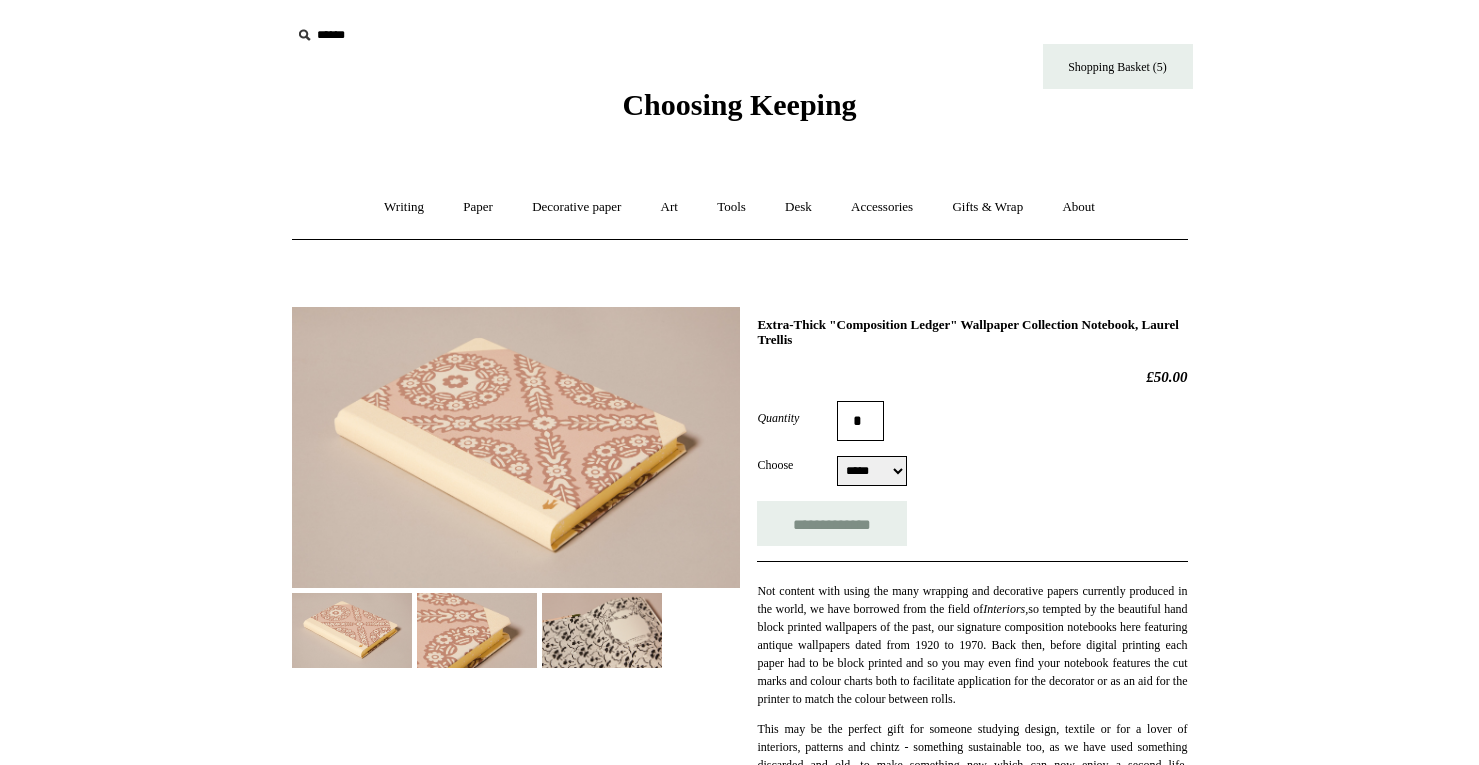 select on "*****" 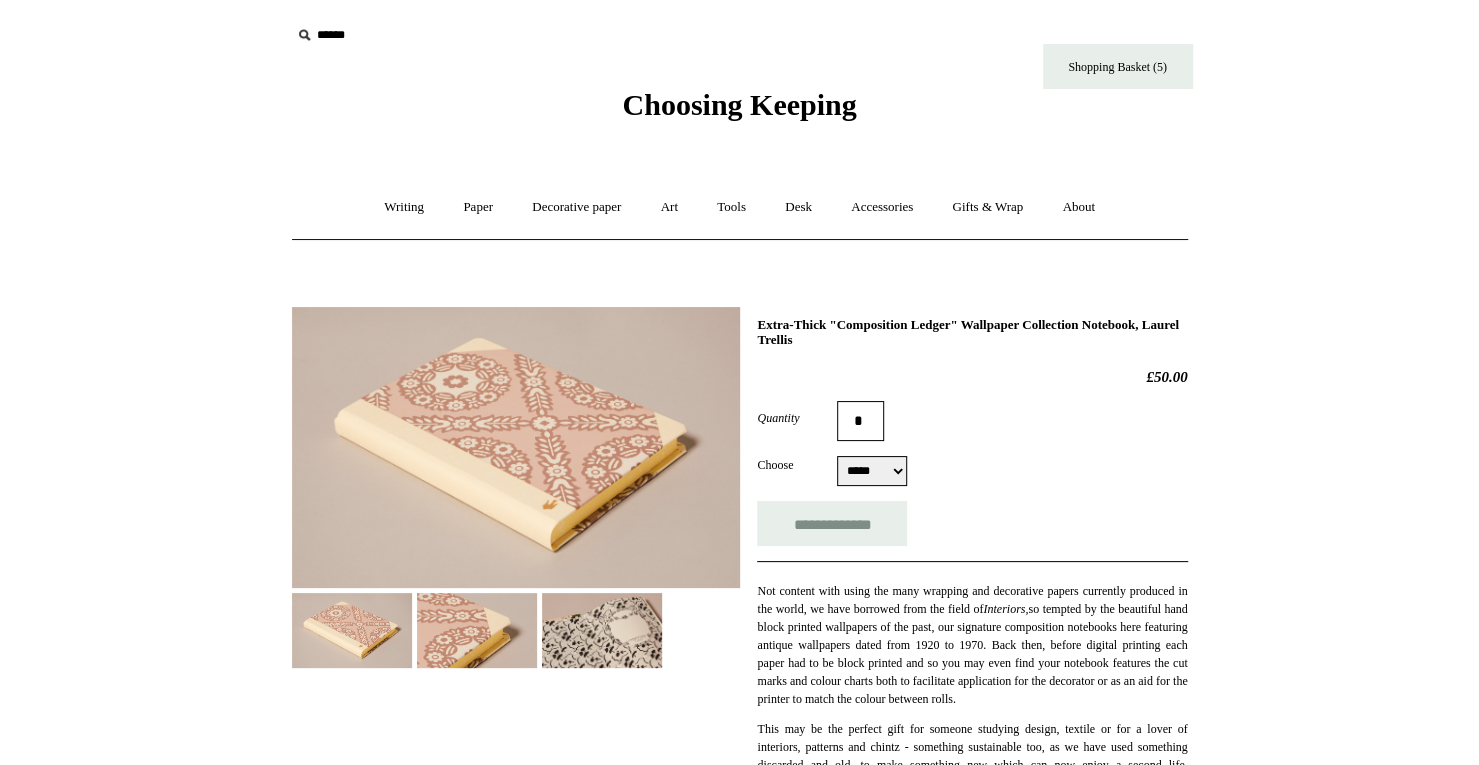 click at bounding box center (477, 630) 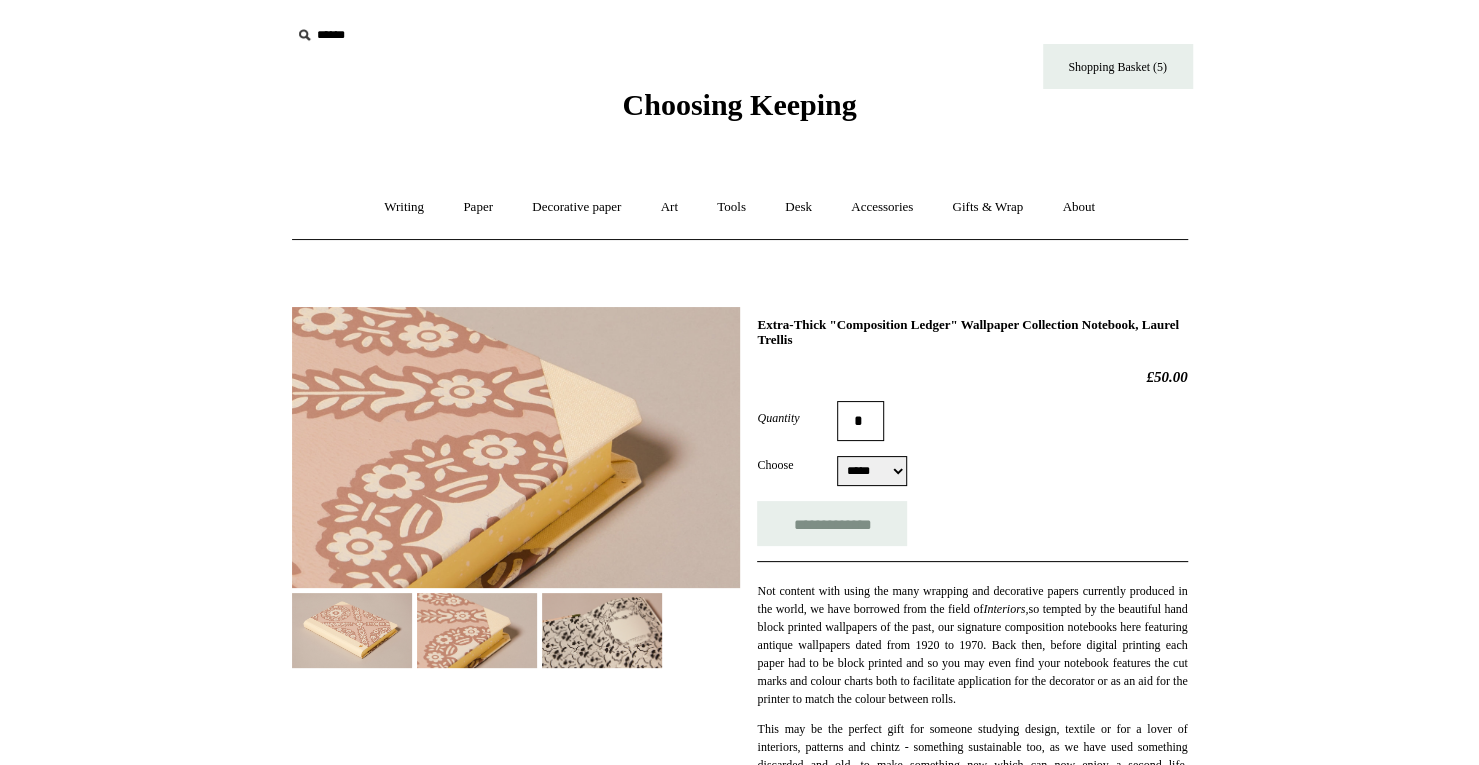click at bounding box center (352, 630) 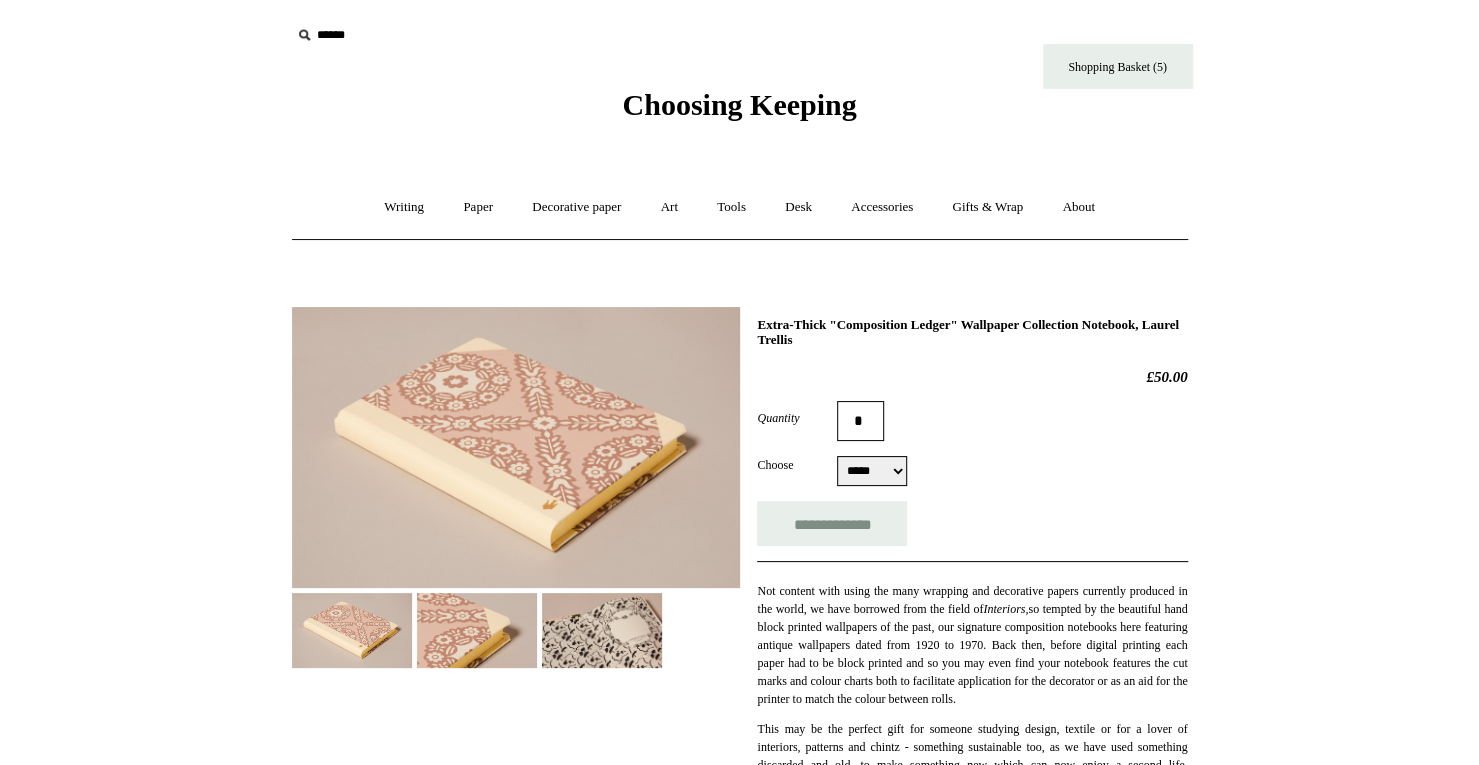 click at bounding box center [516, 447] 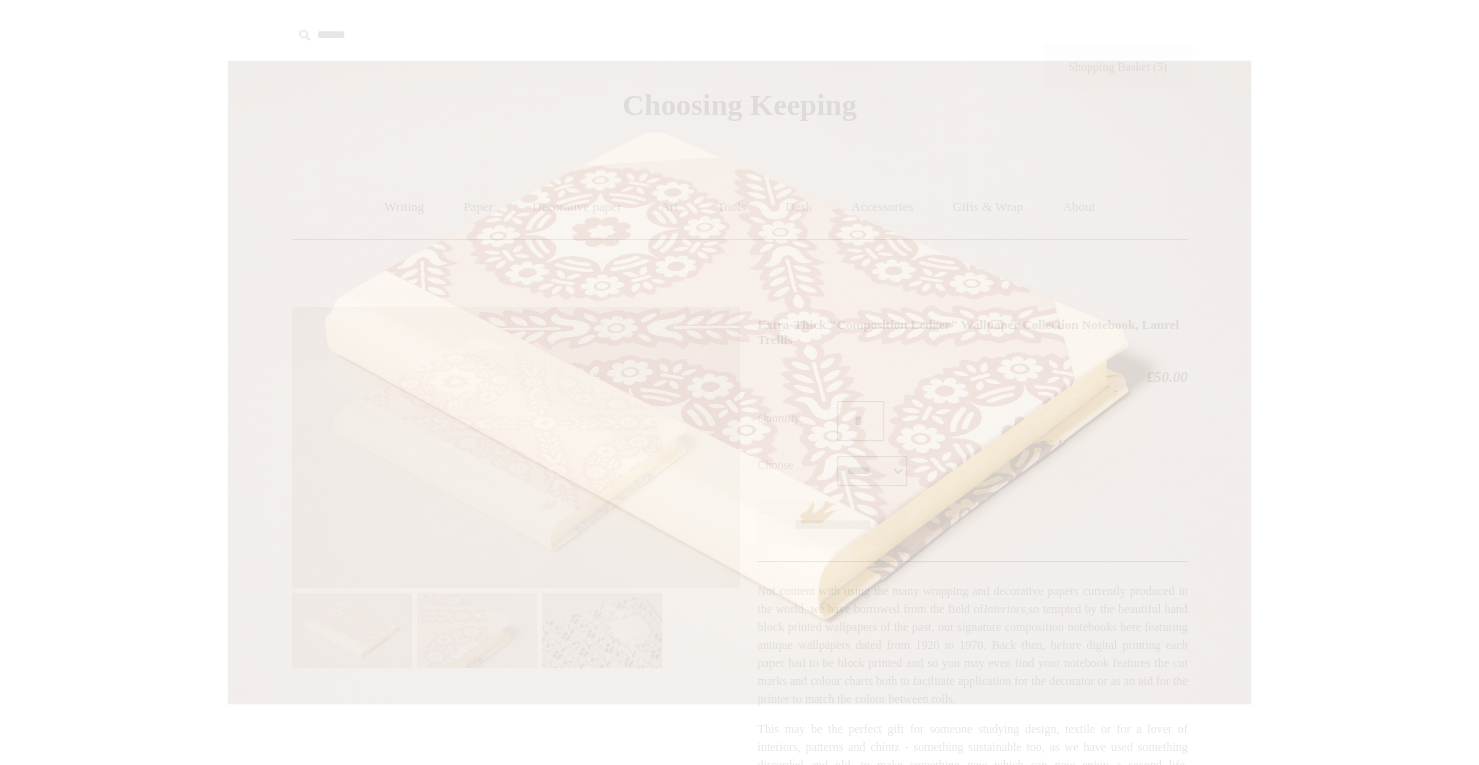 click at bounding box center [739, 382] 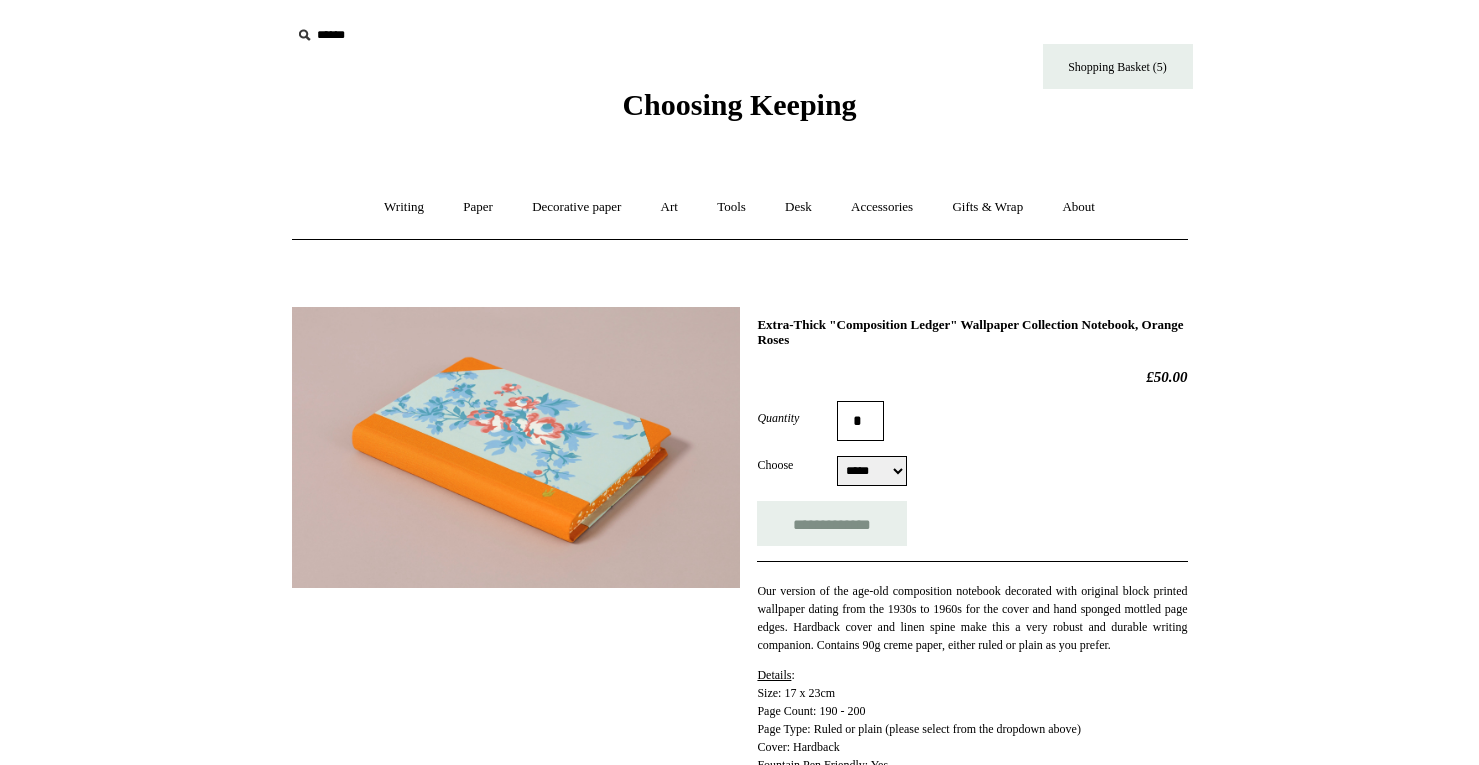 scroll, scrollTop: 0, scrollLeft: 0, axis: both 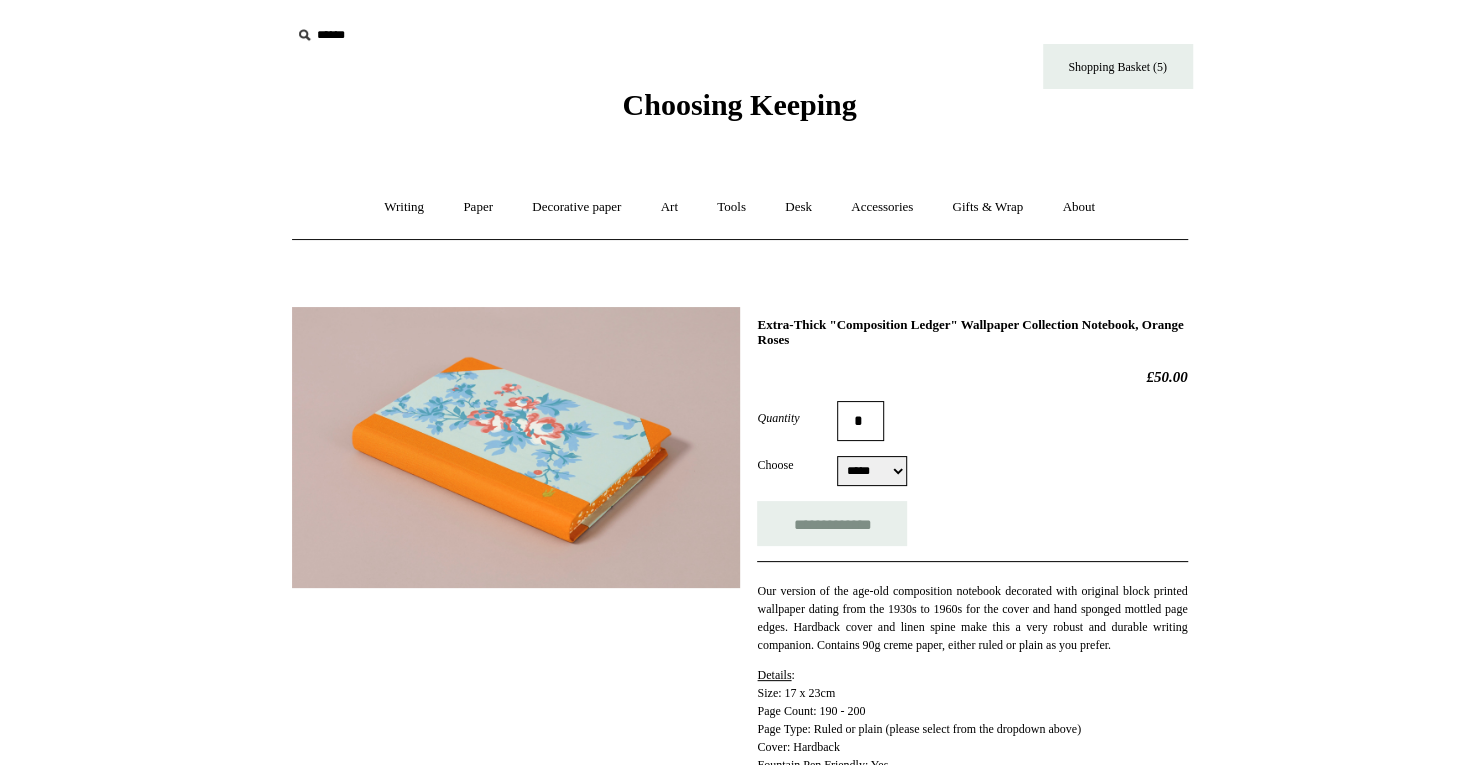 click at bounding box center (516, 447) 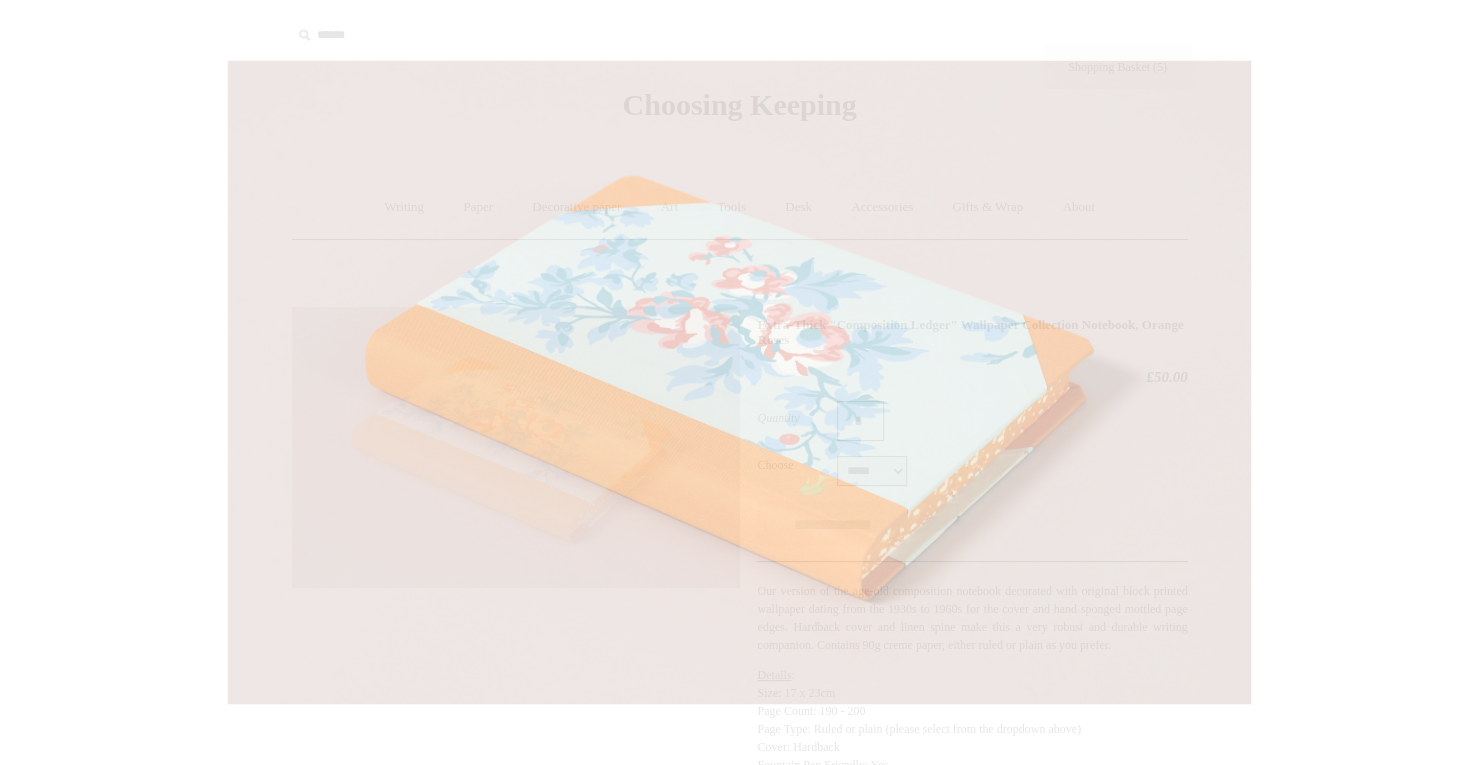 click at bounding box center [739, 382] 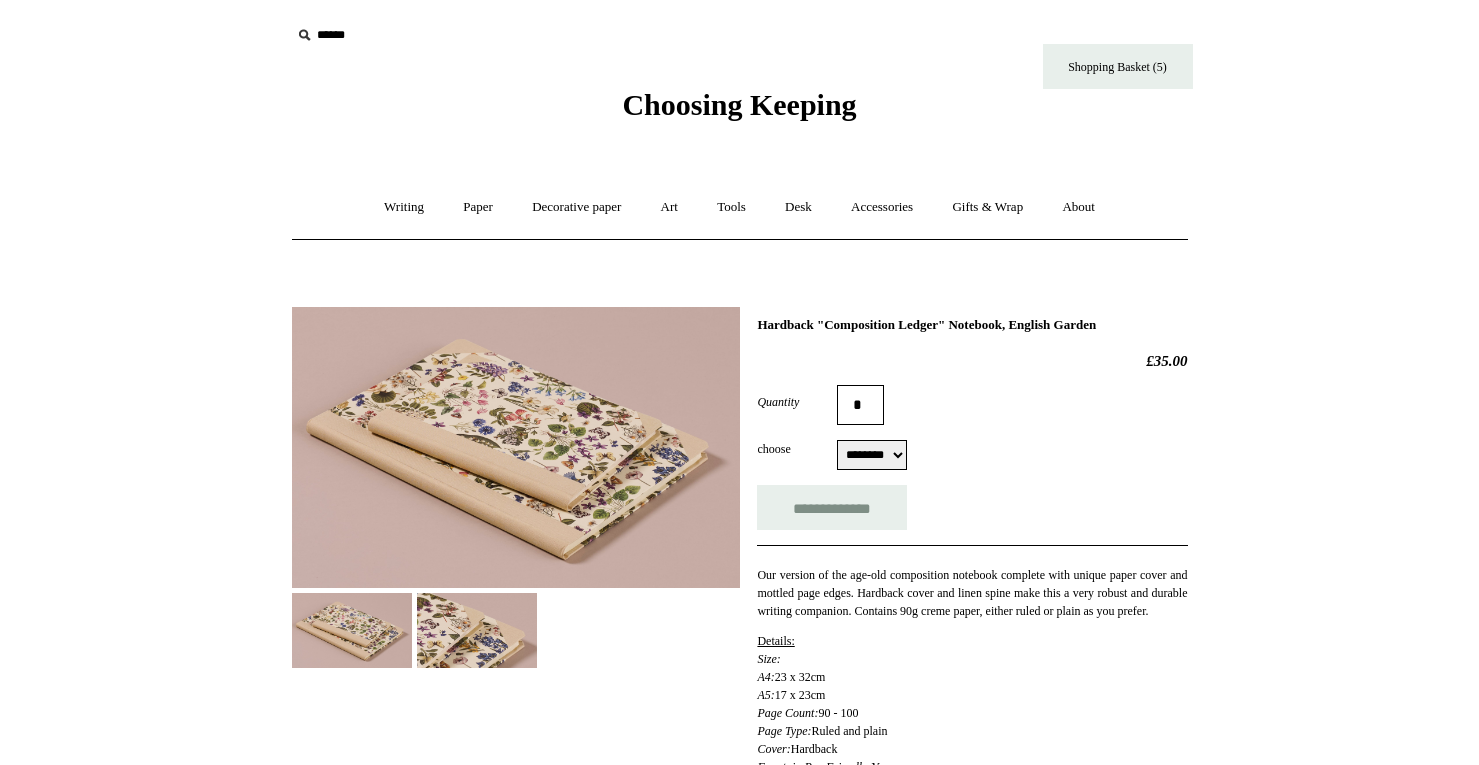 scroll, scrollTop: 0, scrollLeft: 0, axis: both 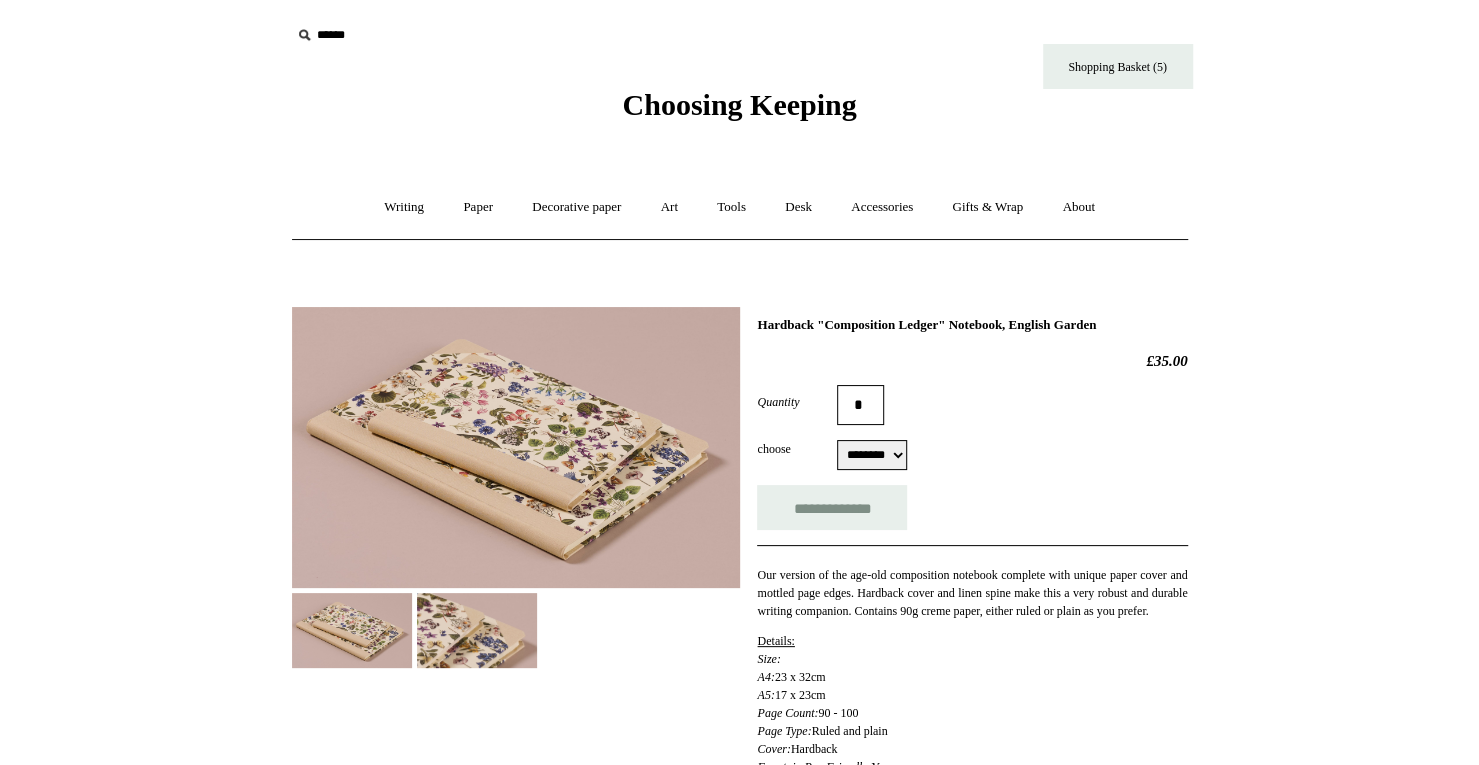 click on "******** ******** ******** ********" at bounding box center [872, 455] 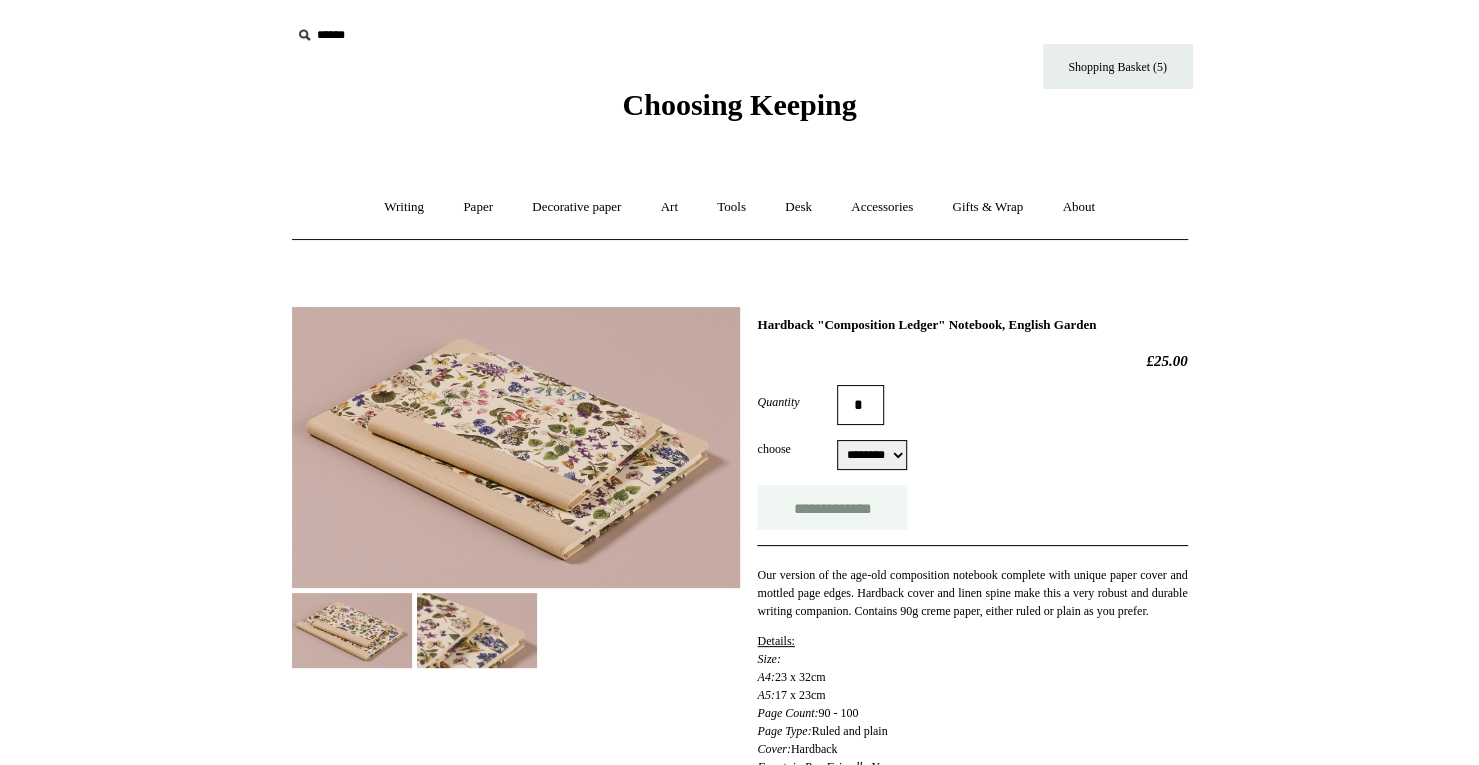 click on "**********" at bounding box center [832, 507] 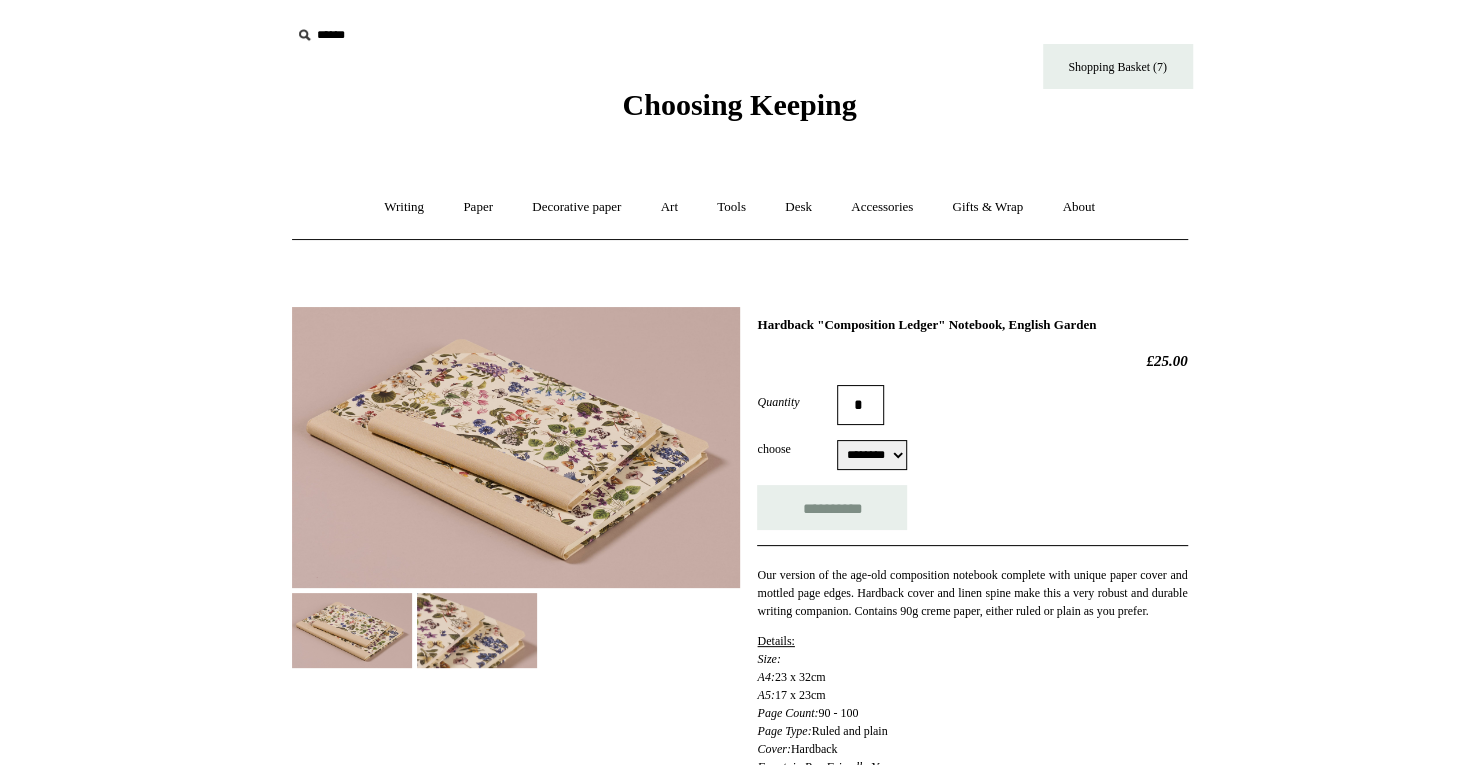 type on "**********" 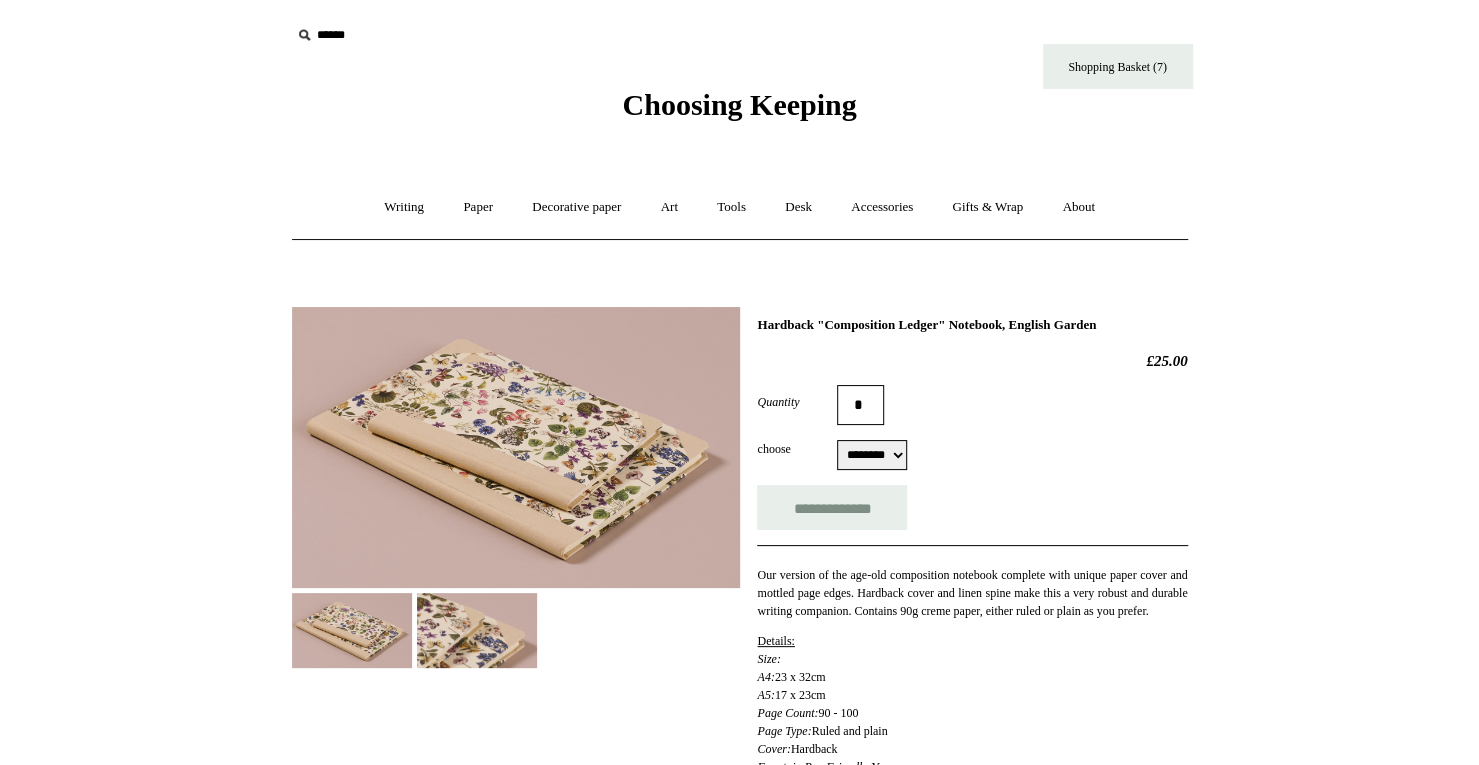 click on "*" at bounding box center [860, 405] 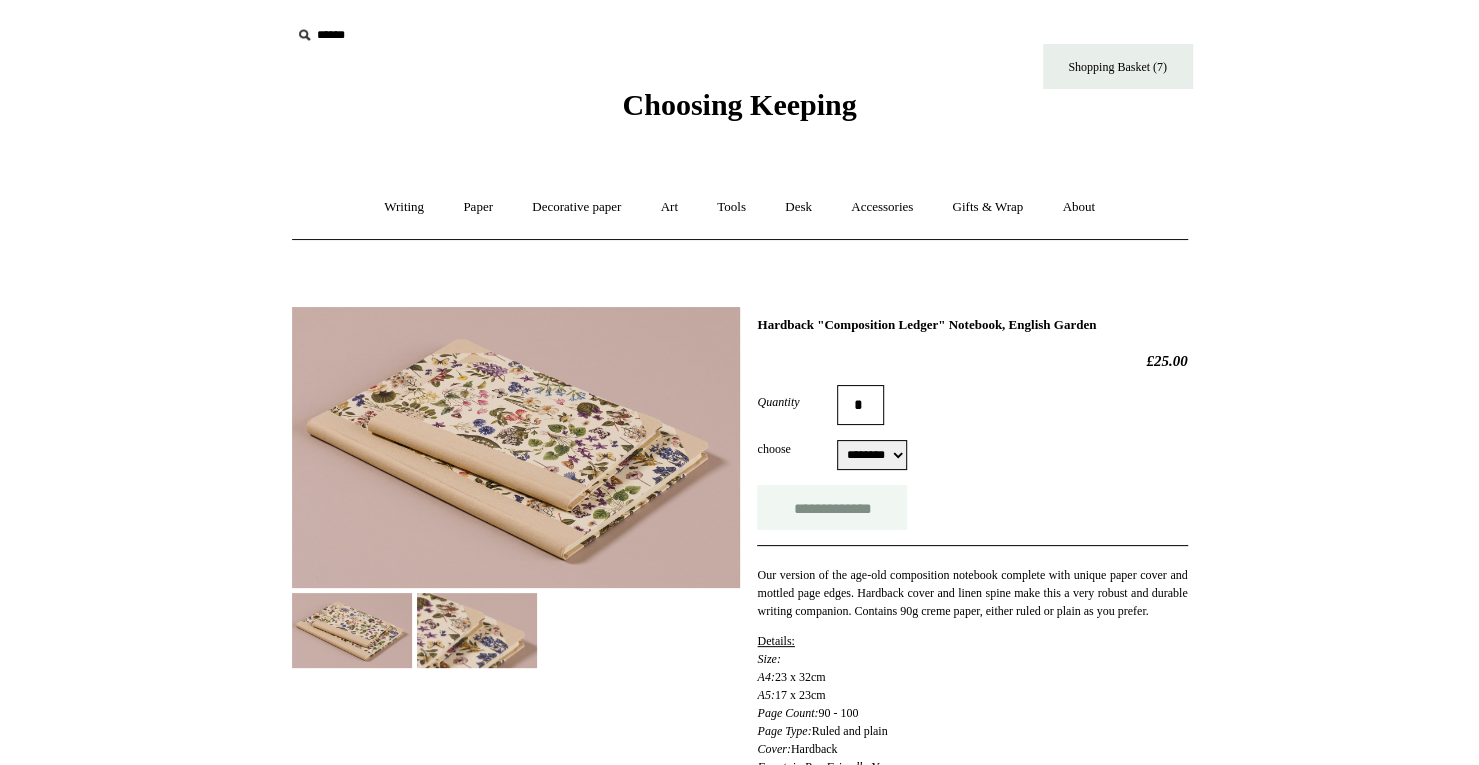 type on "*" 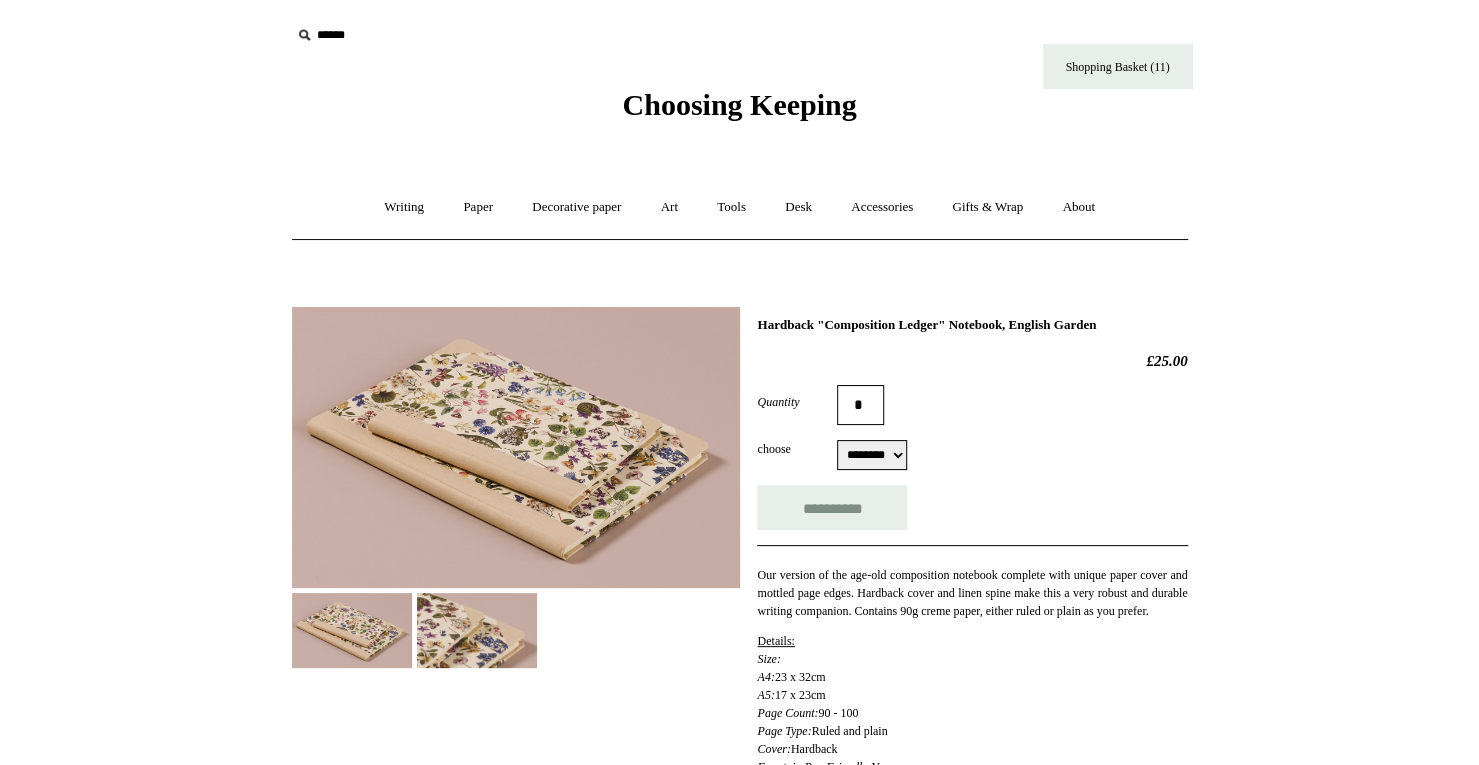 type on "**********" 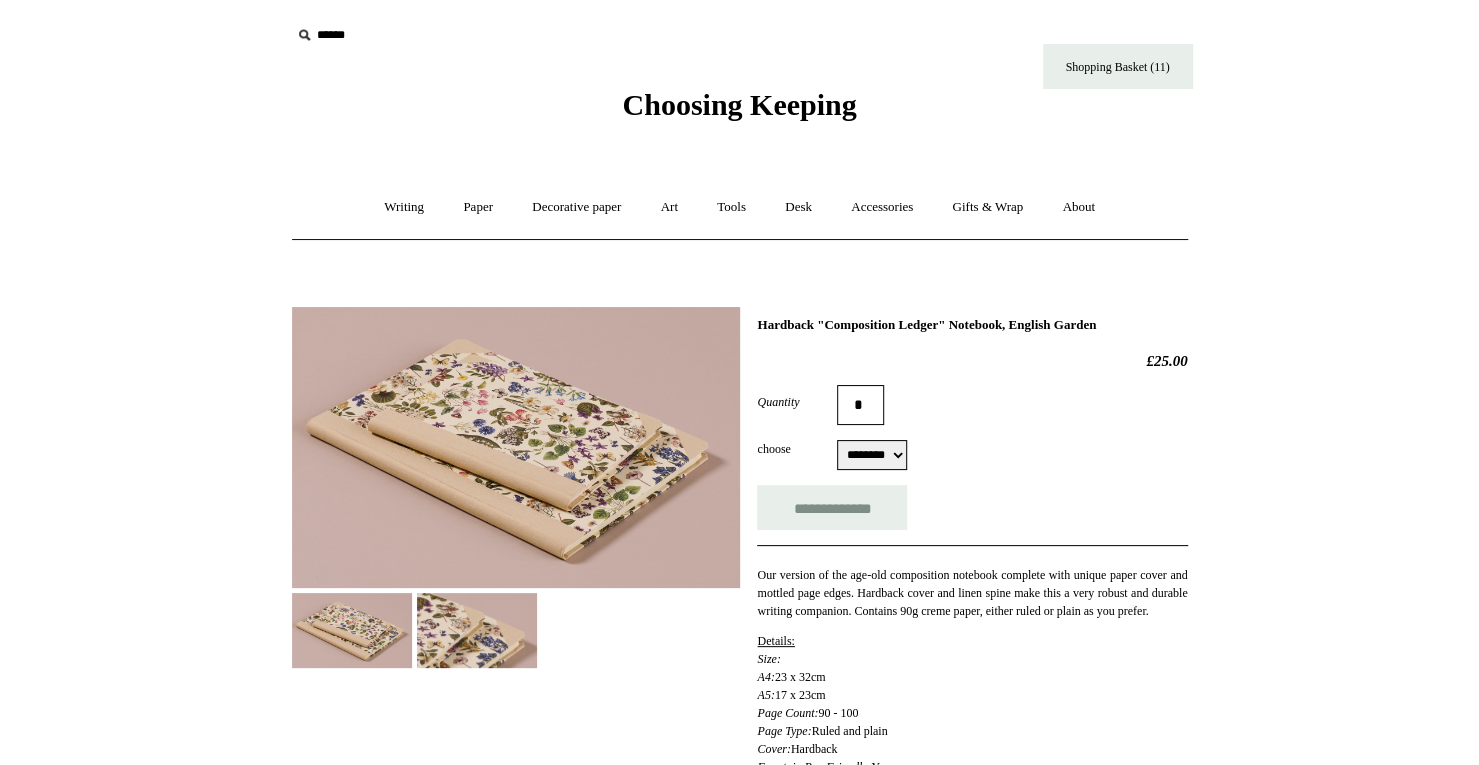 click at bounding box center [516, 447] 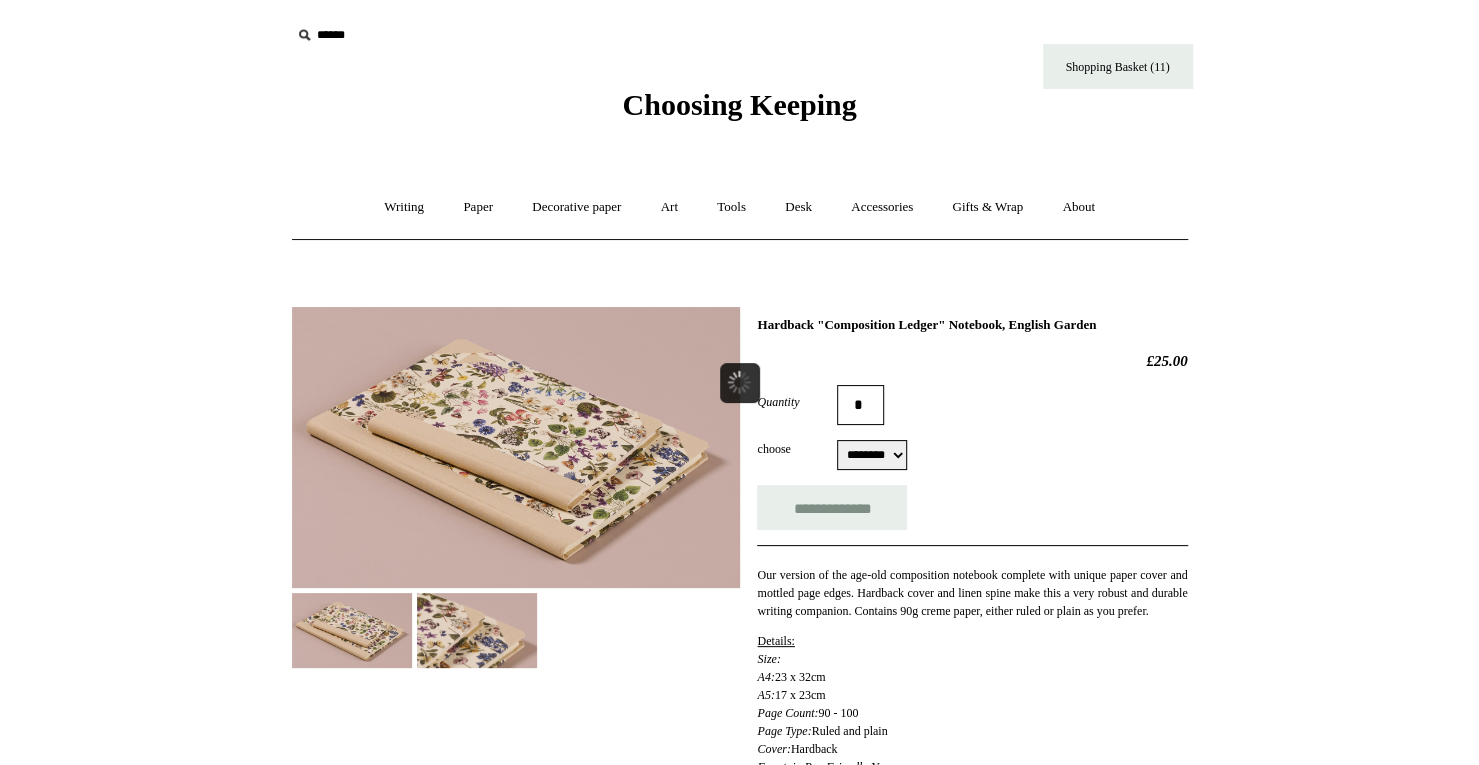 click on "Menu
Choosing Keeping
*
Shipping Information
Shopping Basket (11)
*
⤺" at bounding box center (740, 766) 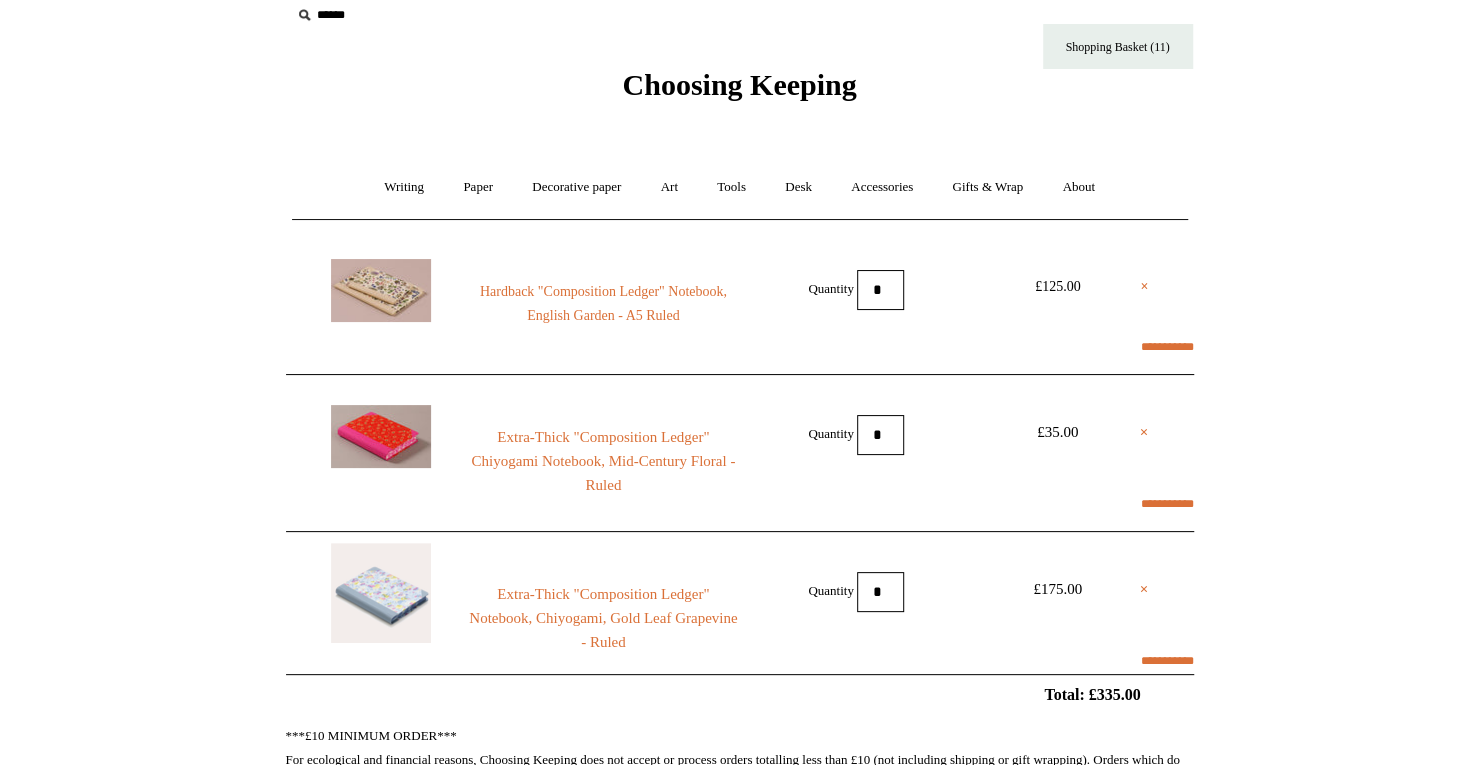 scroll, scrollTop: 30, scrollLeft: 0, axis: vertical 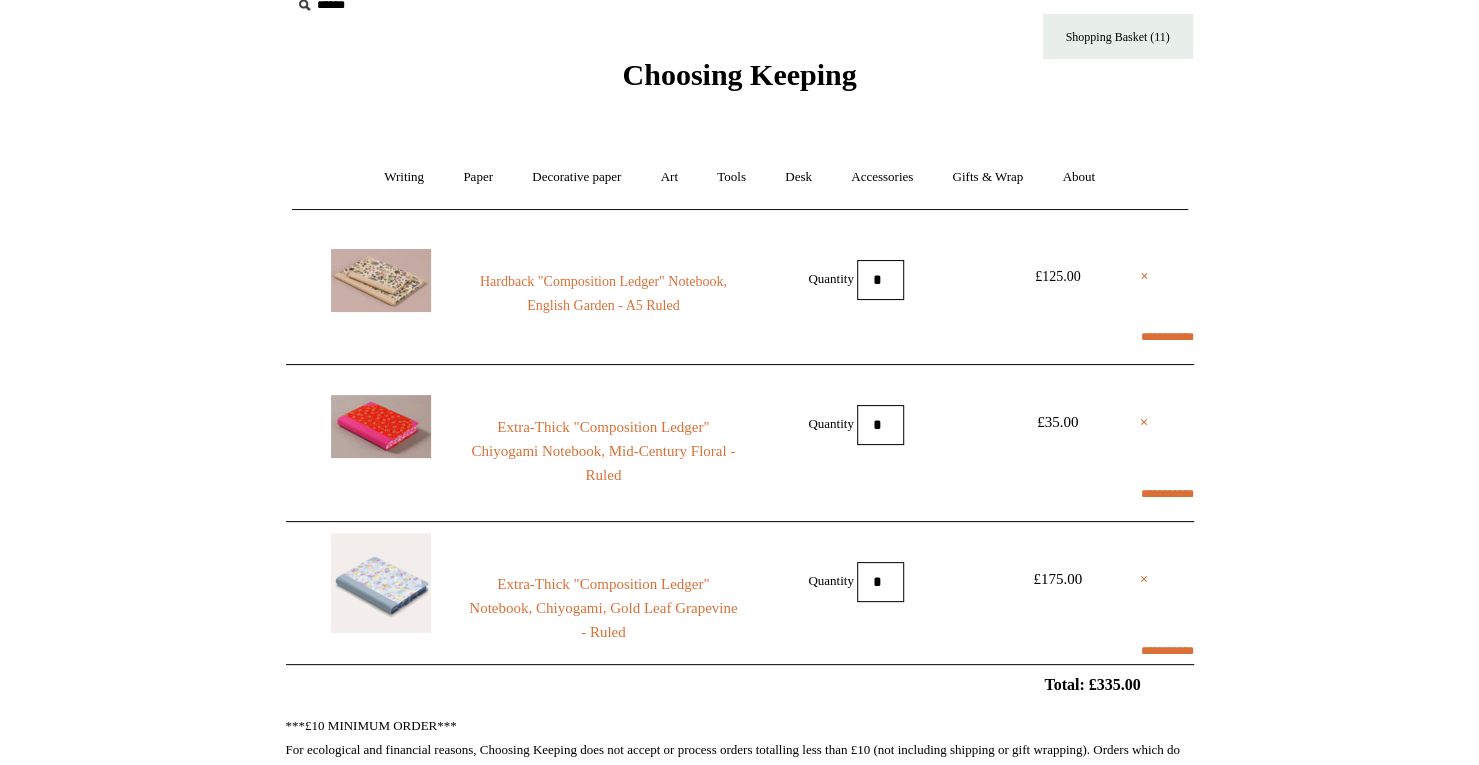 select on "**********" 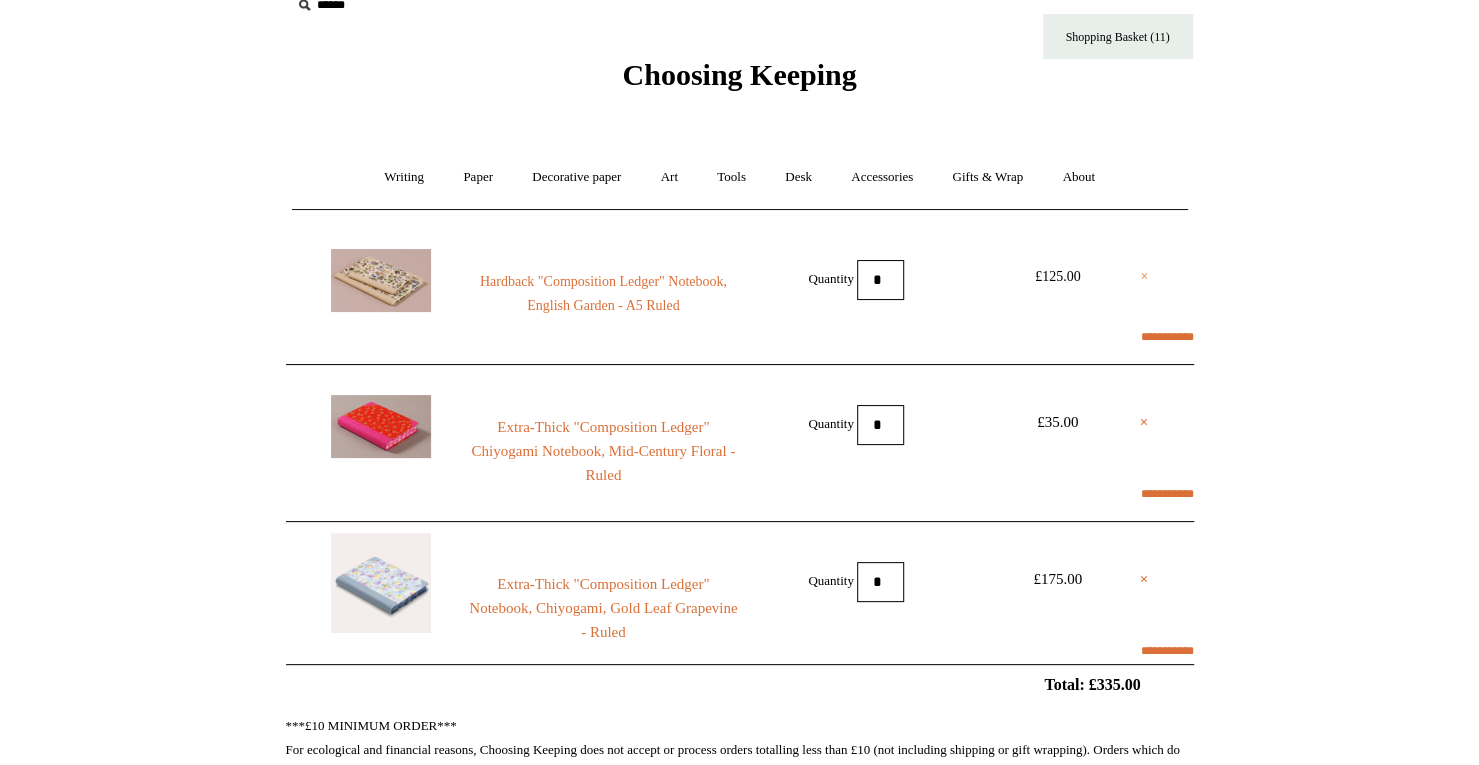 click on "×" at bounding box center [1144, 277] 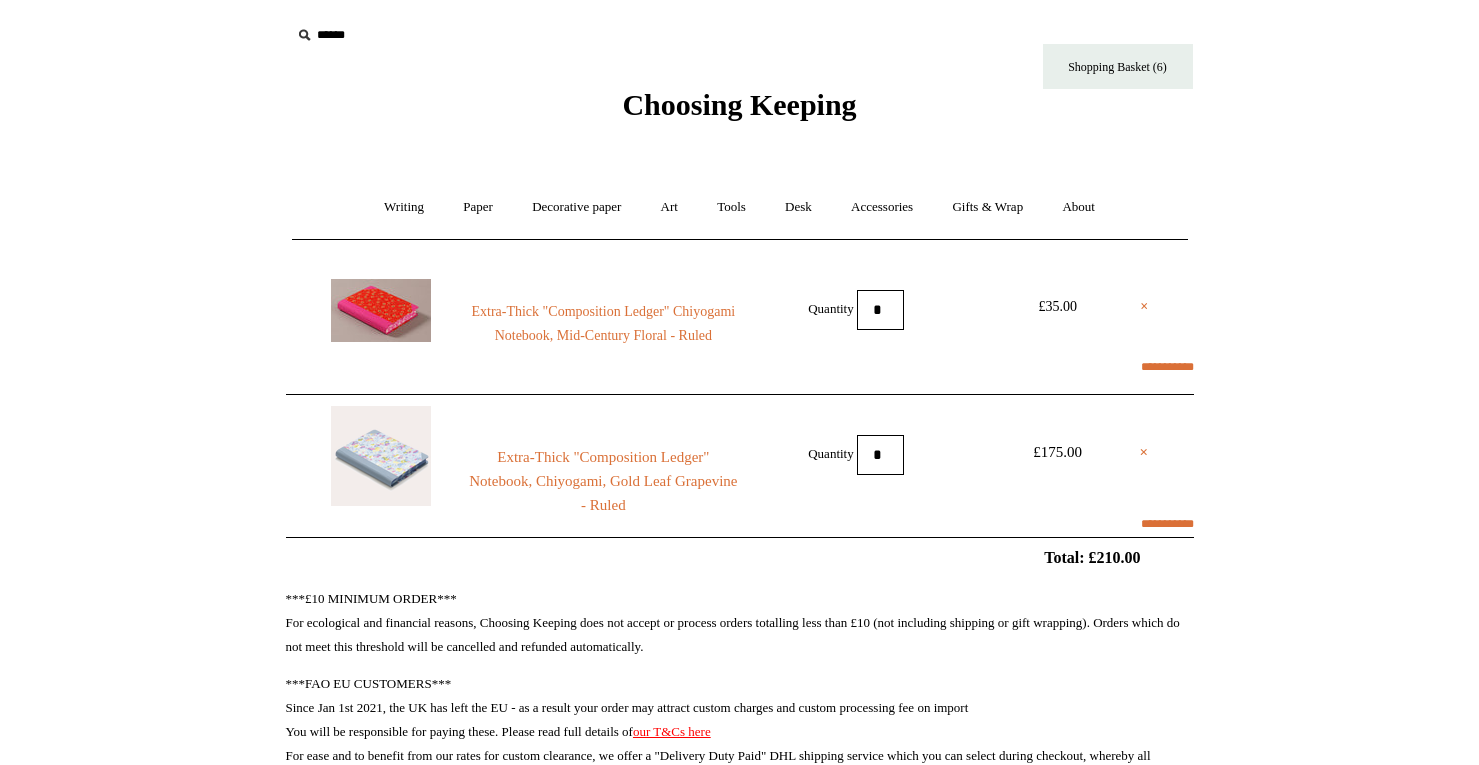 scroll, scrollTop: 0, scrollLeft: 0, axis: both 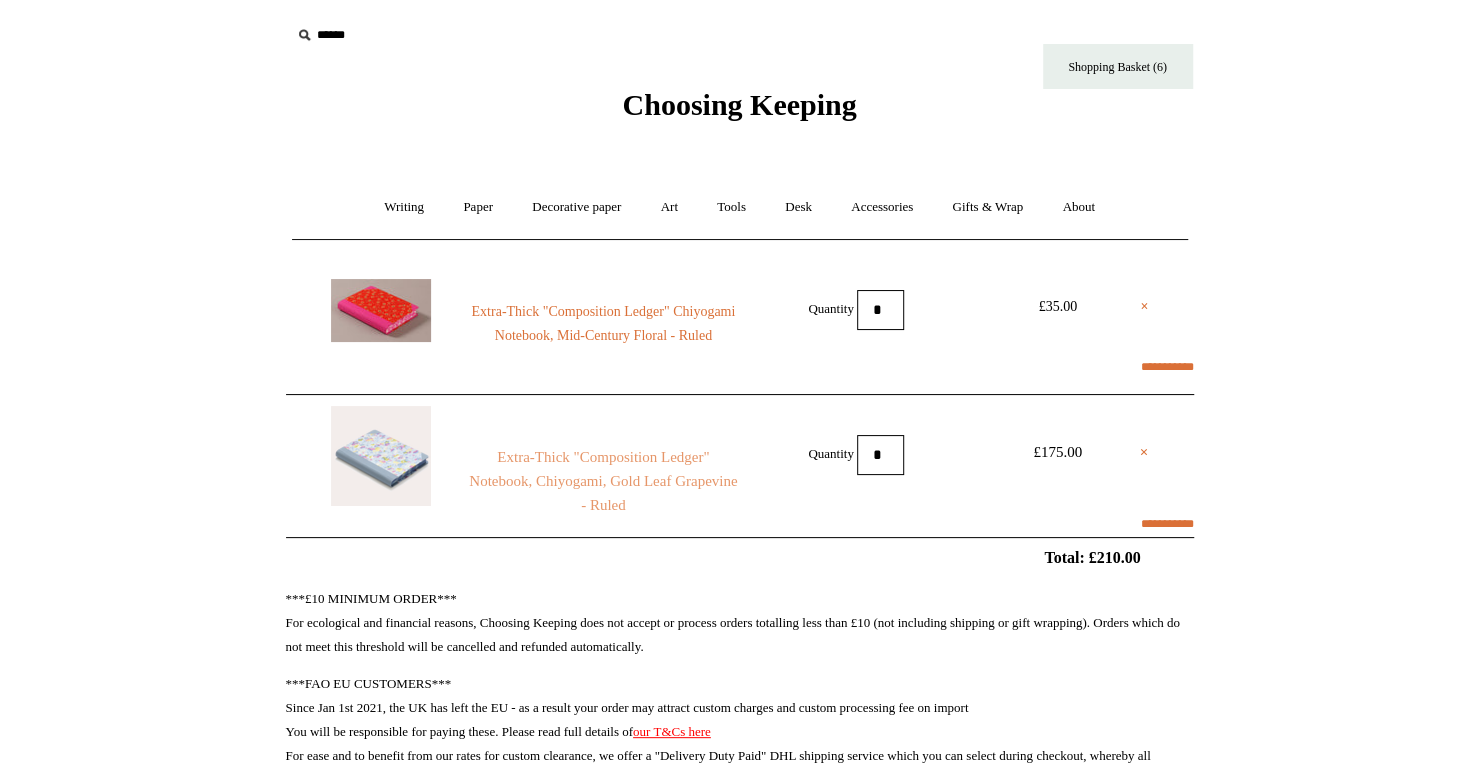 click on "Extra-Thick "Composition Ledger" Notebook, Chiyogami, Gold Leaf Grapevine - Ruled" at bounding box center [603, 481] 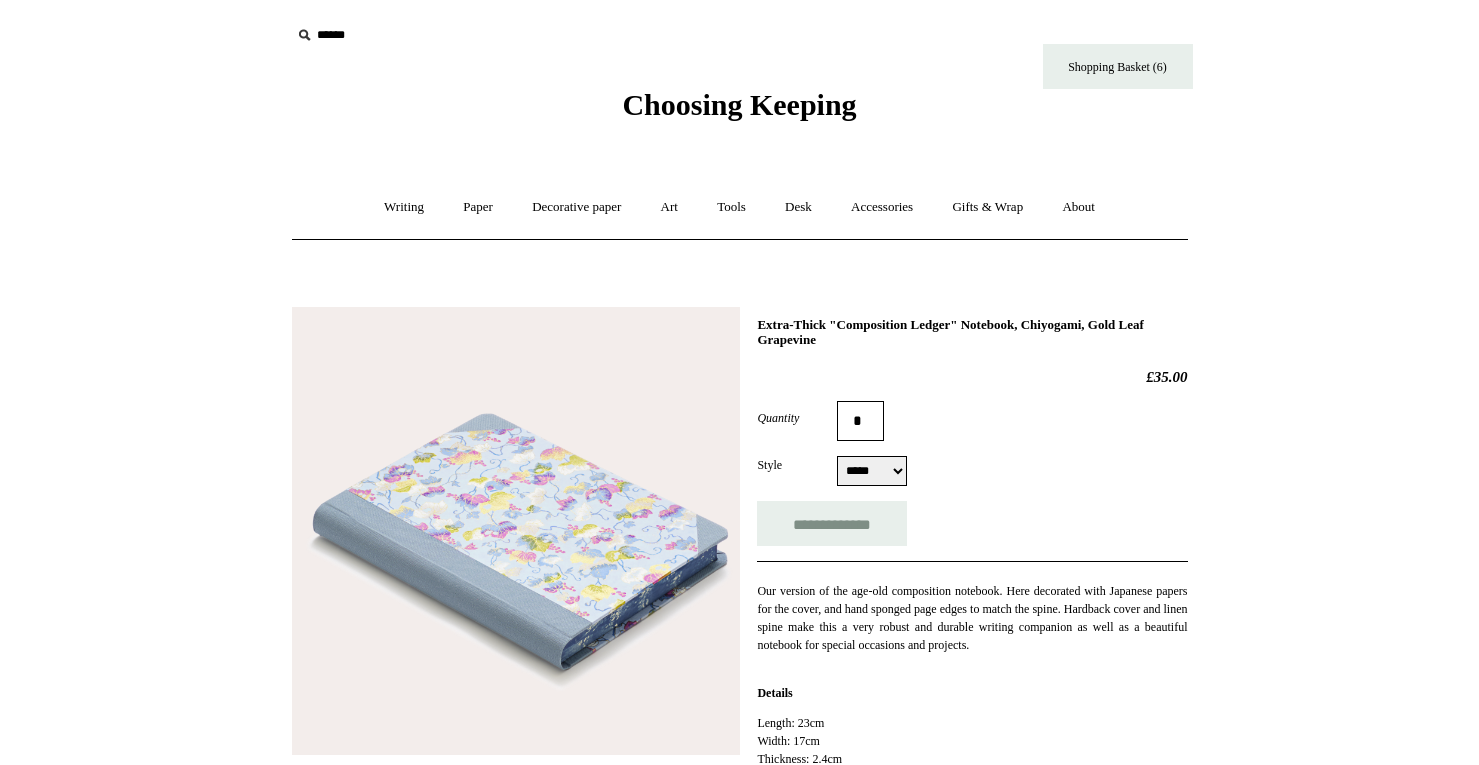 select on "*****" 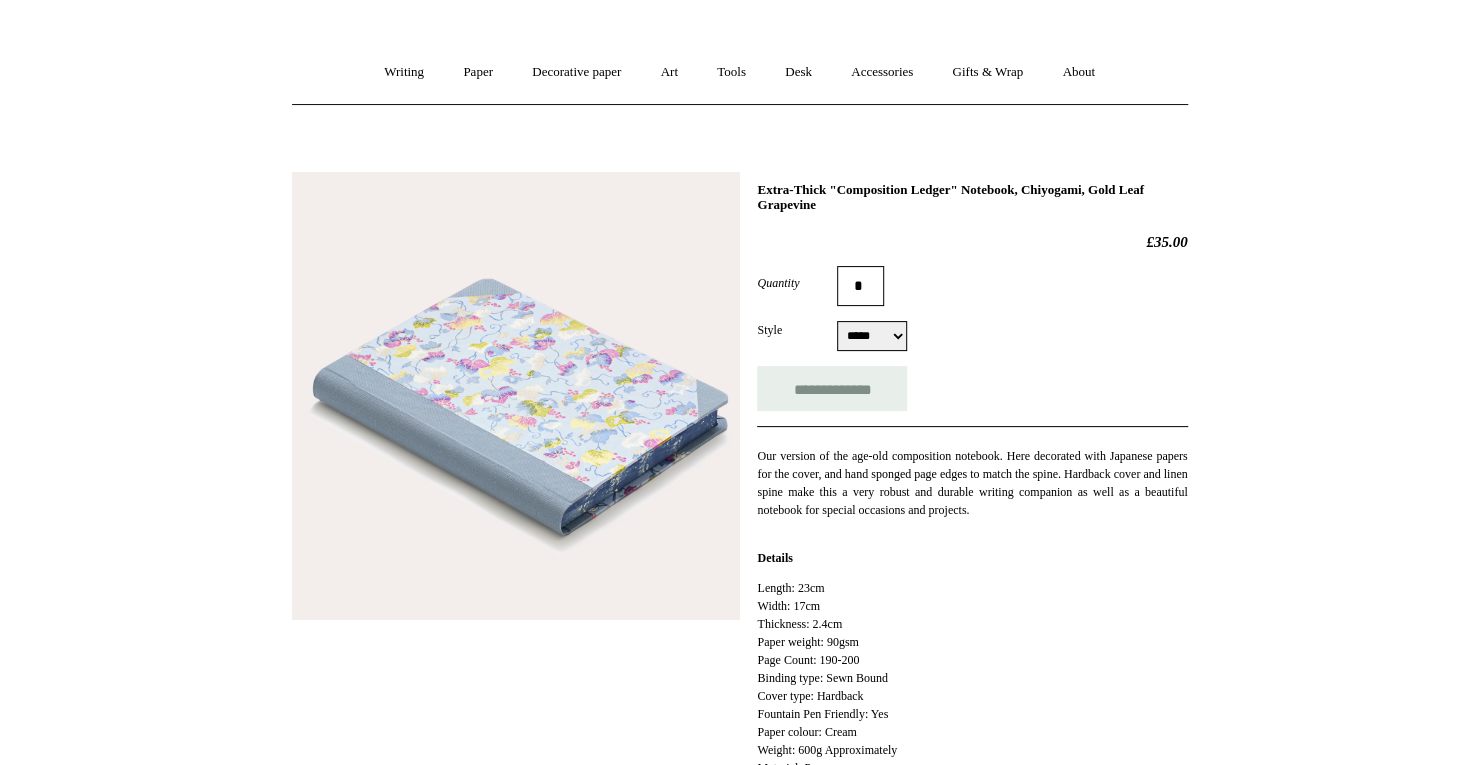 scroll, scrollTop: 136, scrollLeft: 0, axis: vertical 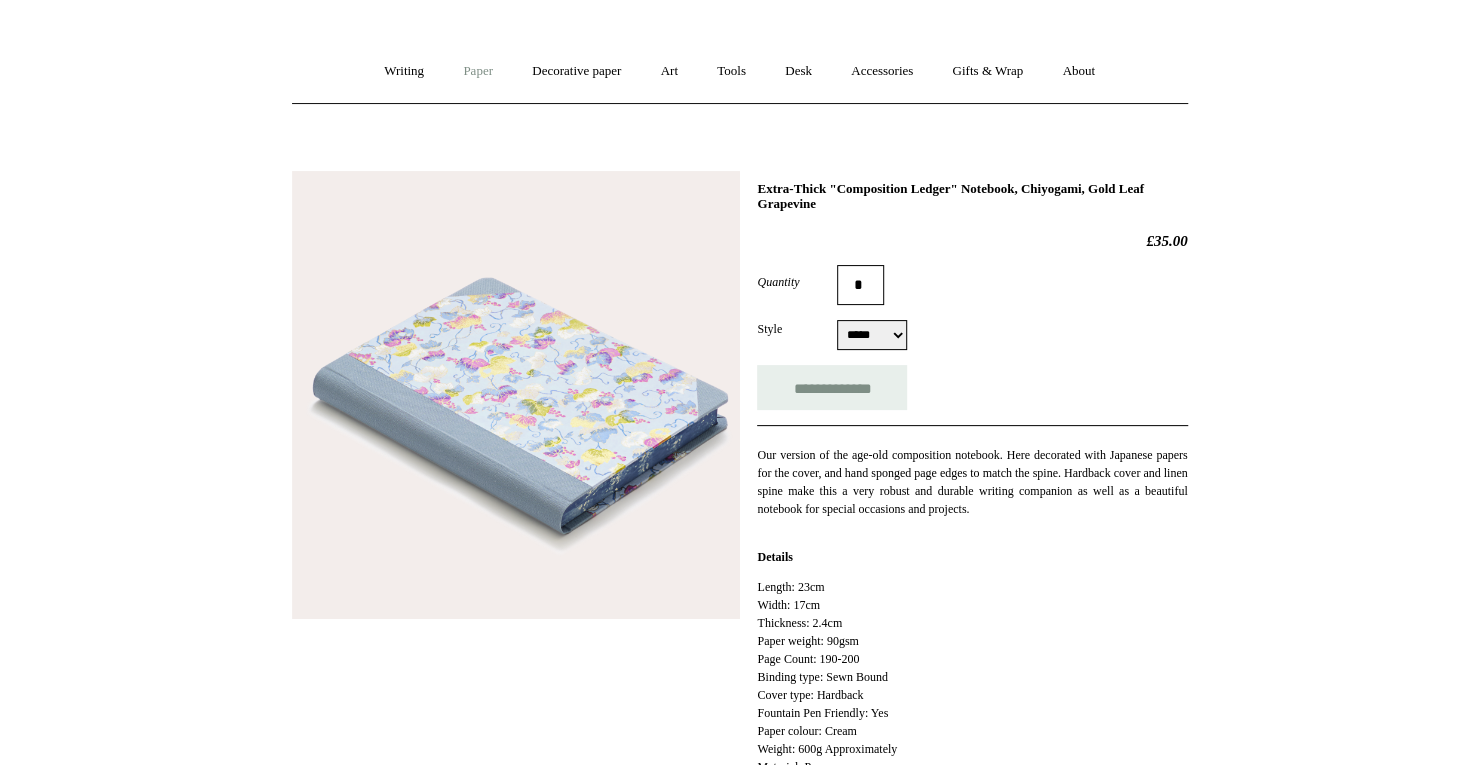 click on "Paper +" at bounding box center [478, 71] 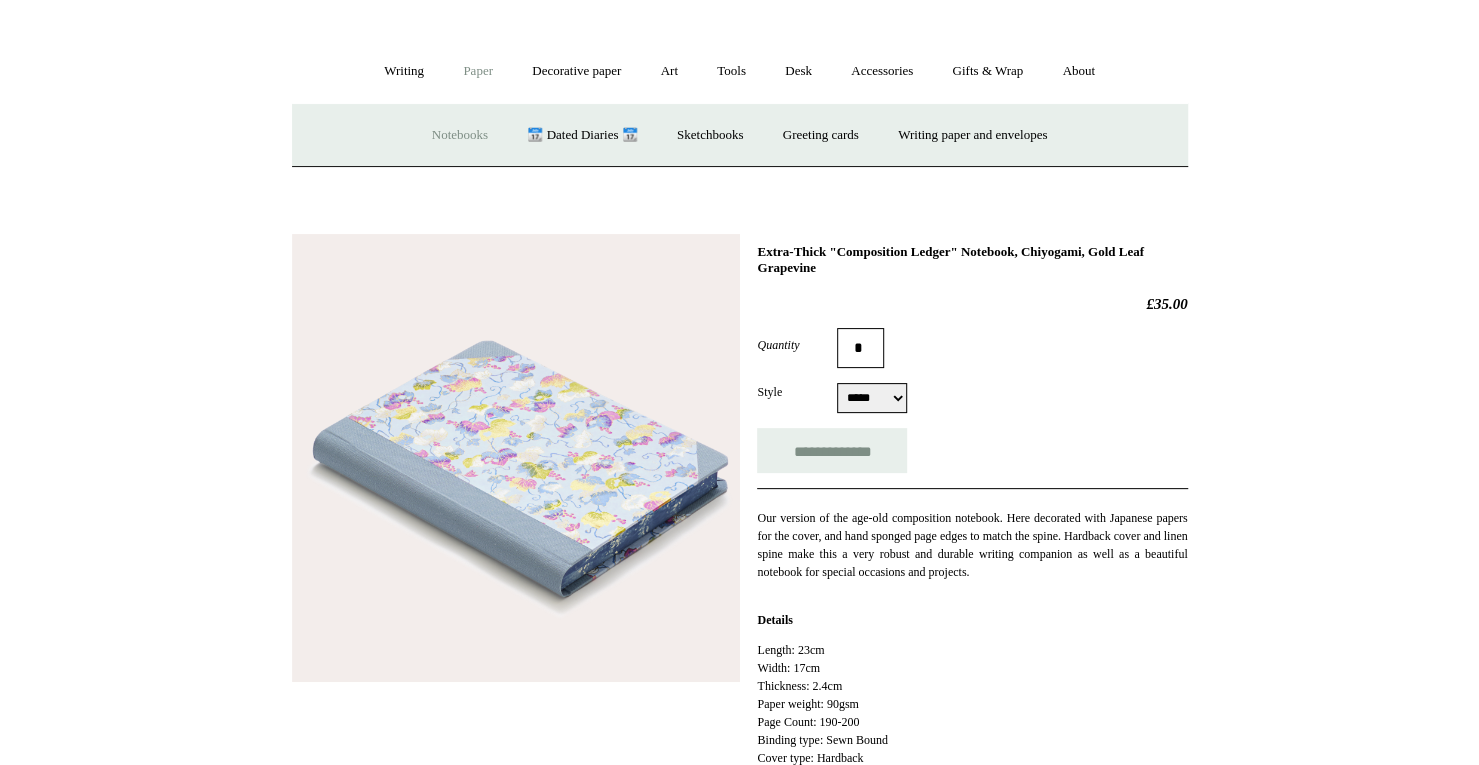 click on "Notebooks +" at bounding box center [460, 135] 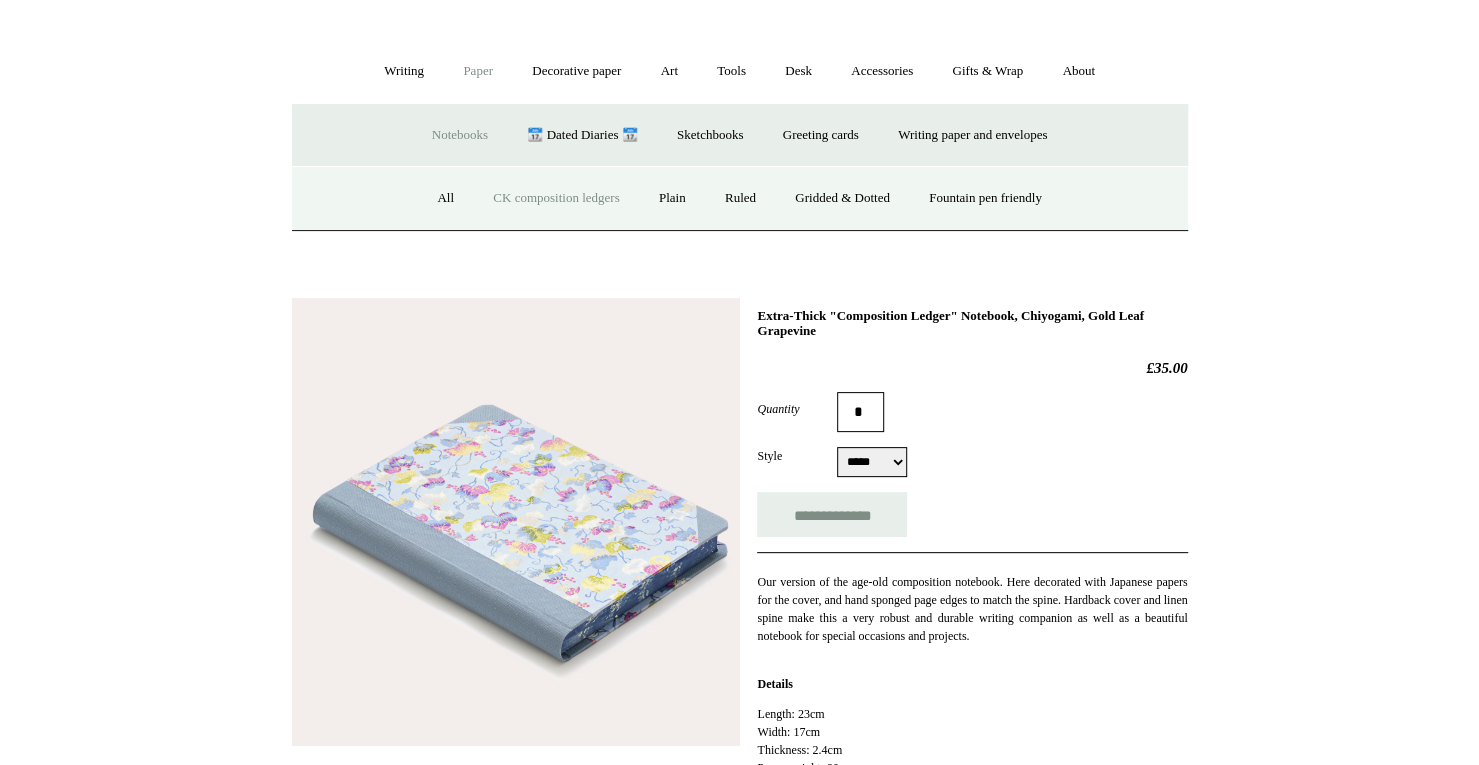 click on "CK composition ledgers" at bounding box center (556, 198) 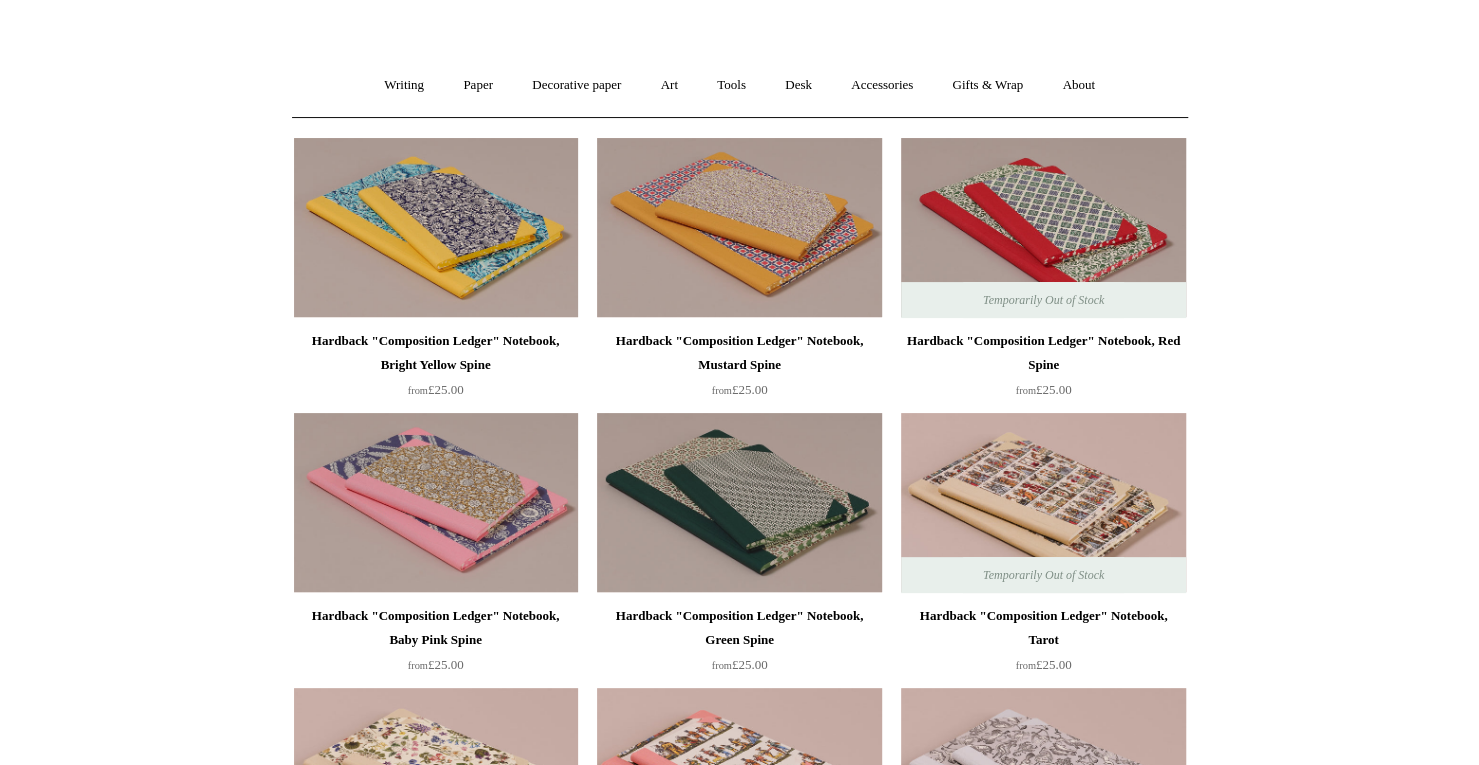 scroll, scrollTop: 123, scrollLeft: 0, axis: vertical 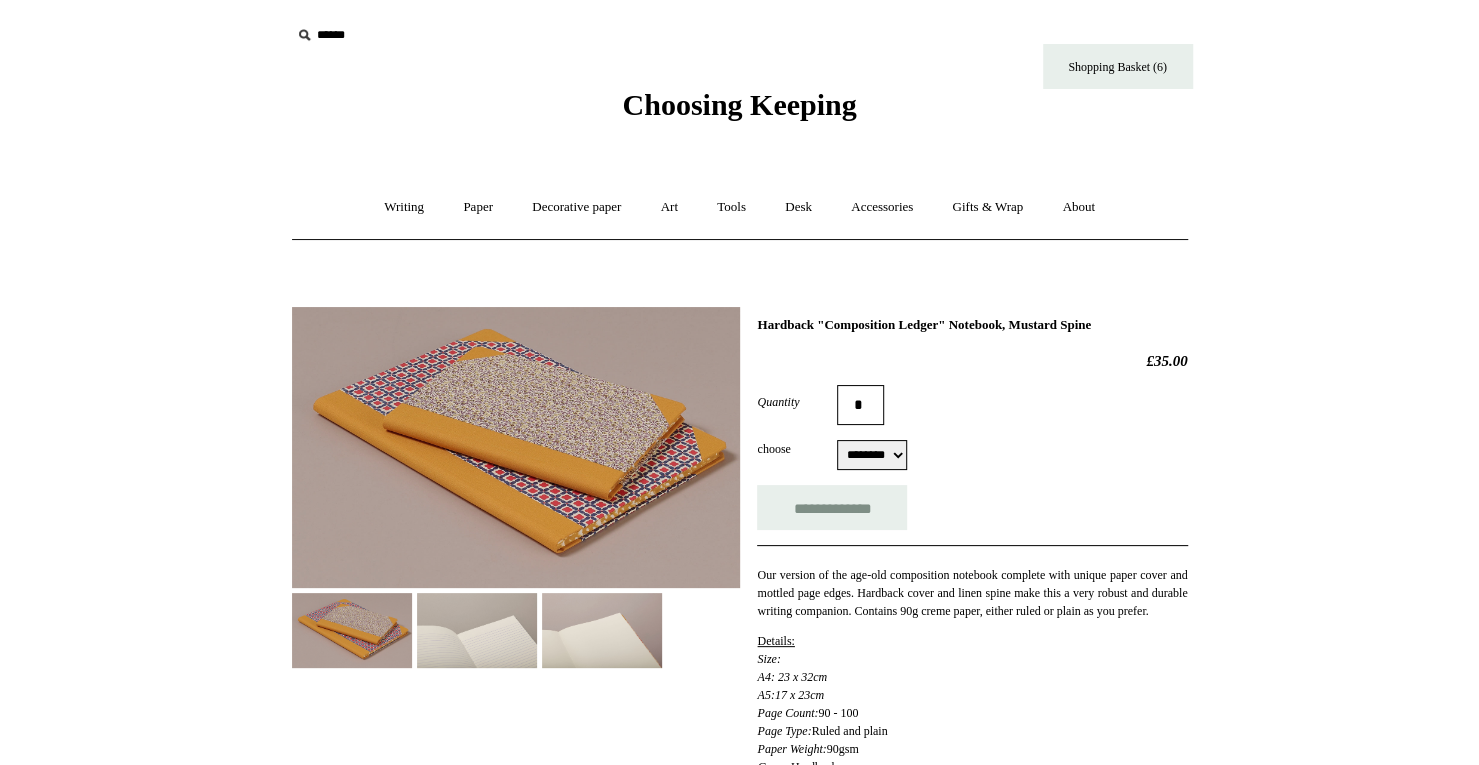 click on "******** ******** ******** ********" at bounding box center (872, 455) 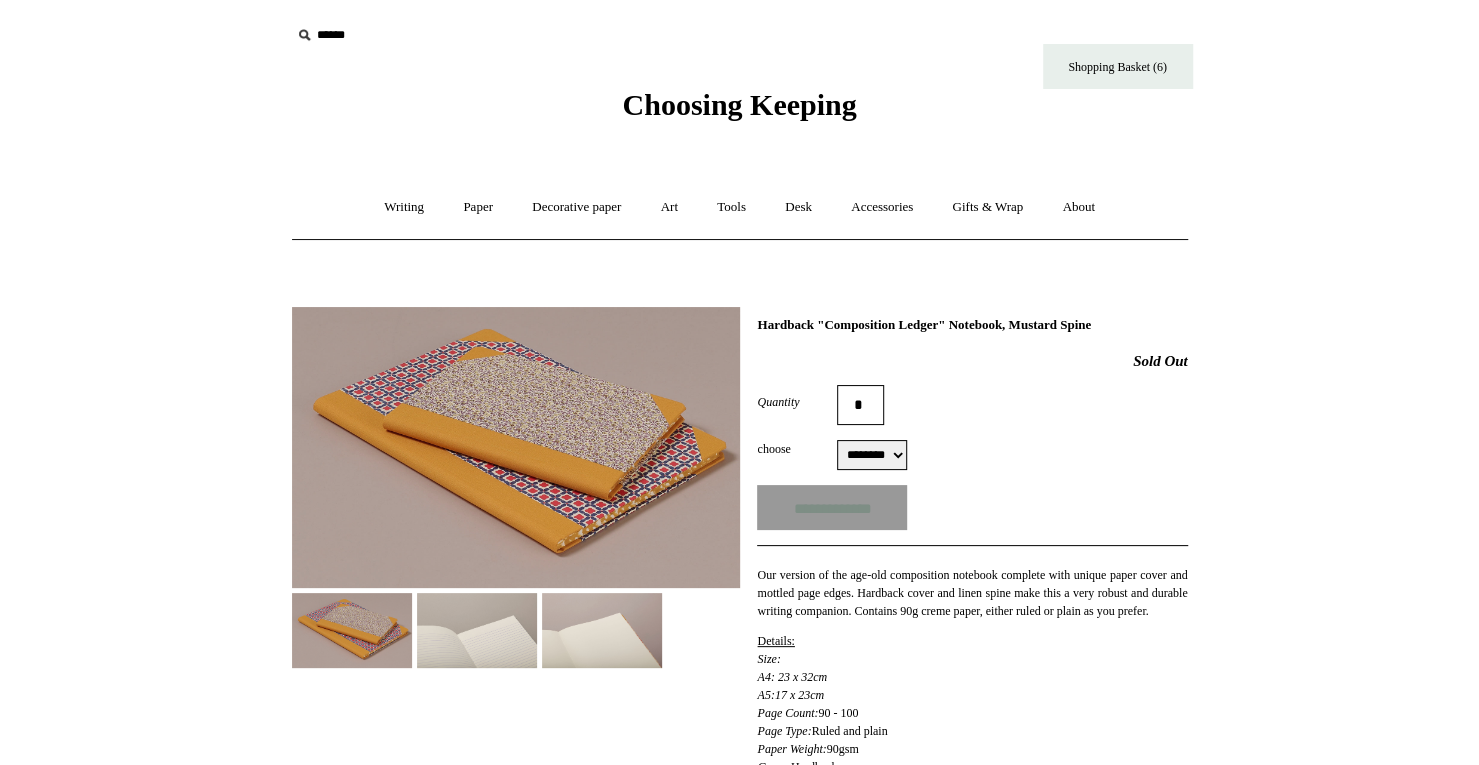 click on "******** ******** ******** ********" at bounding box center [872, 455] 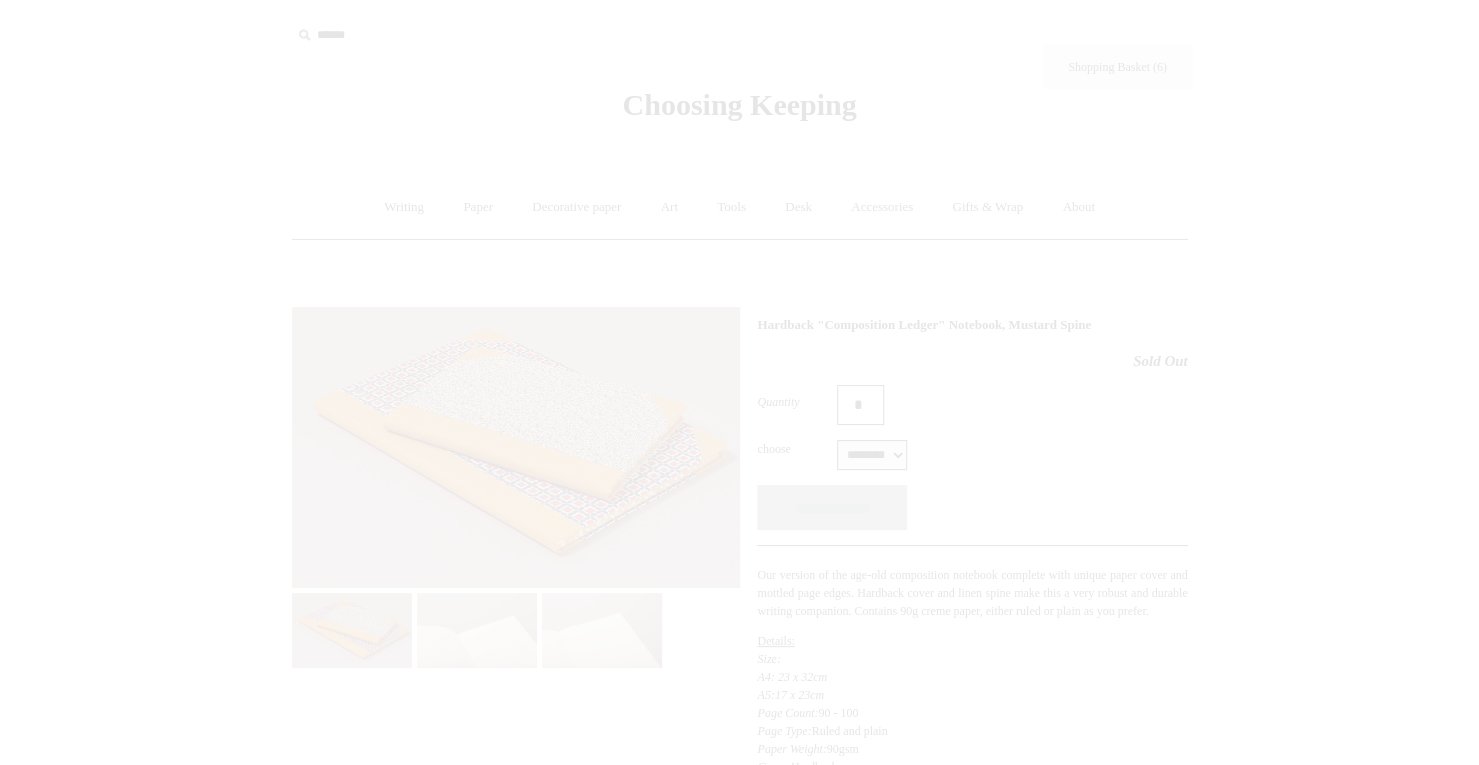 click at bounding box center [739, 382] 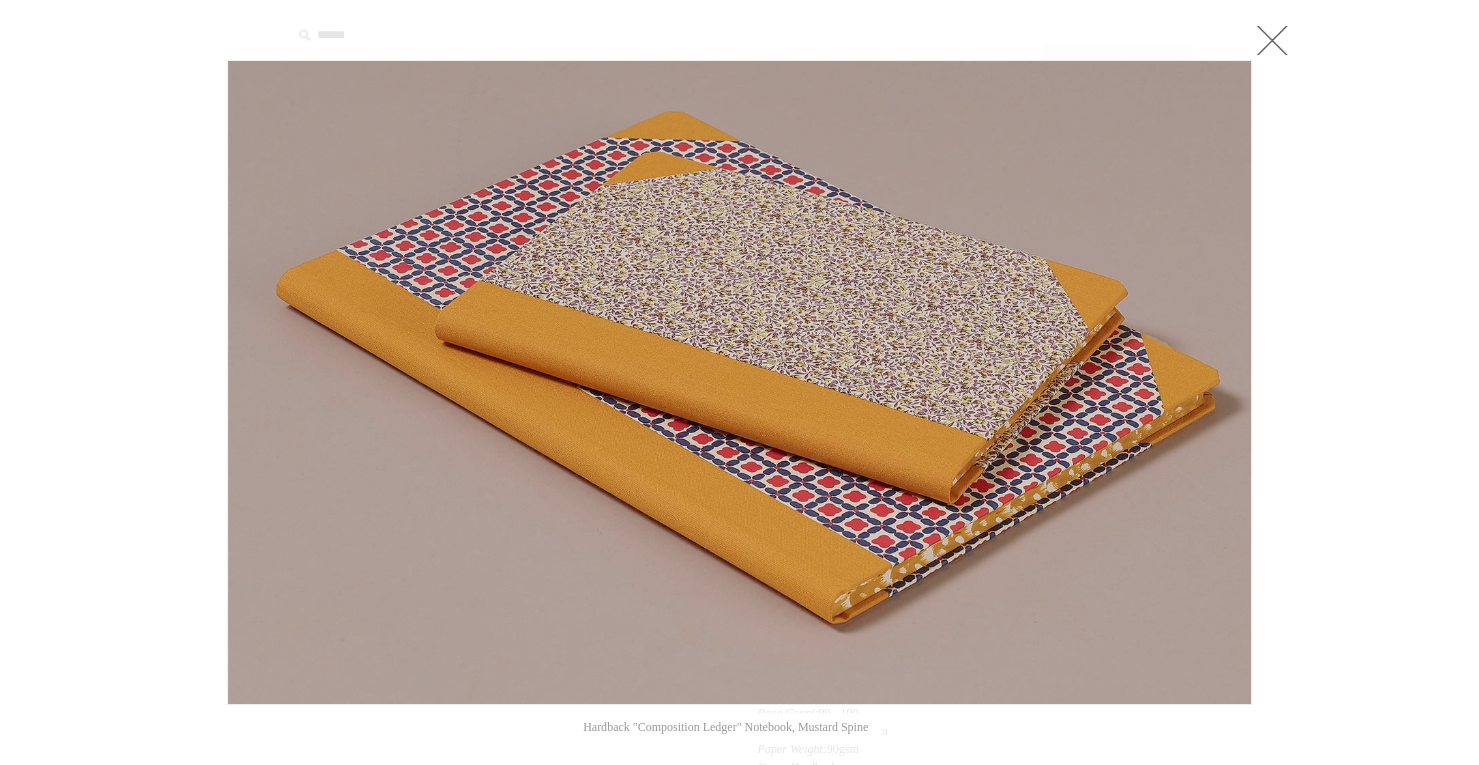 click at bounding box center [1272, 40] 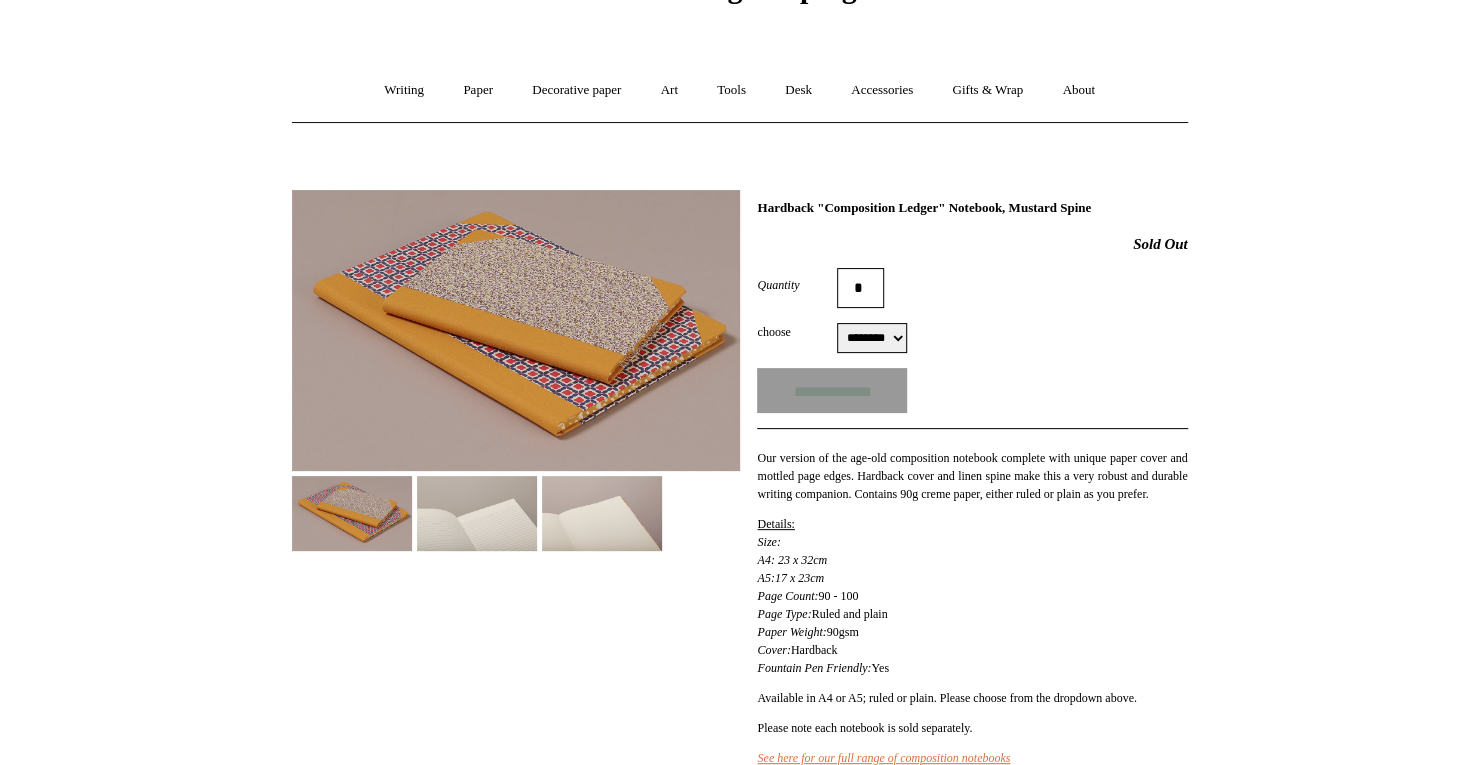 scroll, scrollTop: 118, scrollLeft: 0, axis: vertical 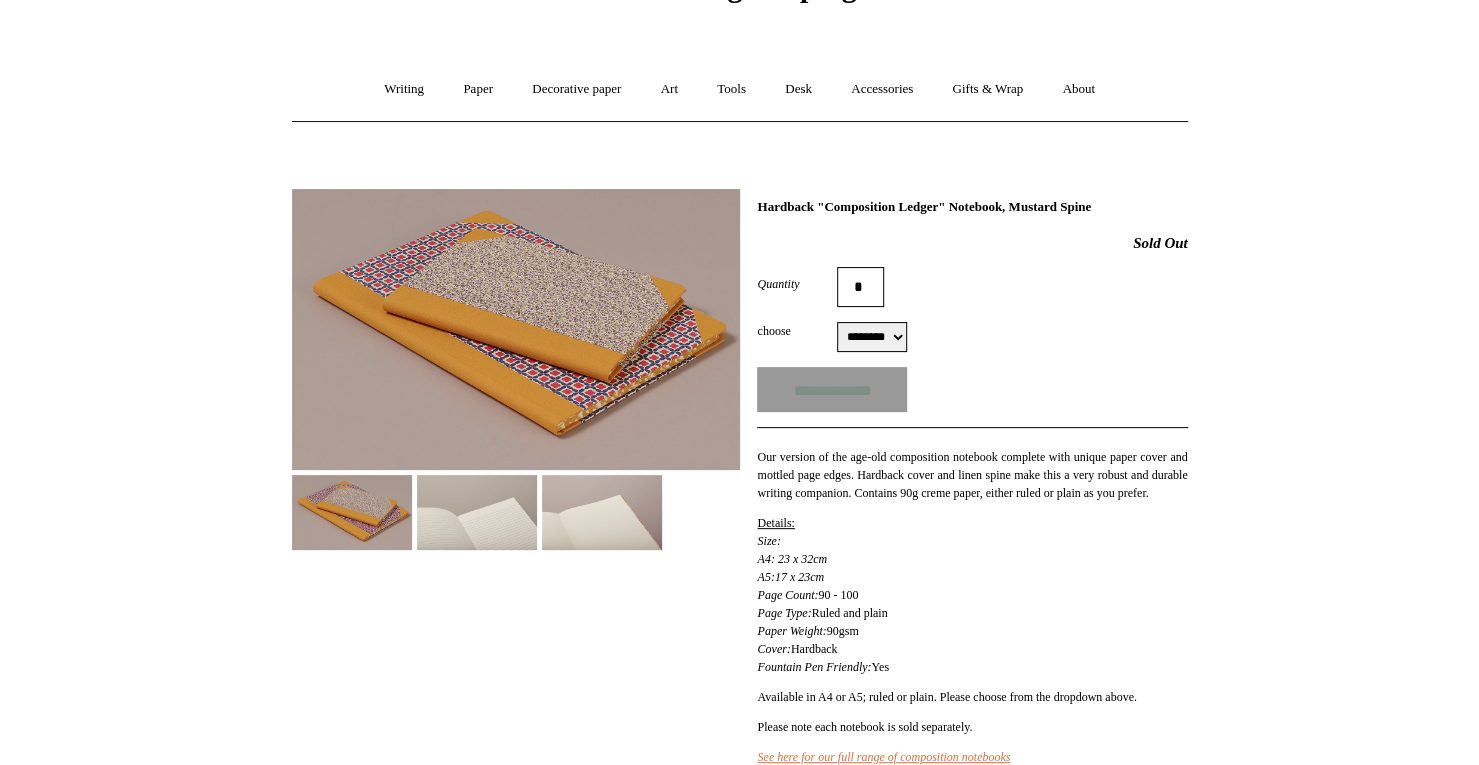 click on "******** ******** ******** ********" at bounding box center [872, 337] 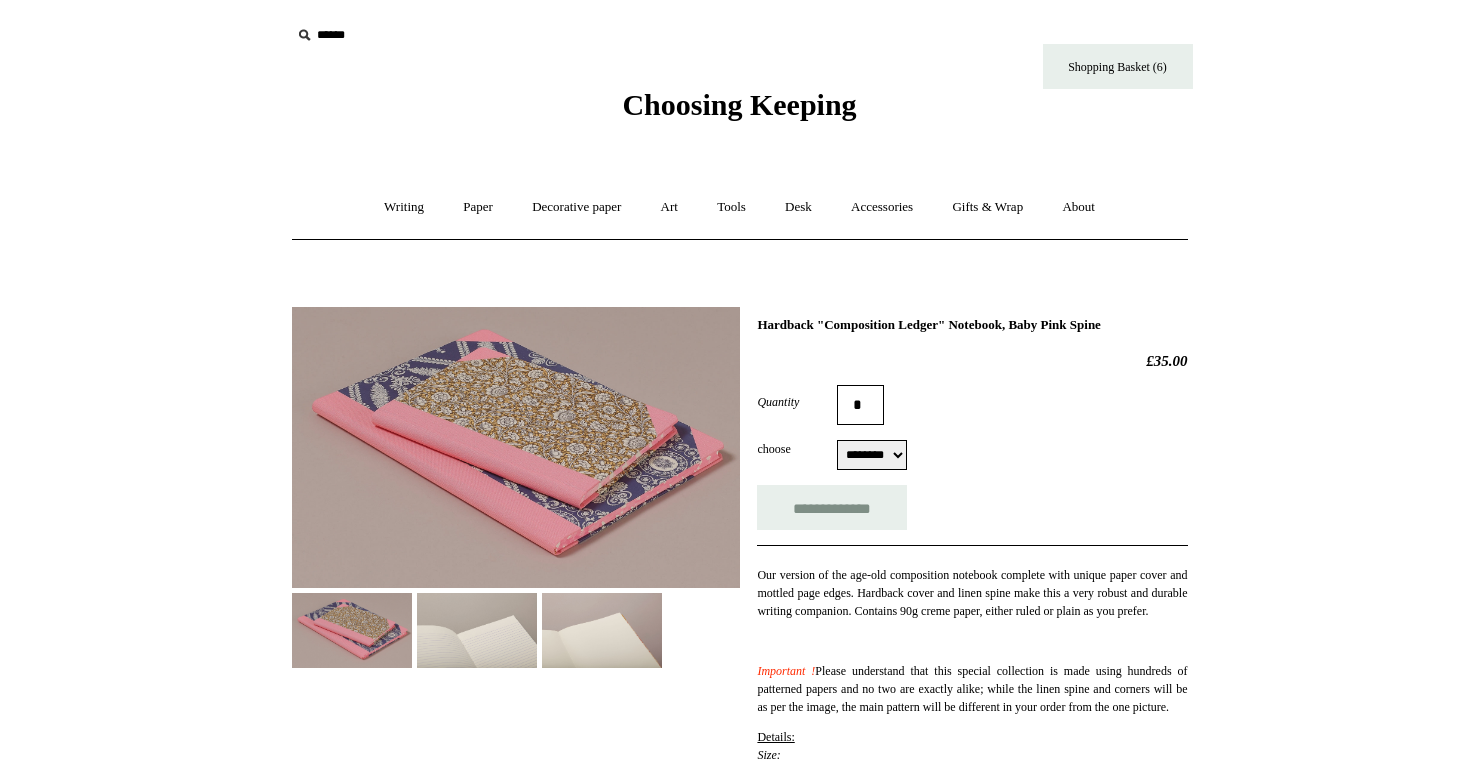 scroll, scrollTop: 0, scrollLeft: 0, axis: both 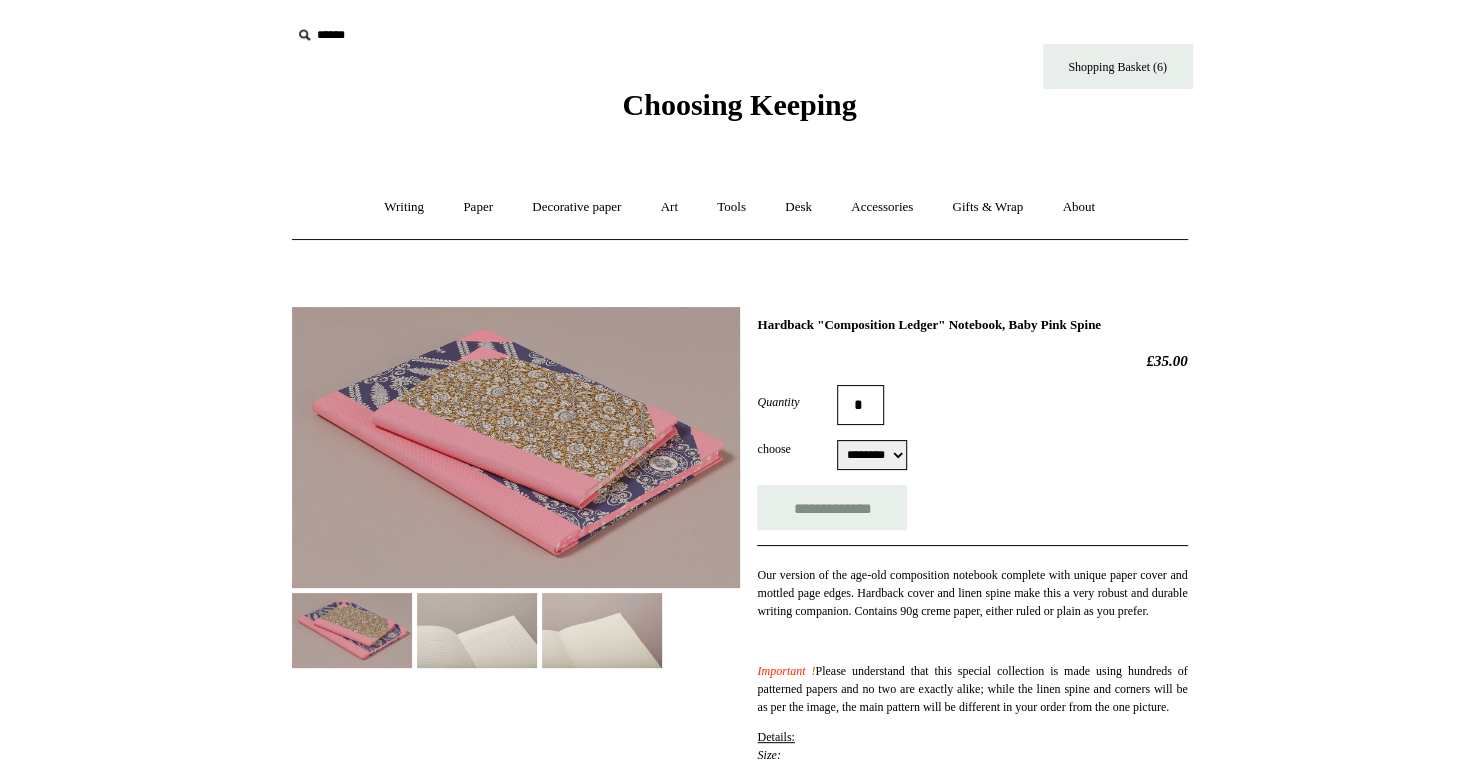 click on "******** ******** ******** ********" at bounding box center [872, 455] 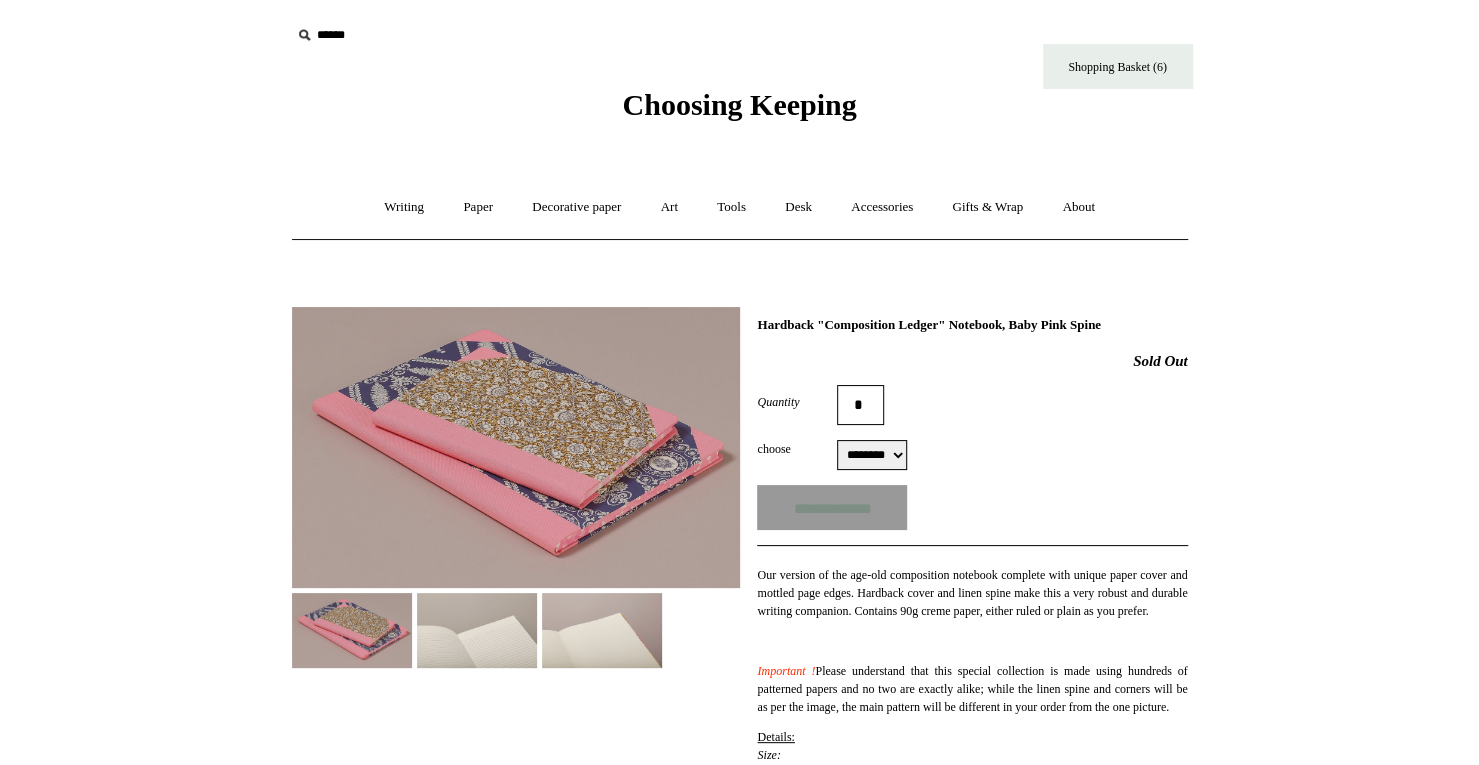 click on "**********" at bounding box center (740, 639) 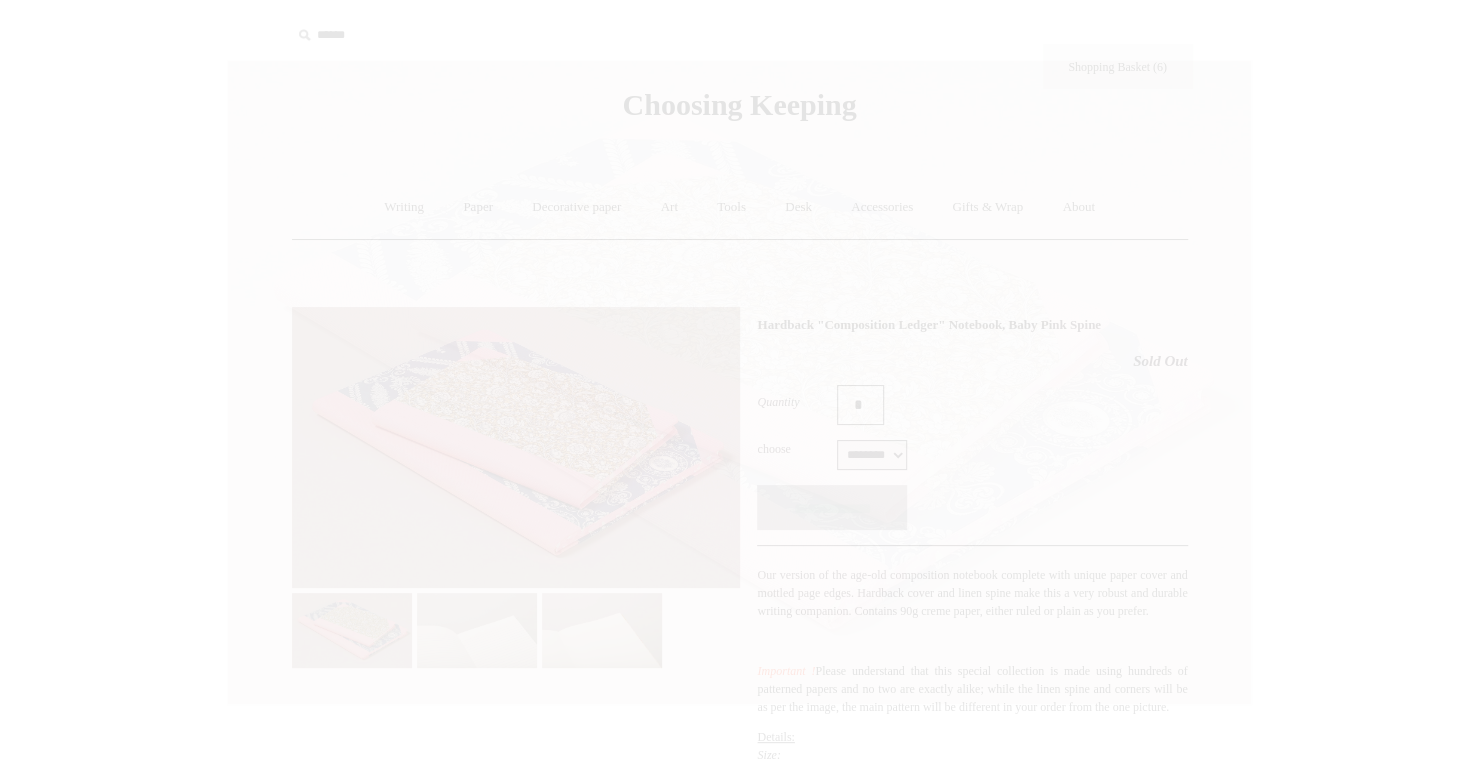 click on "Menu
Choosing Keeping
*
Shipping Information
Shopping Basket (6)
*
⤺
+" at bounding box center [740, 811] 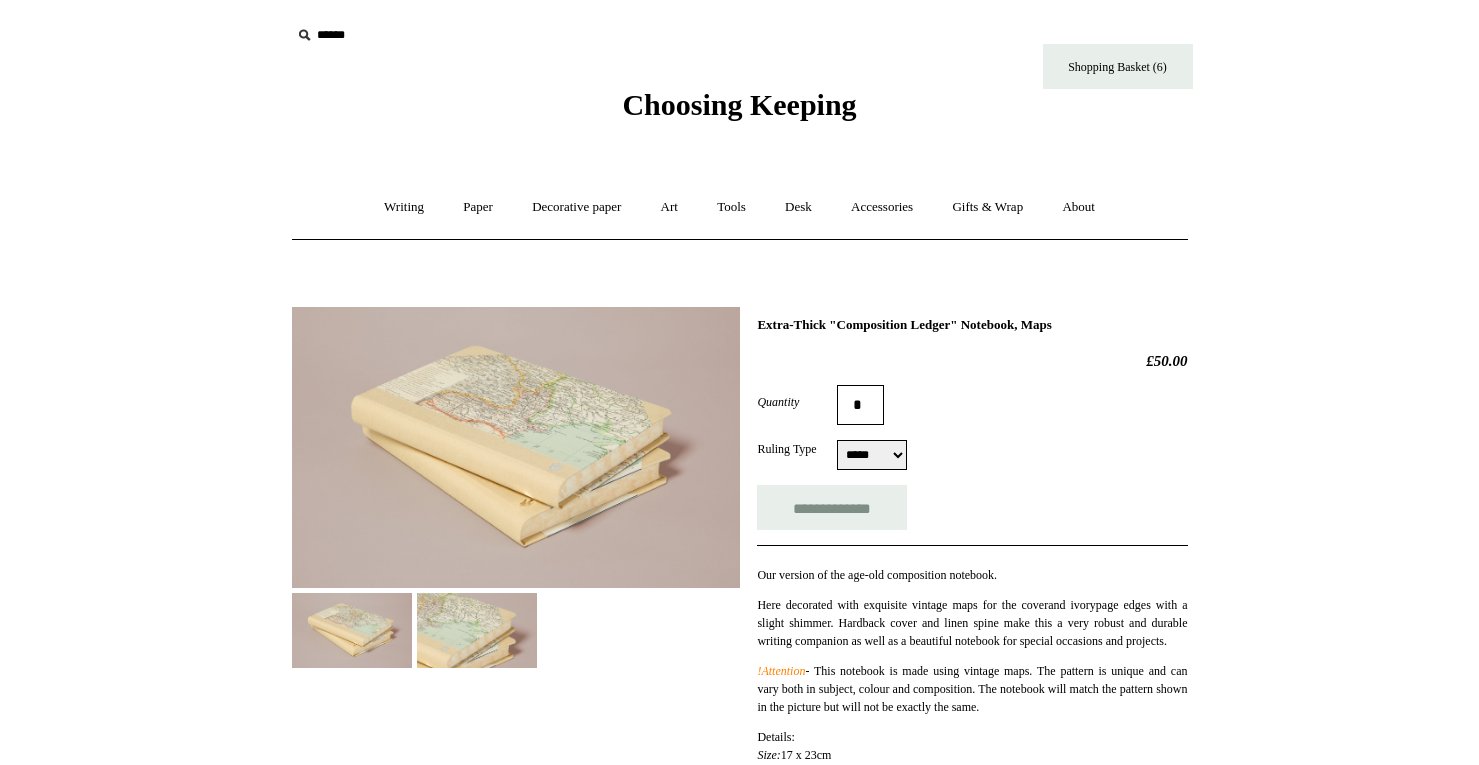 scroll, scrollTop: 0, scrollLeft: 0, axis: both 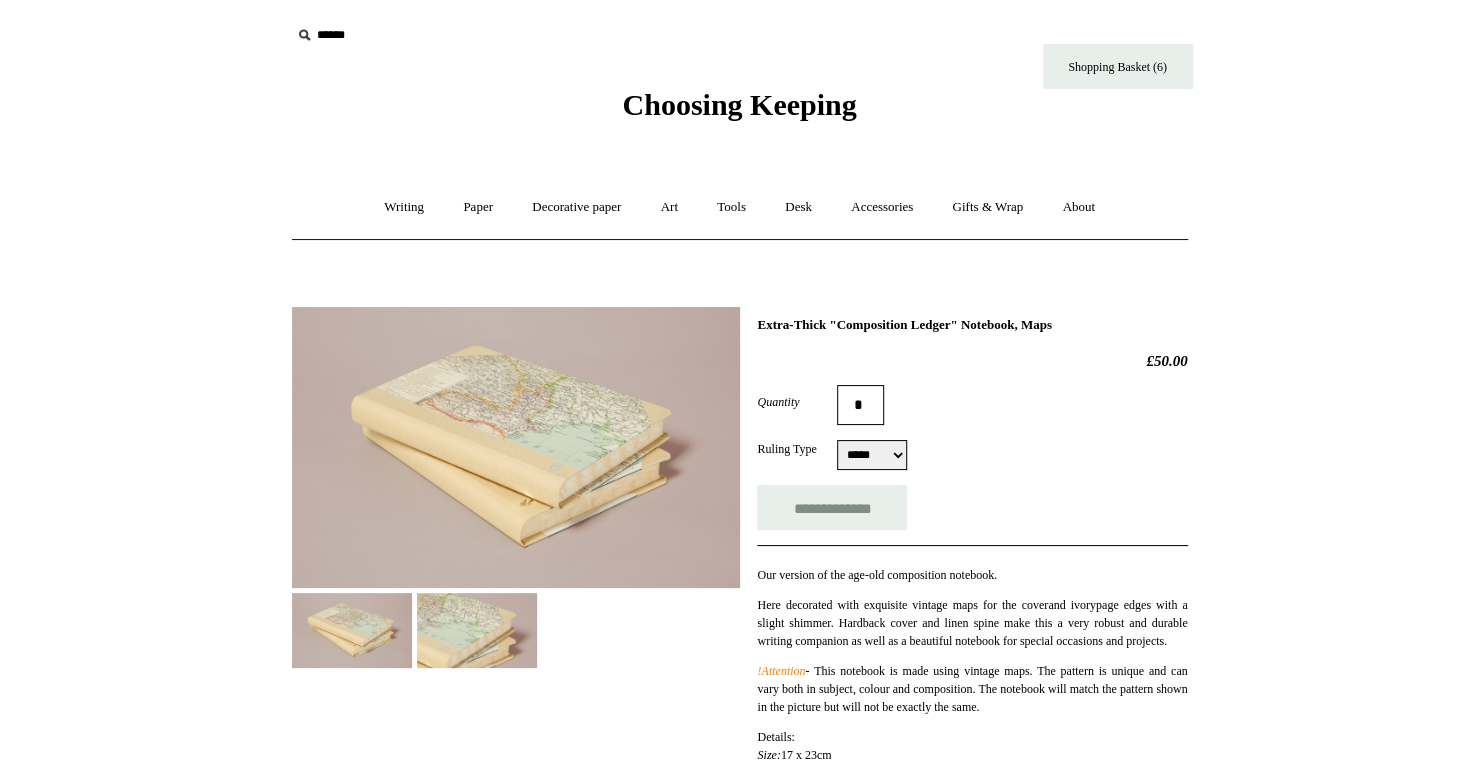 click at bounding box center [516, 447] 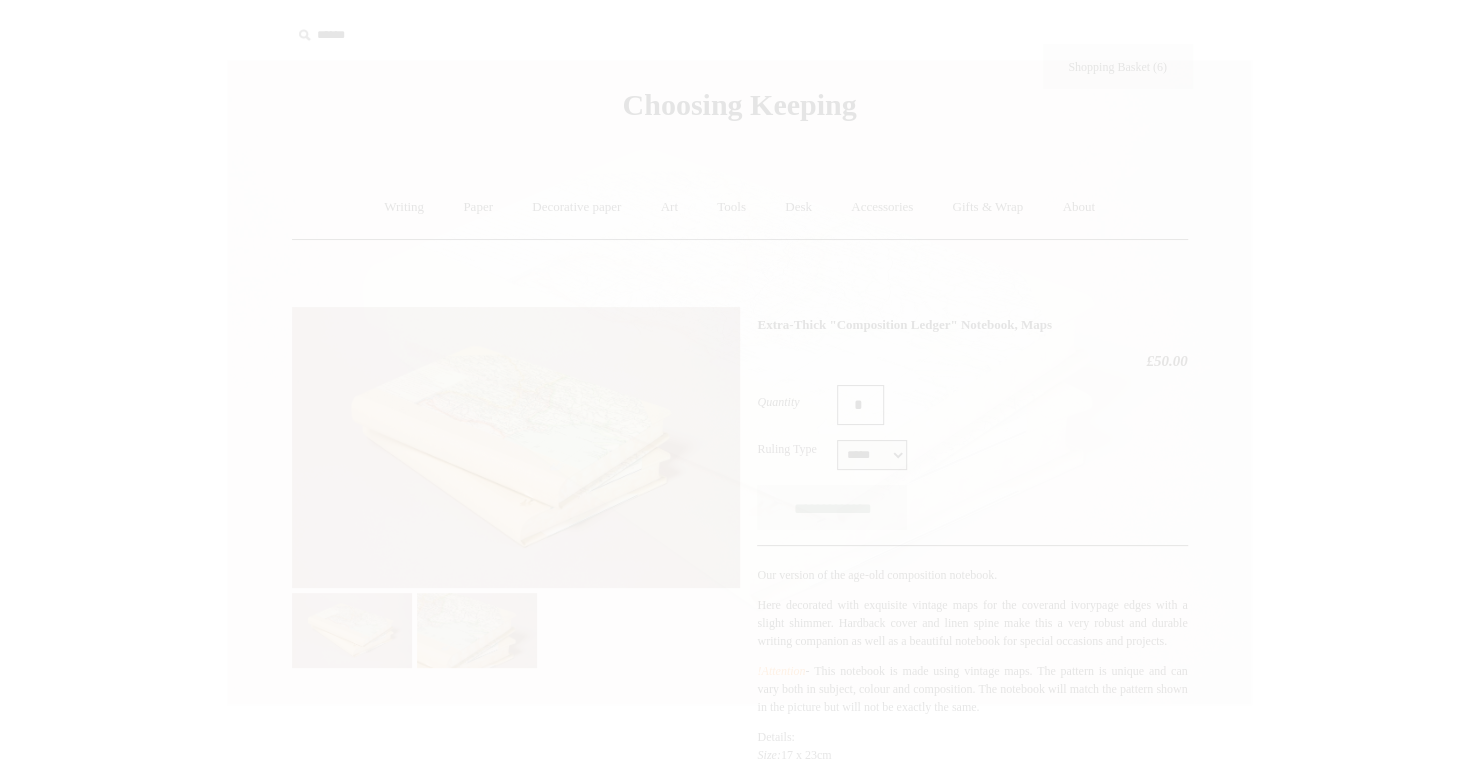 click on "Menu
Choosing Keeping
*
Shipping Information
Shopping Basket (6)
*
⤺
+" at bounding box center (740, 754) 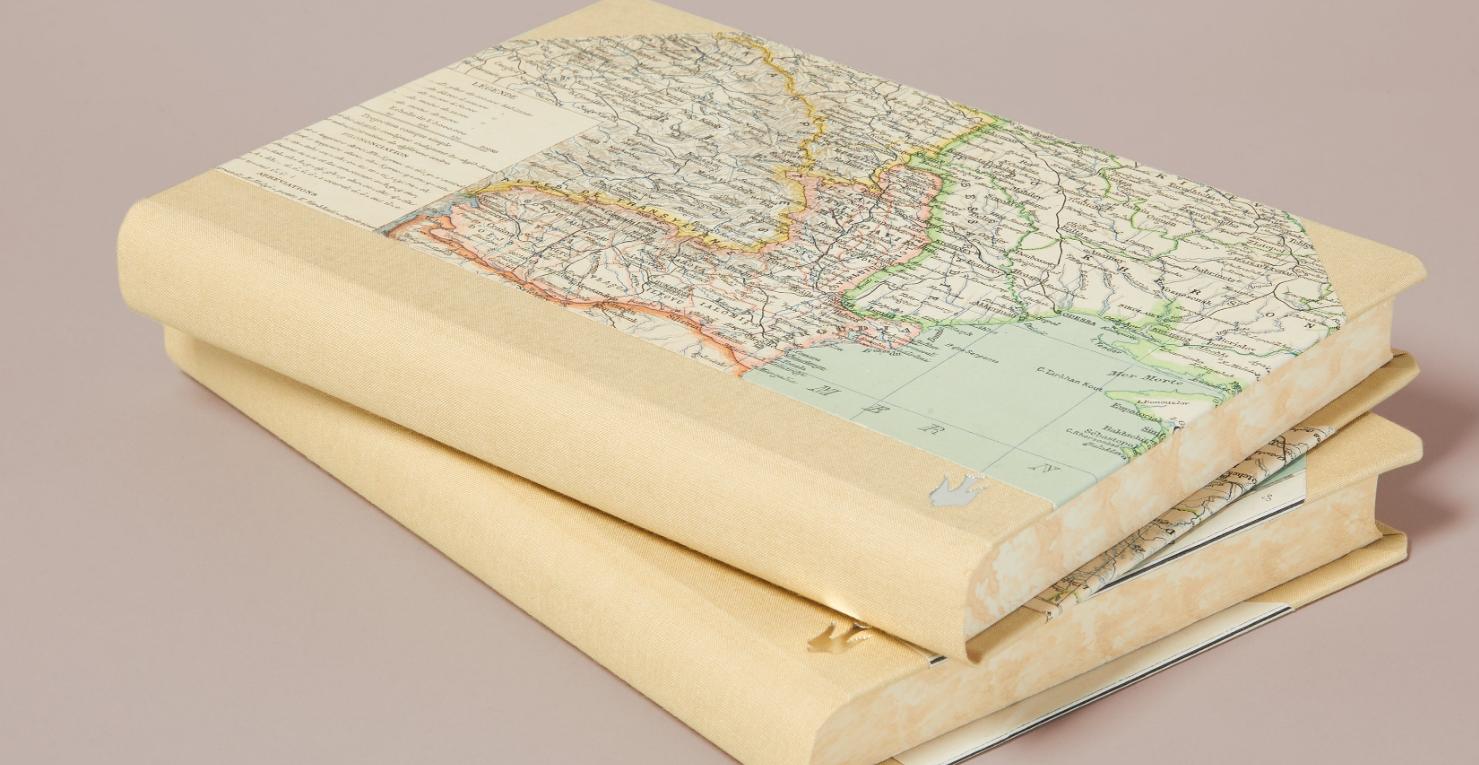 click at bounding box center [739, 382] 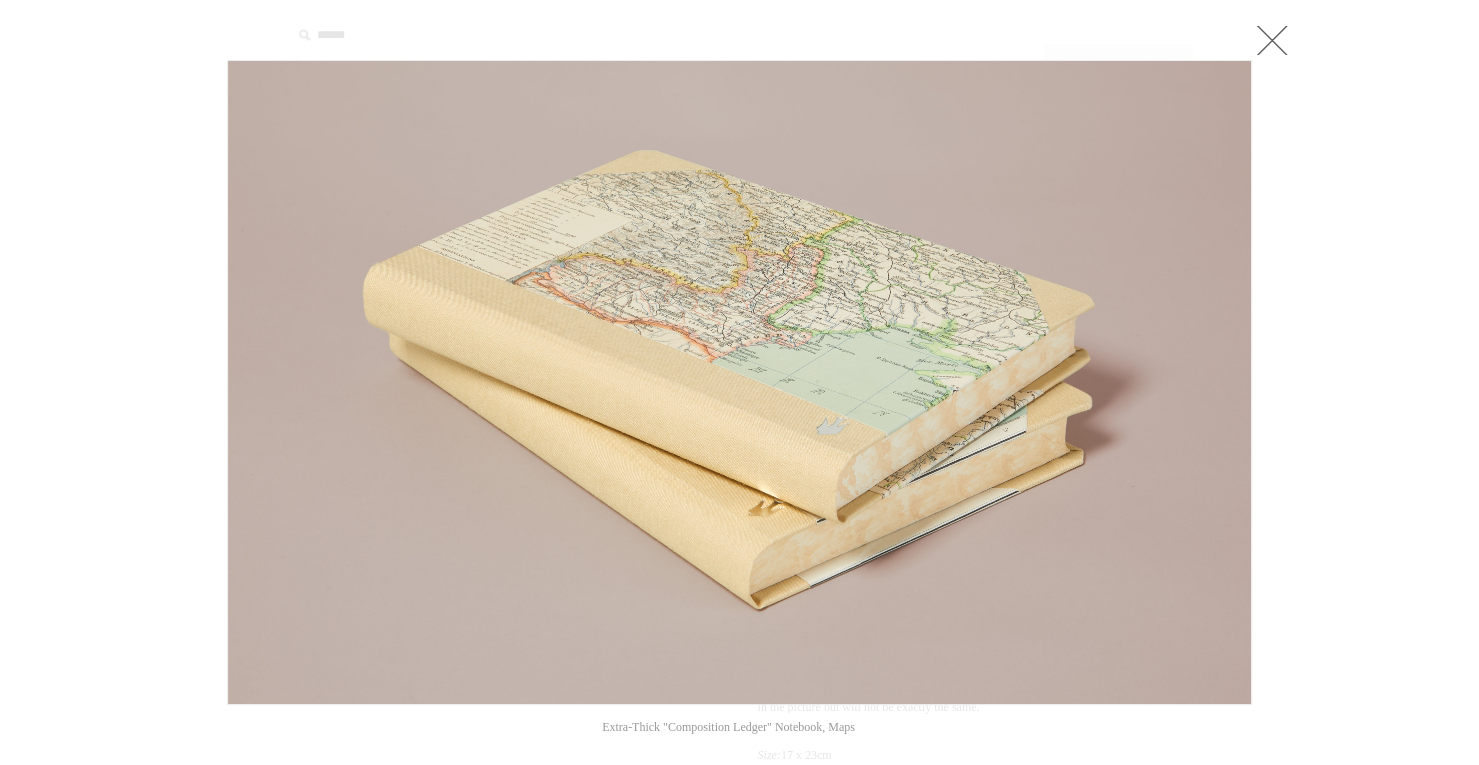 click at bounding box center (1272, 40) 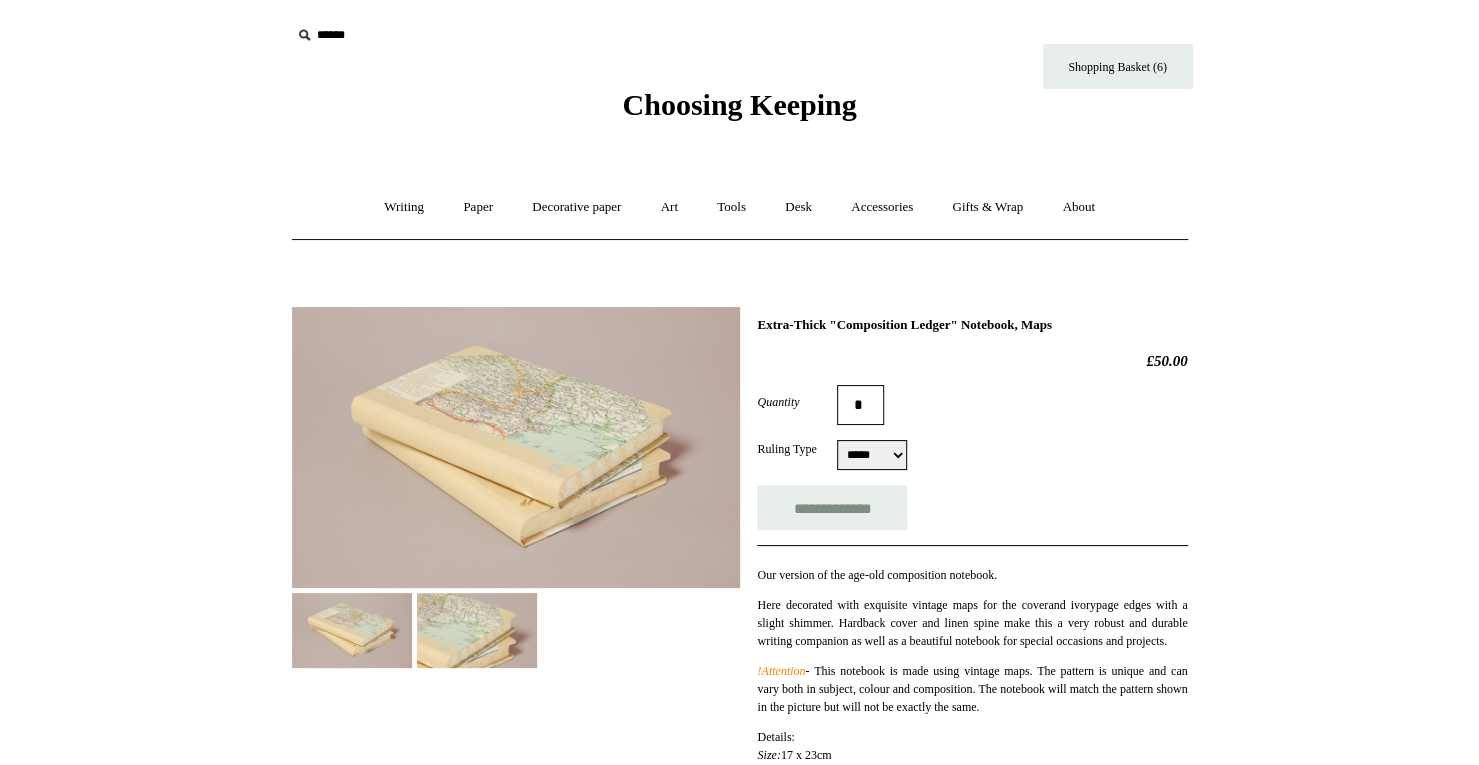 click on "*" at bounding box center (860, 405) 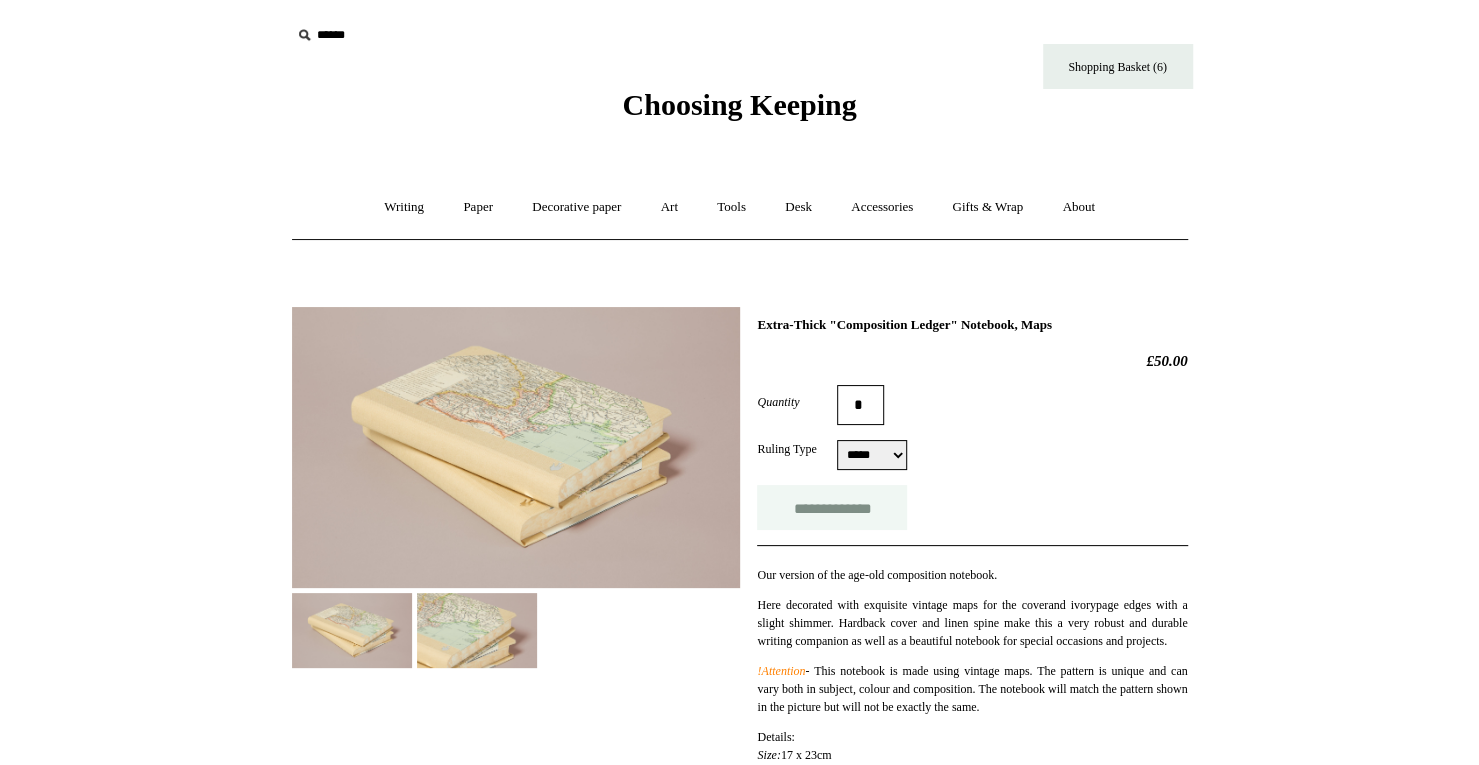 type on "*" 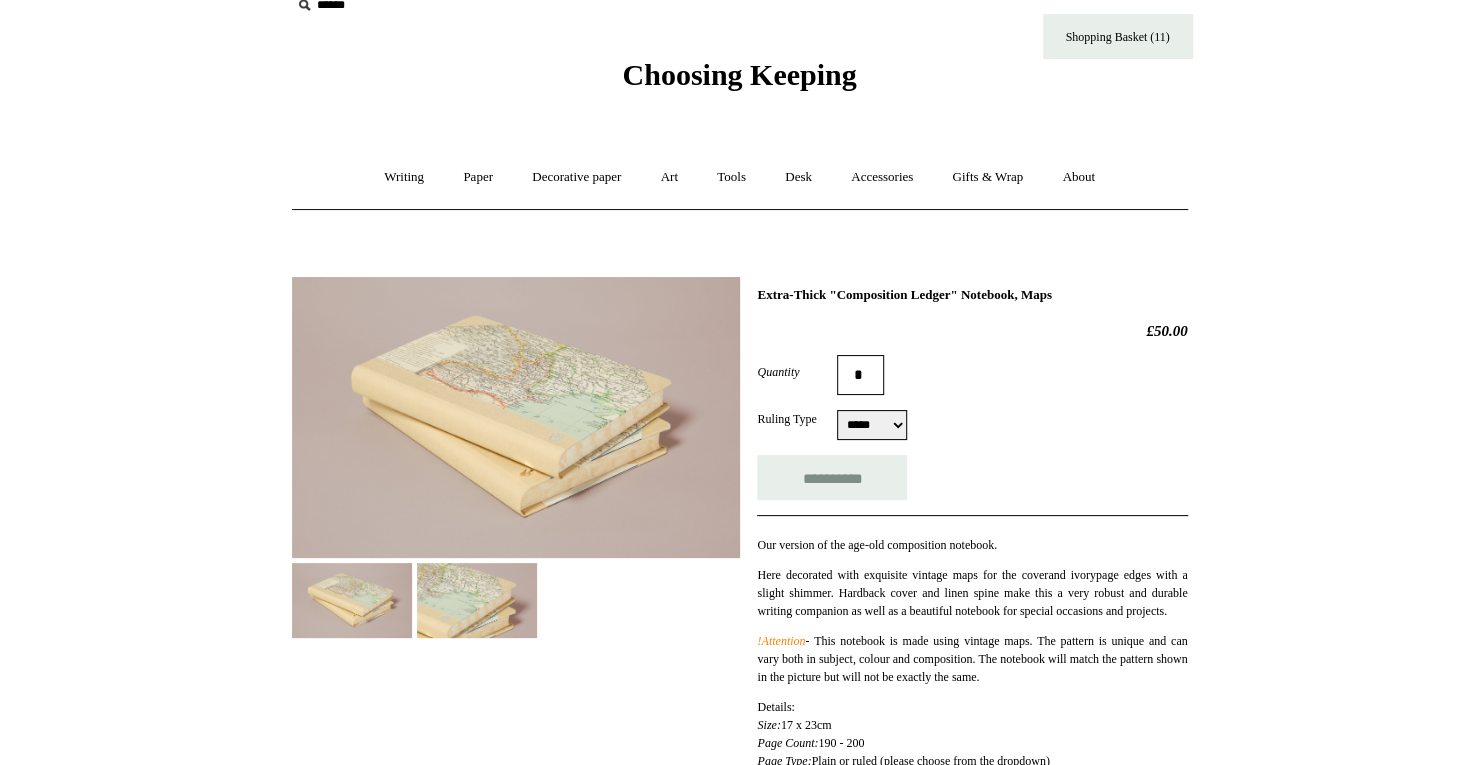 scroll, scrollTop: 32, scrollLeft: 0, axis: vertical 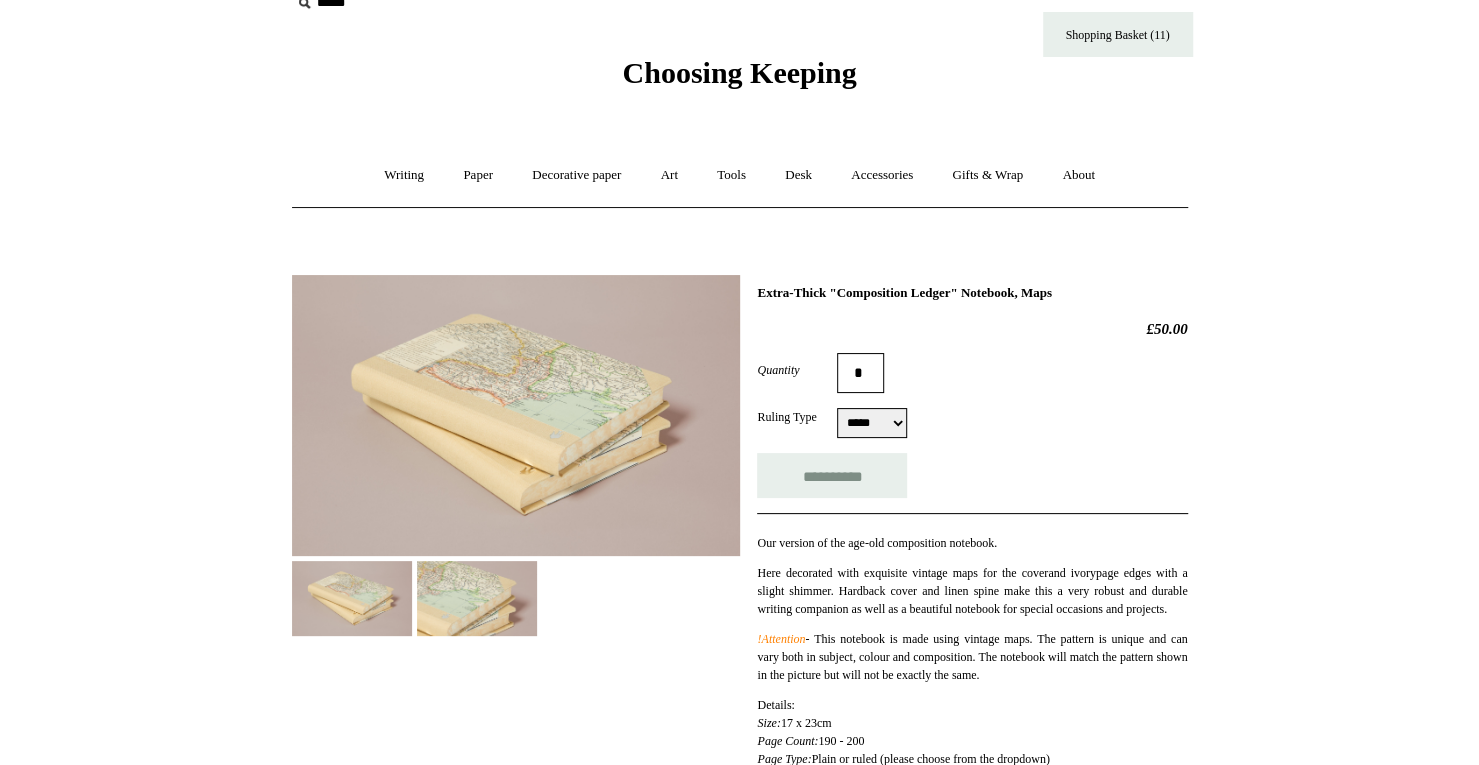 click at bounding box center [477, 598] 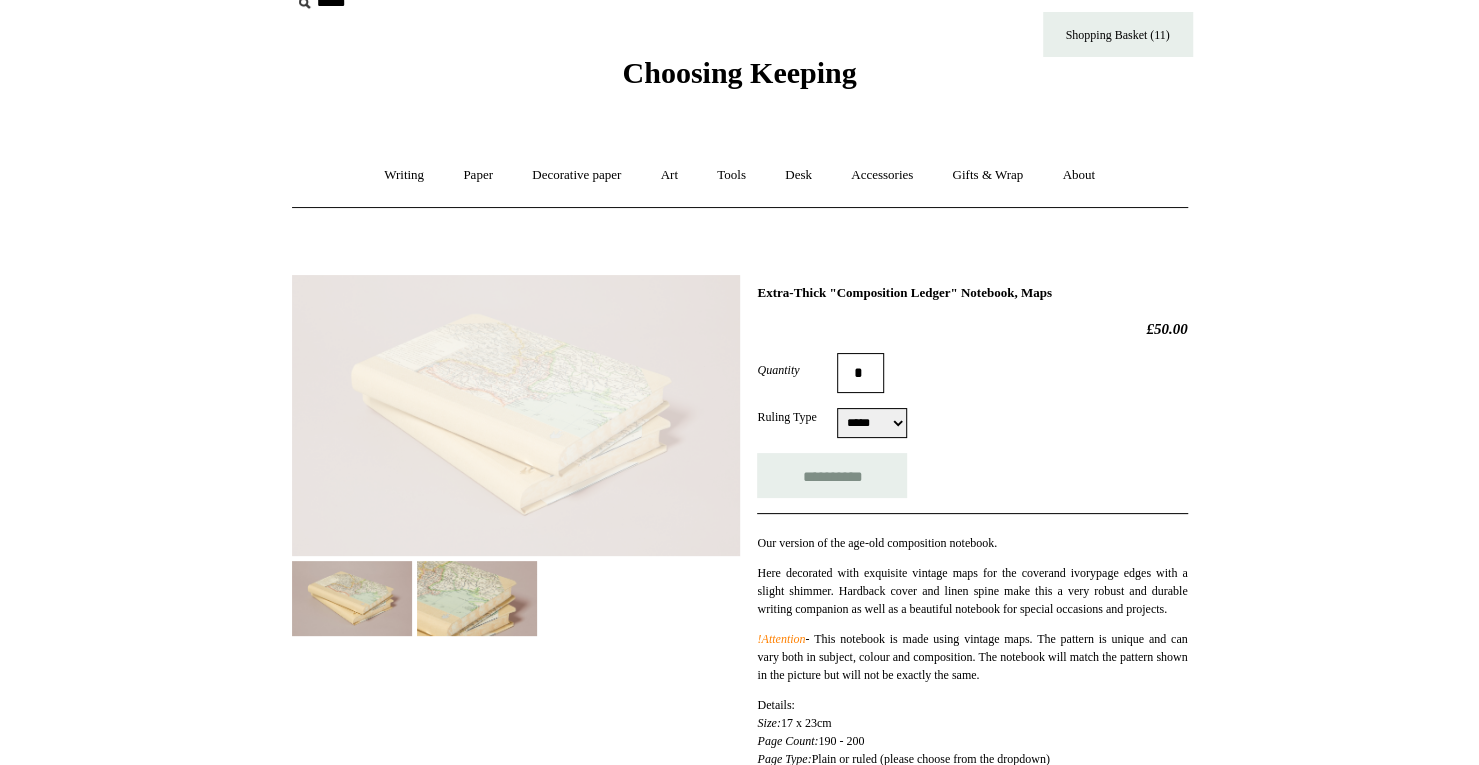 type on "**********" 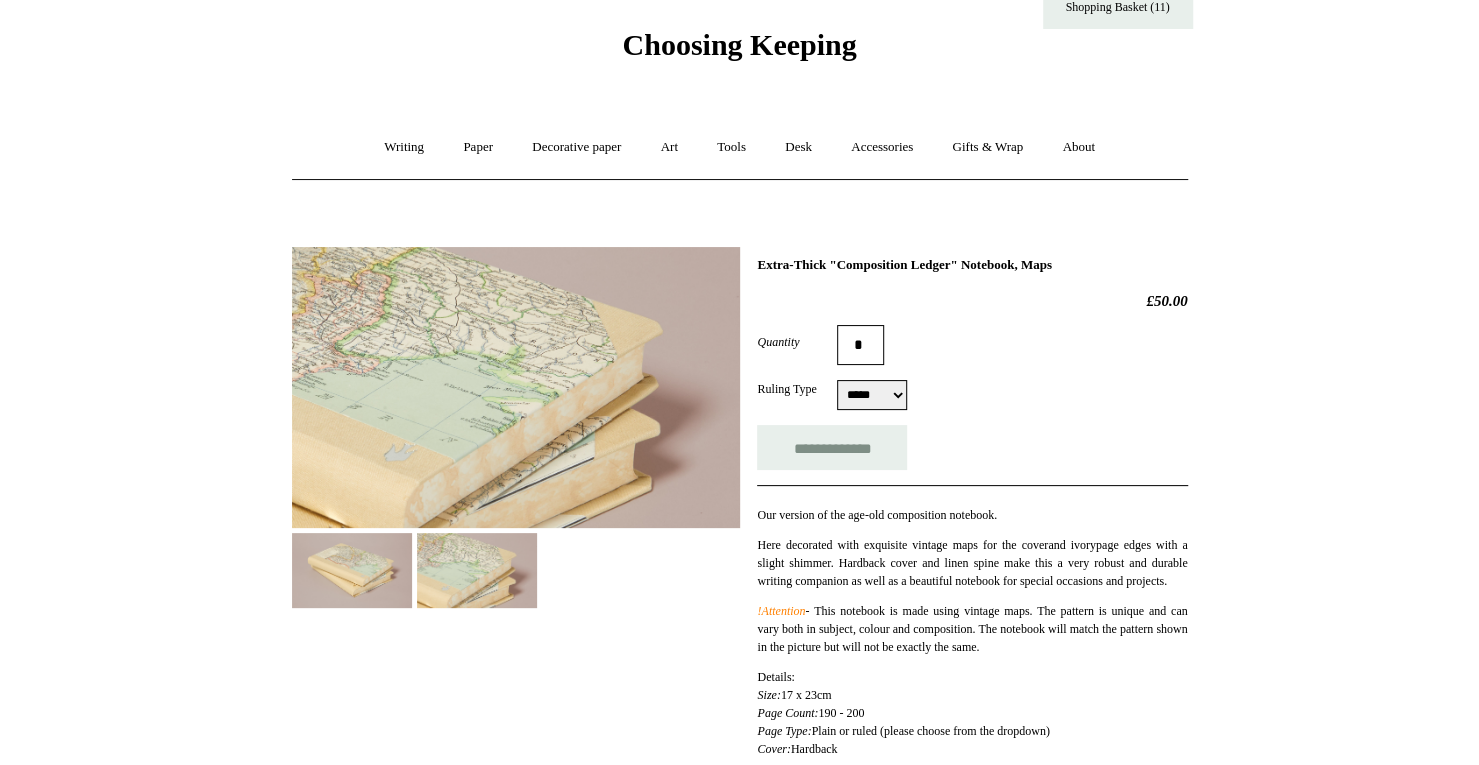 scroll, scrollTop: 0, scrollLeft: 0, axis: both 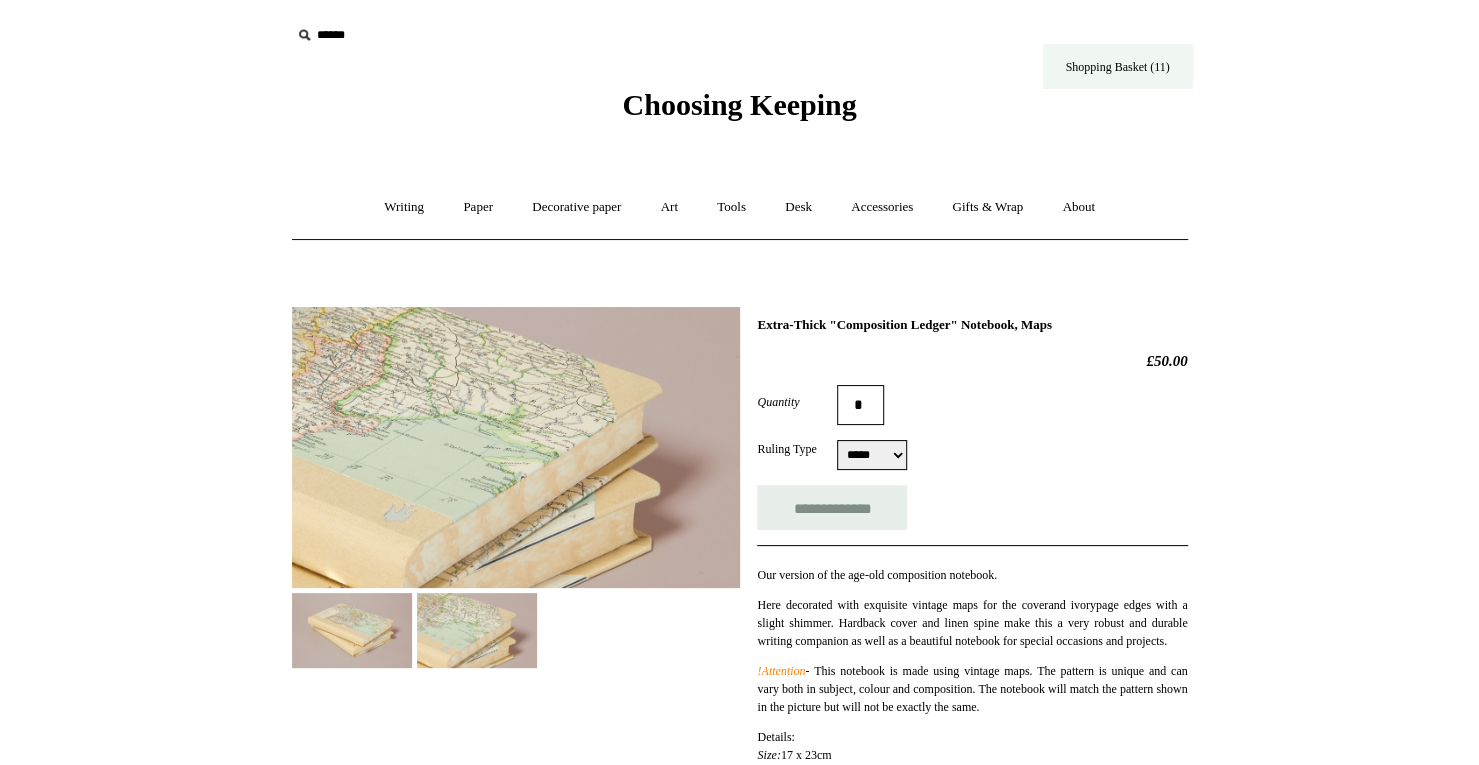click on "Shopping Basket (11)" at bounding box center [1118, 66] 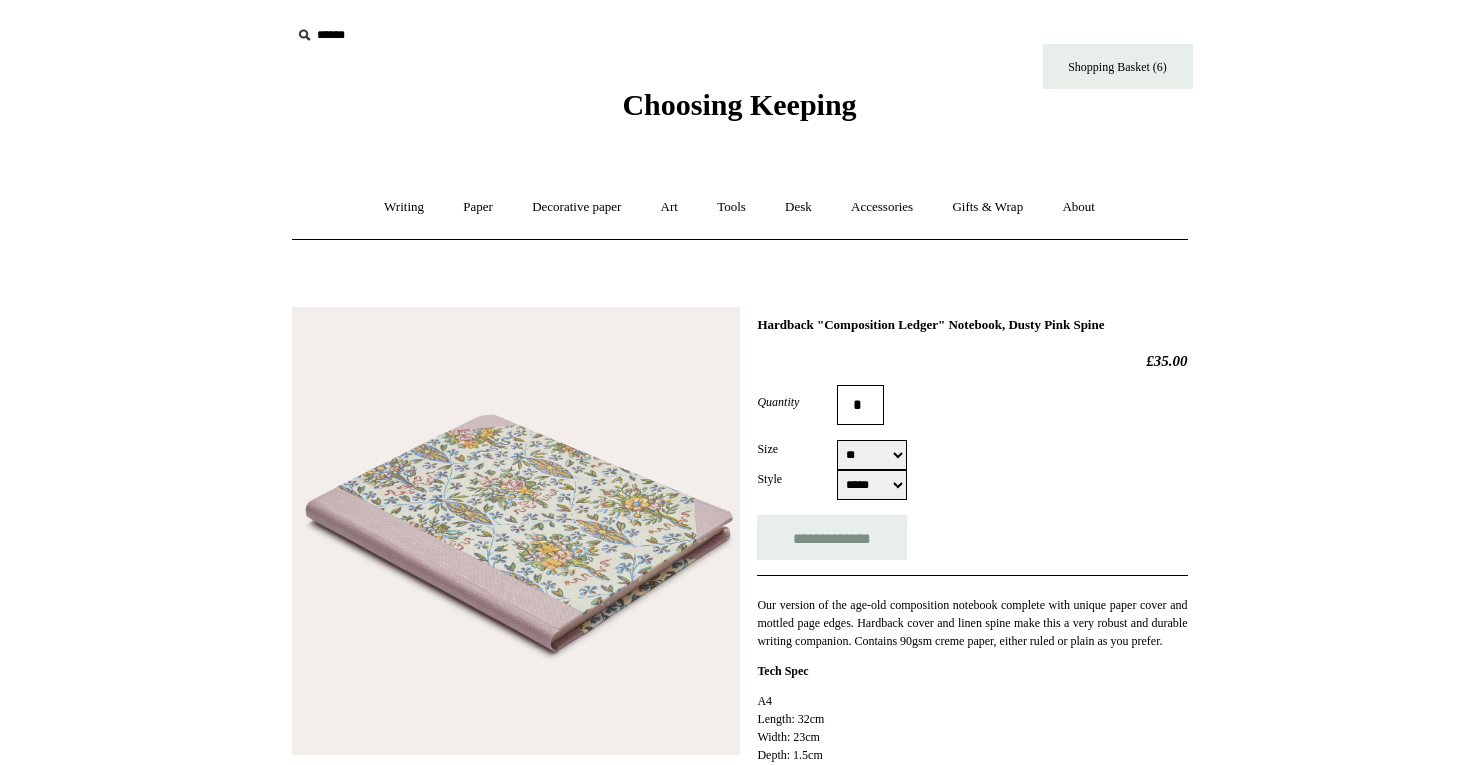 scroll, scrollTop: 0, scrollLeft: 0, axis: both 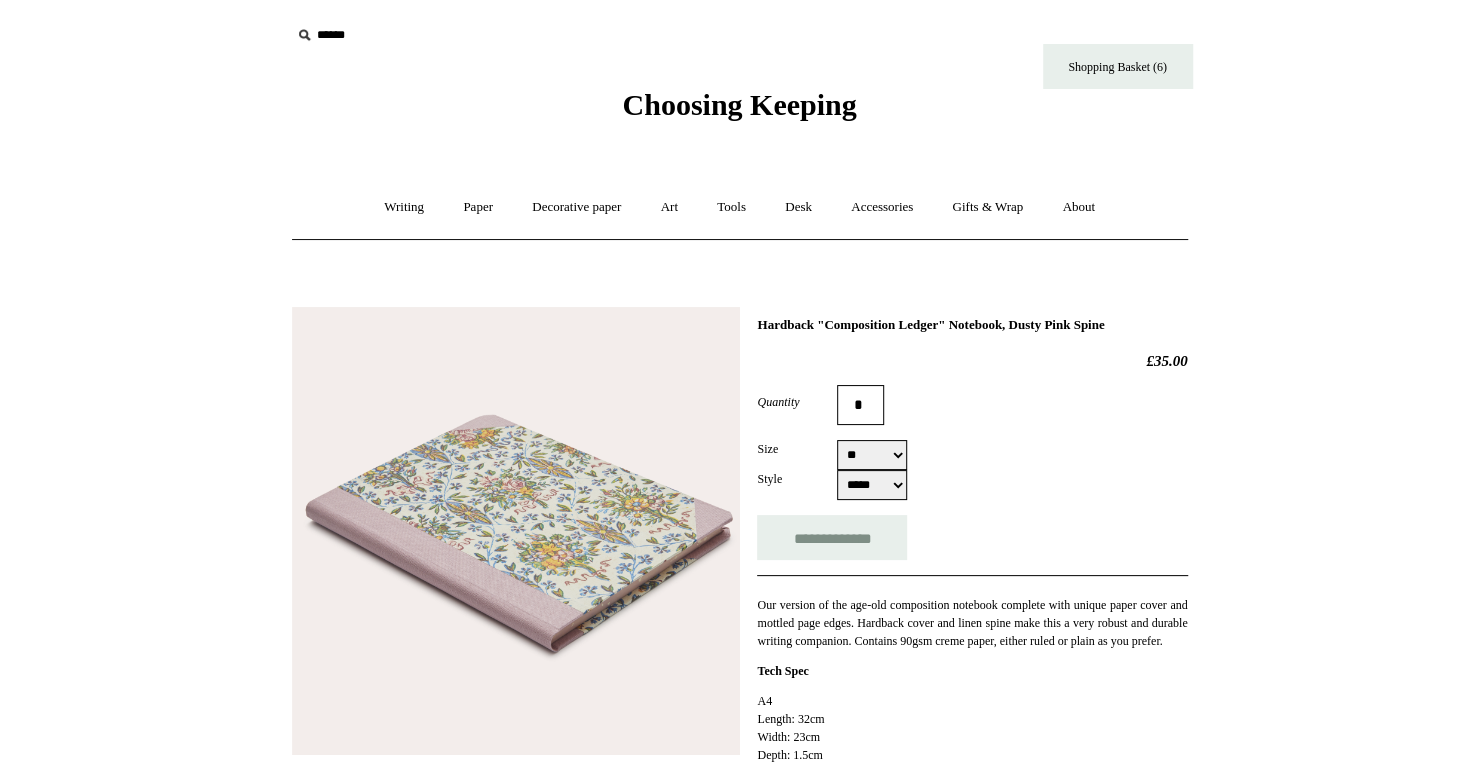 click on "** **" at bounding box center (872, 455) 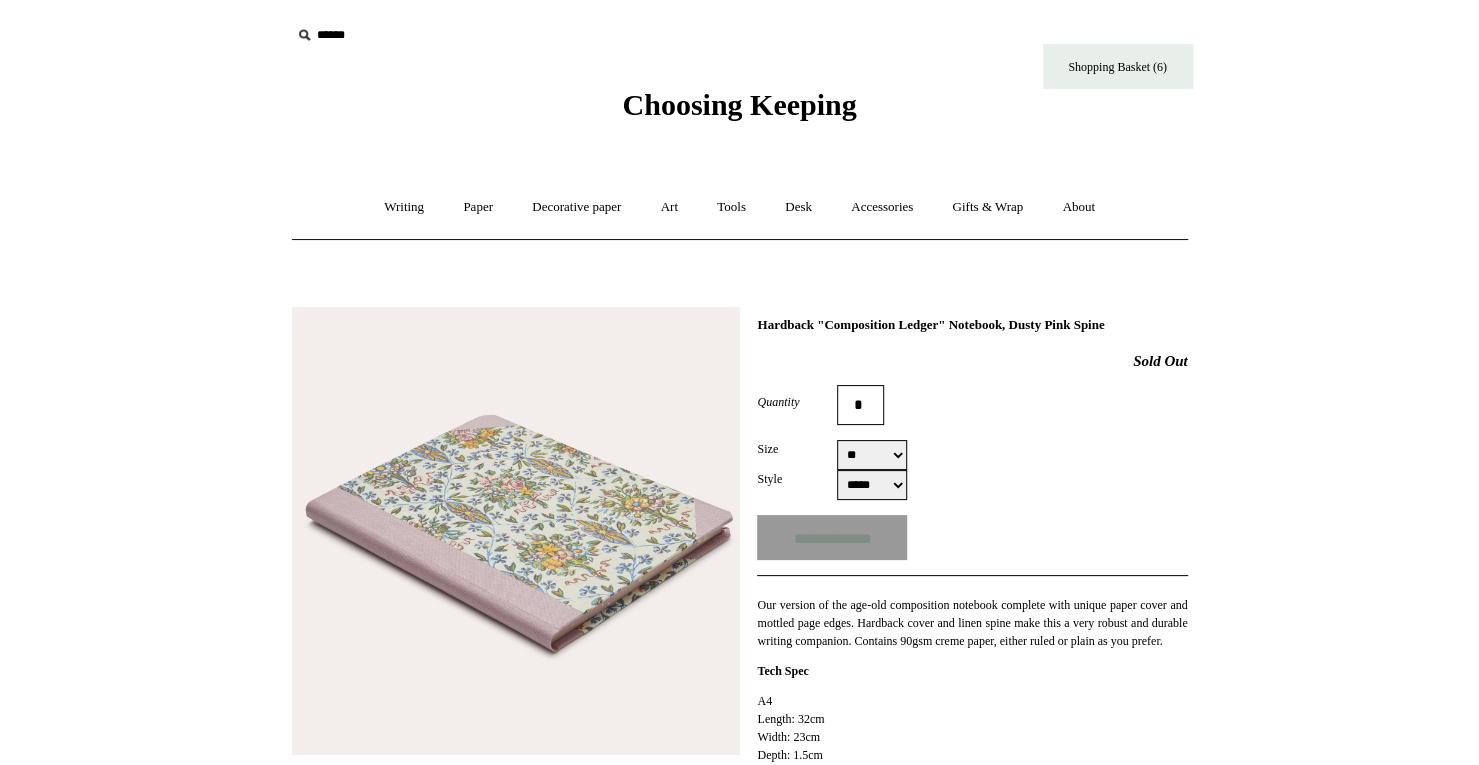 click on "**********" at bounding box center (972, 691) 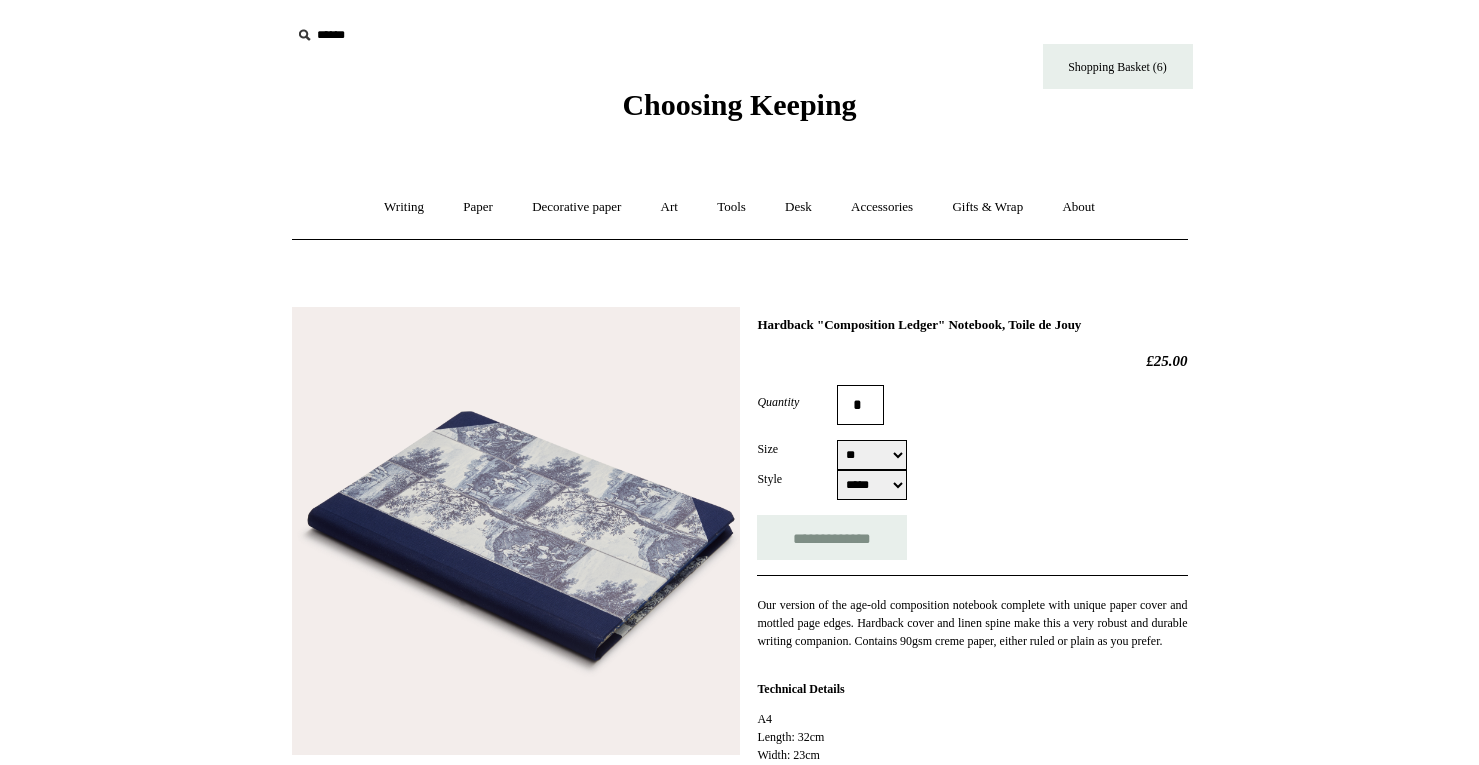 scroll, scrollTop: 0, scrollLeft: 0, axis: both 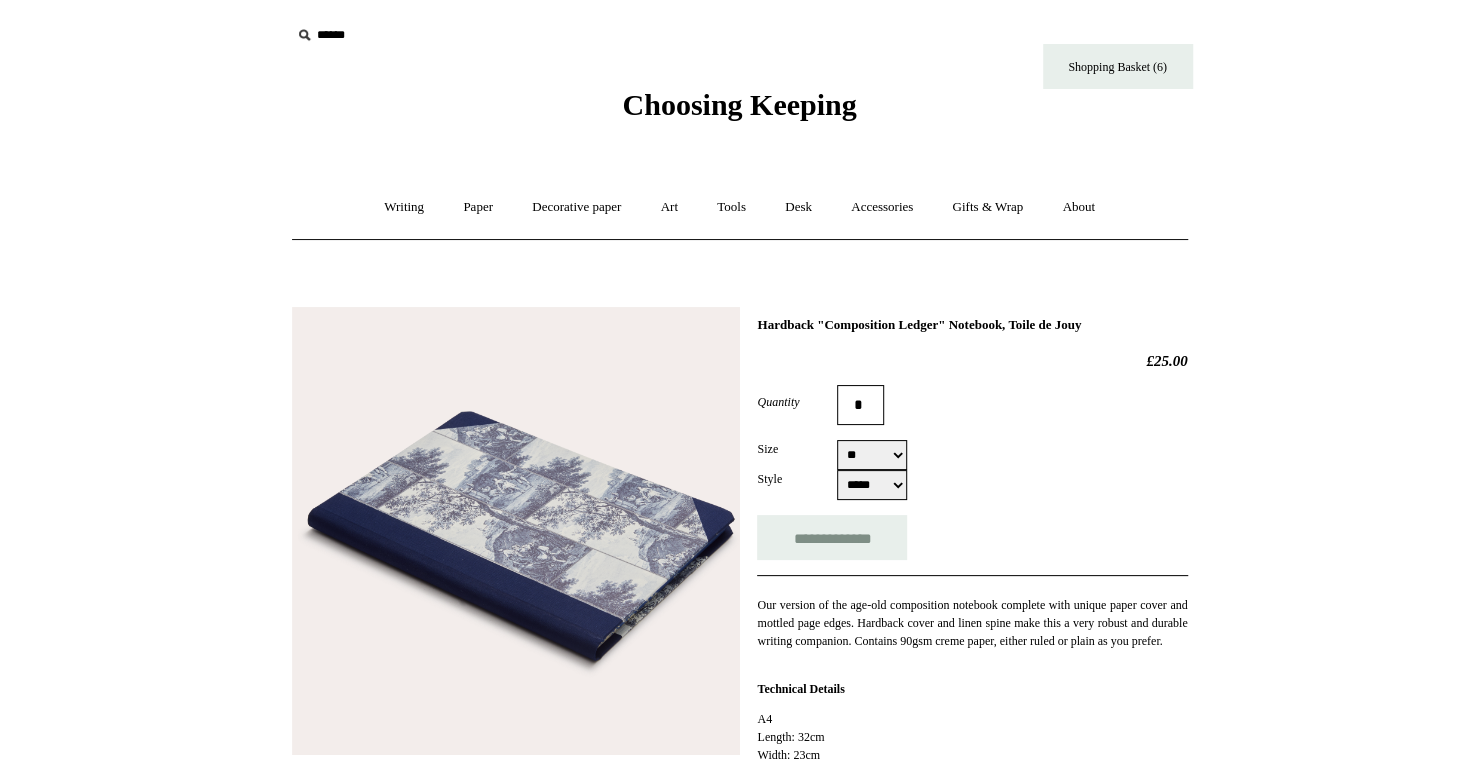click at bounding box center (516, 531) 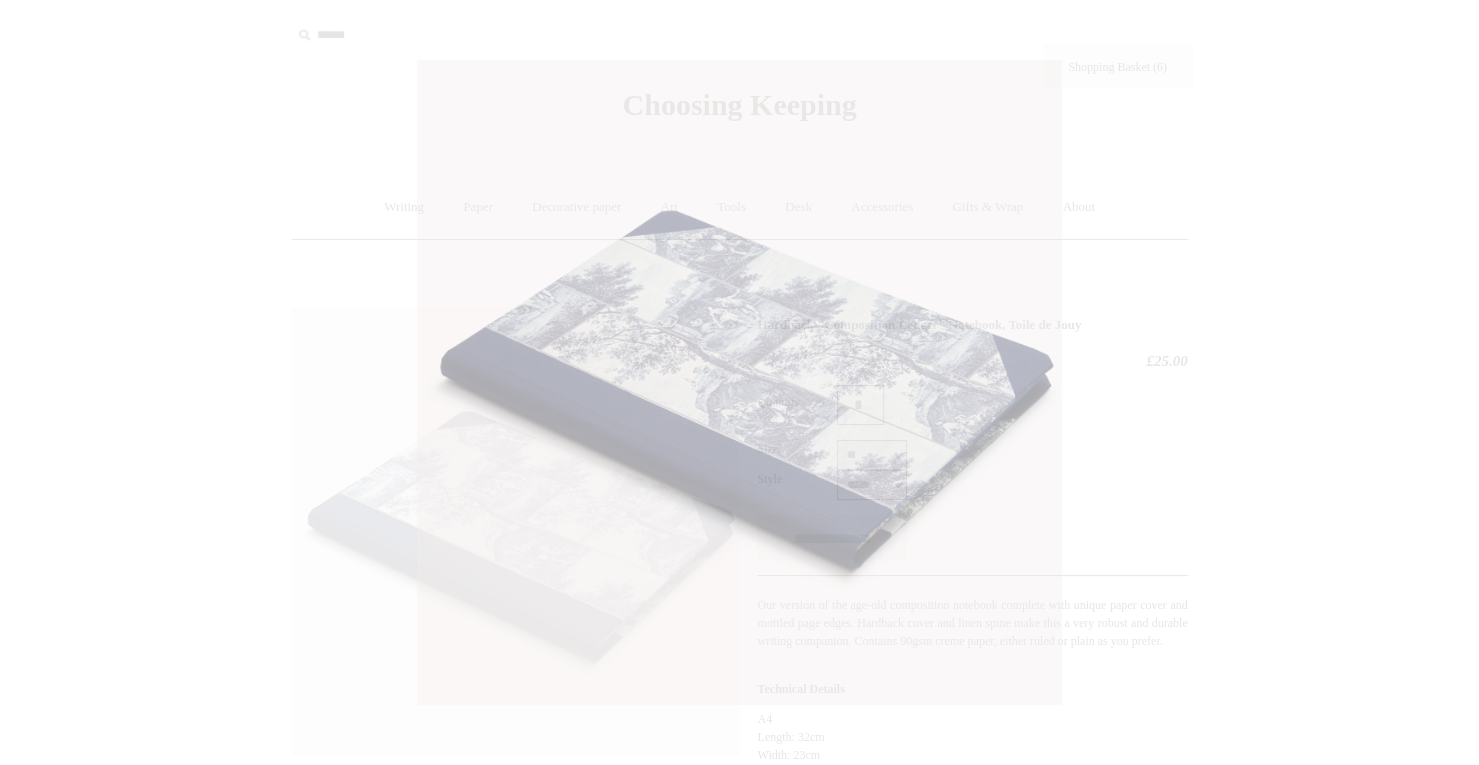 click on "Menu
Choosing Keeping
*
Shipping Information
Shopping Basket (6)
*
⤺
+" at bounding box center (740, 865) 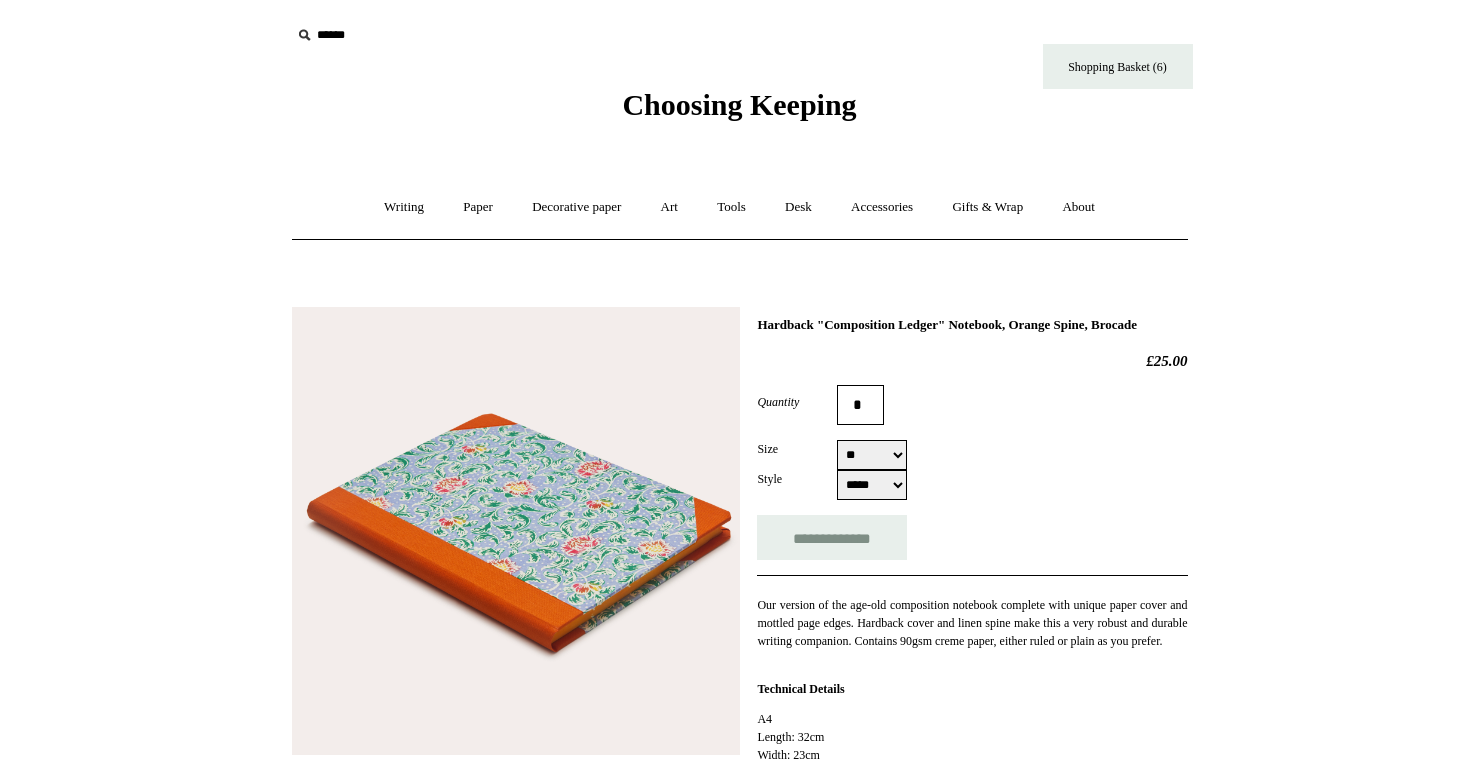 select on "**" 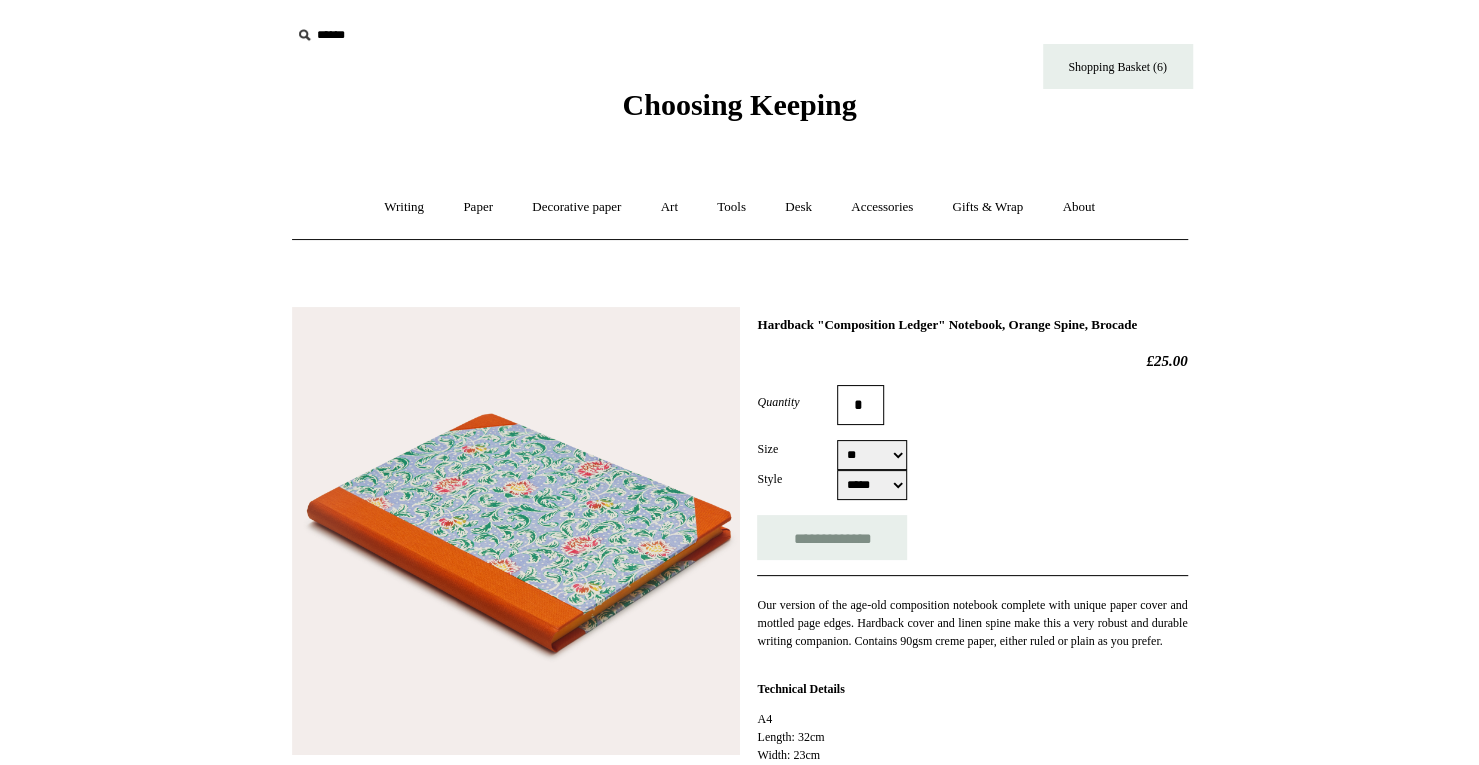 click on "** **" at bounding box center (872, 455) 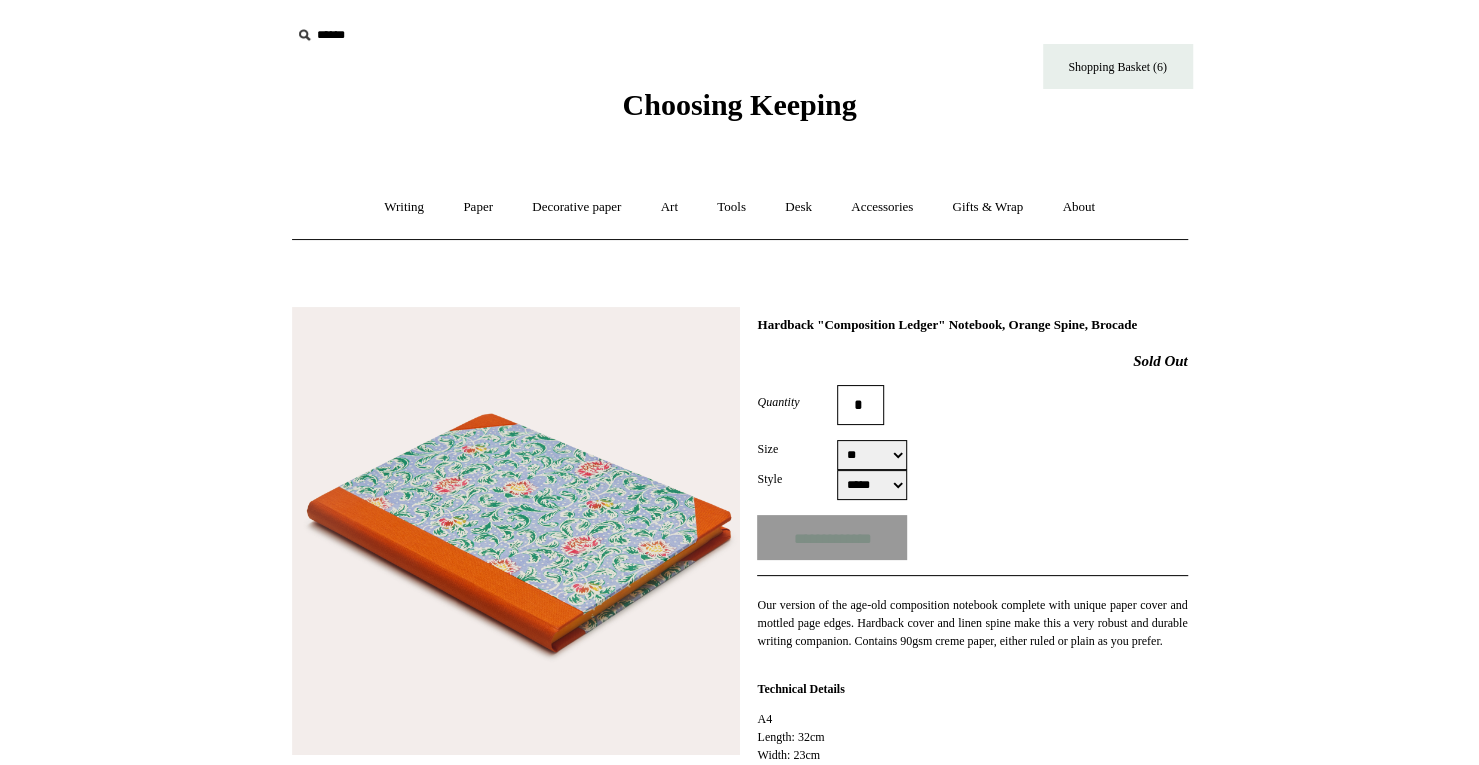 click on "***** *****" at bounding box center (872, 485) 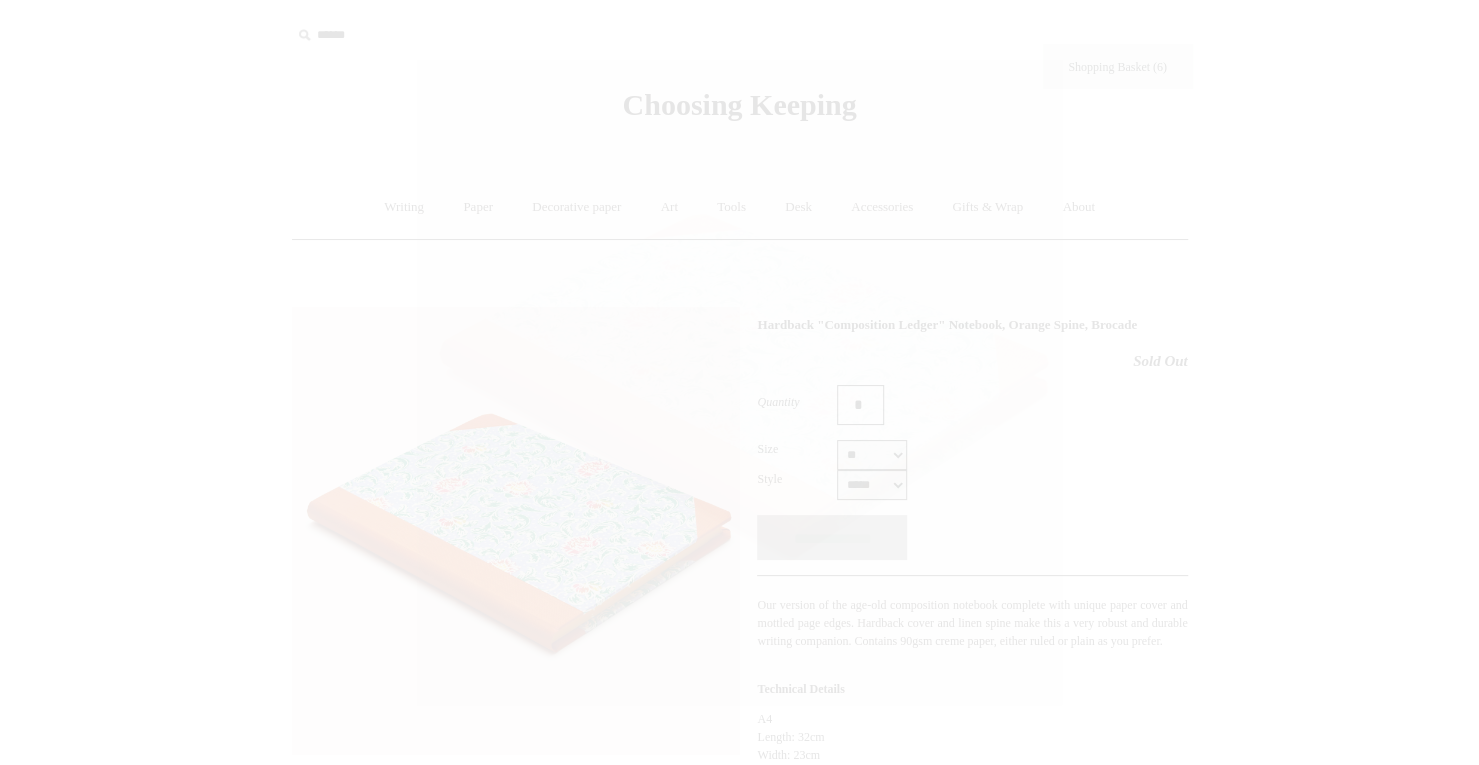 click on "Menu
Choosing Keeping
*
Shipping Information
Shopping Basket (6)
*
⤺
+" at bounding box center (740, 865) 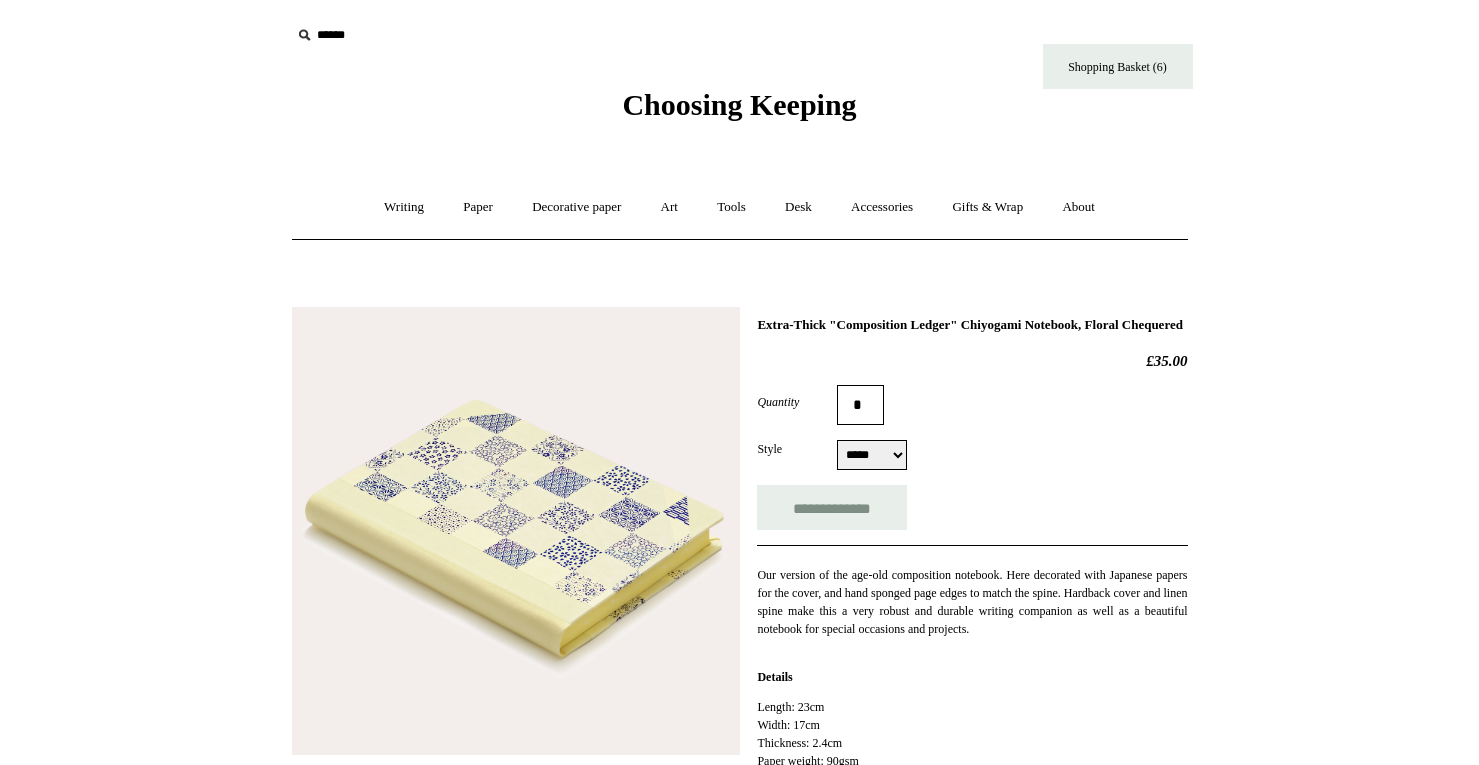 scroll, scrollTop: 0, scrollLeft: 0, axis: both 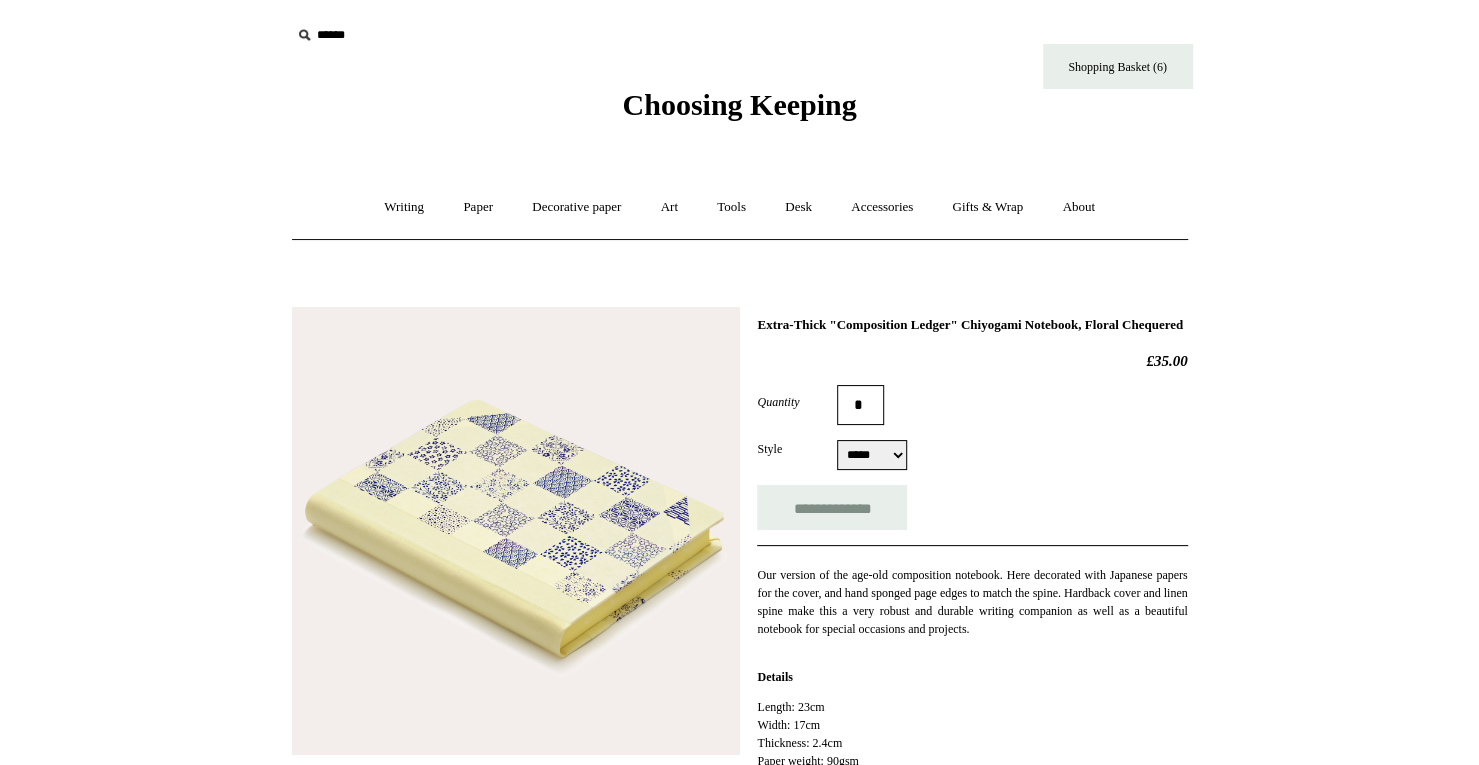 click on "***** *****" at bounding box center [872, 455] 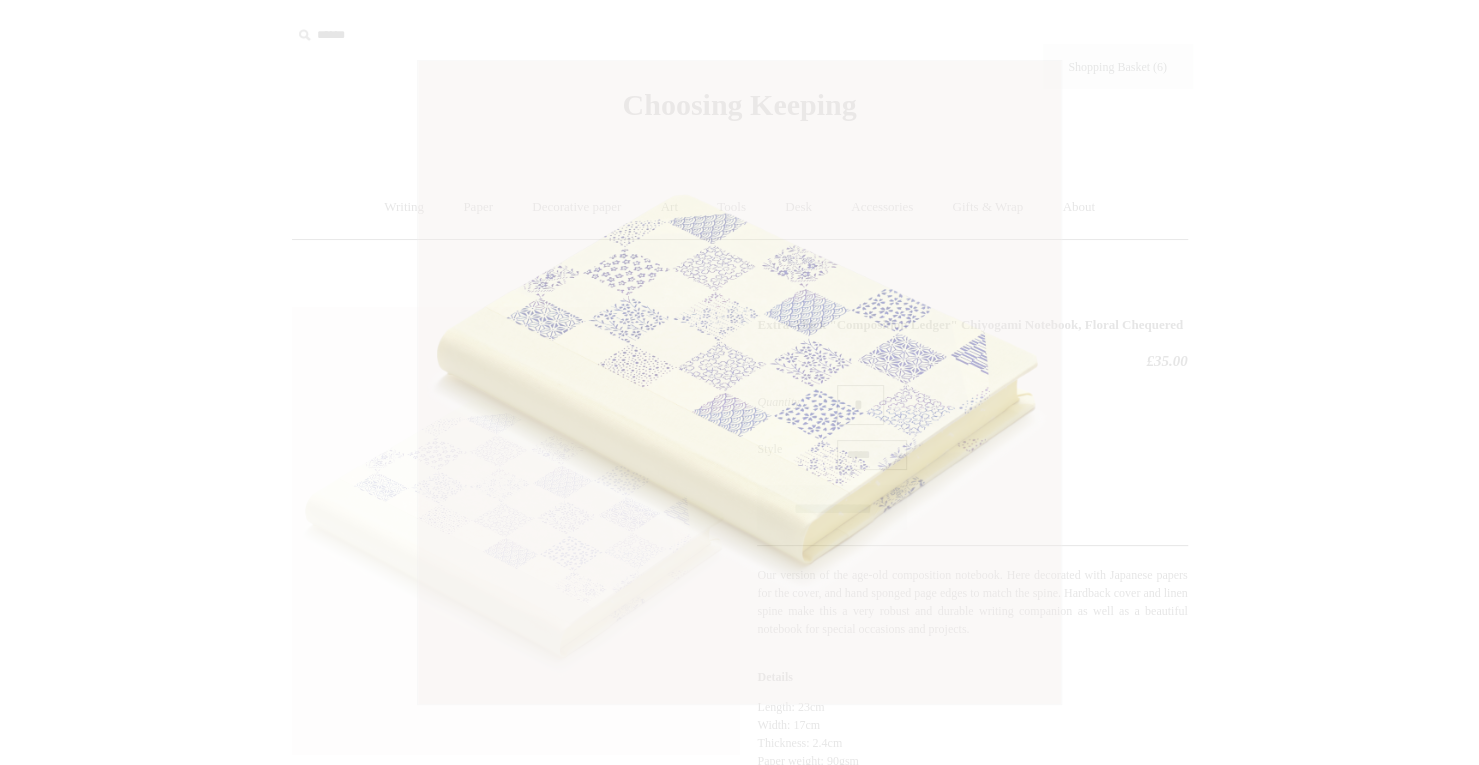 click on "Menu
Choosing Keeping
*
Shipping Information
Shopping Basket (6)
*
⤺
+" at bounding box center (740, 778) 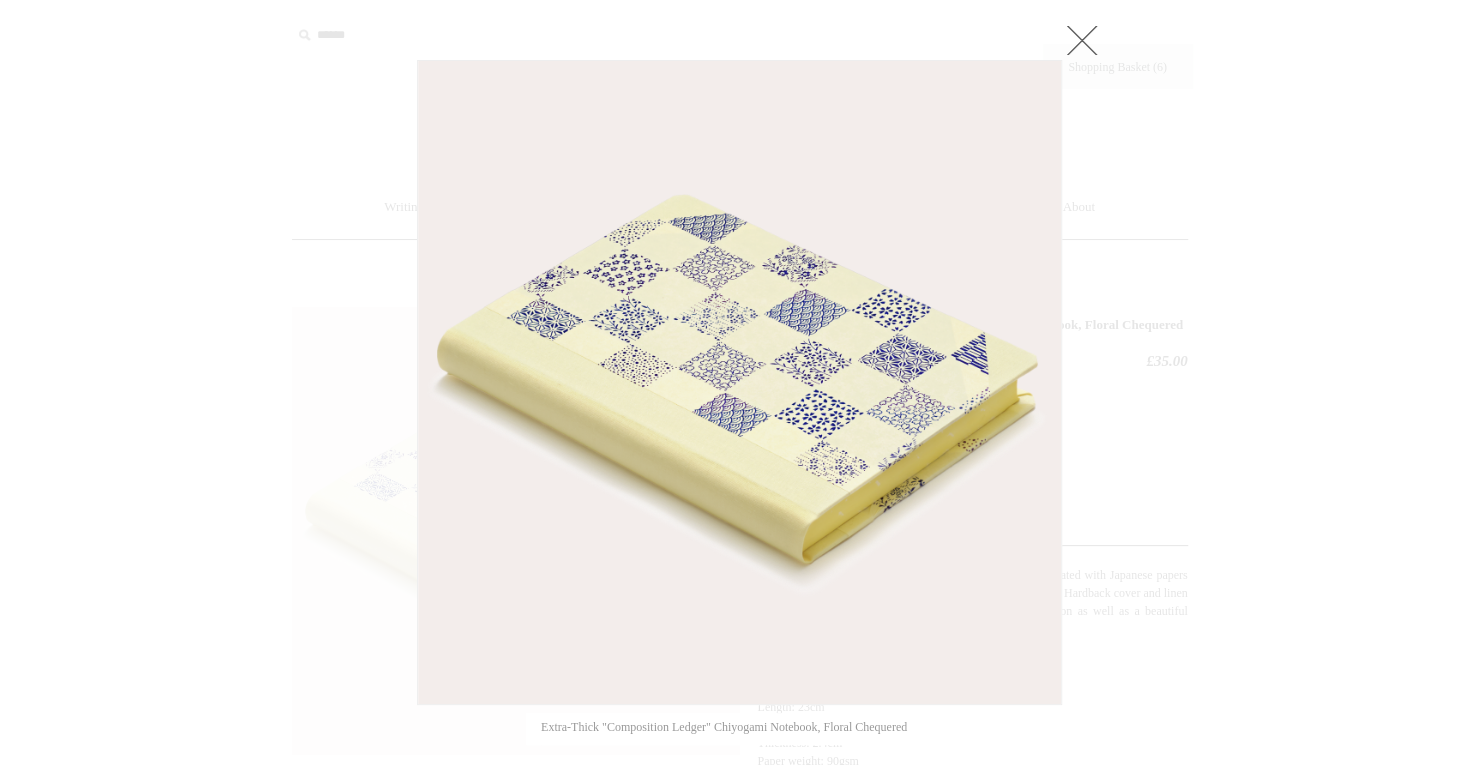 click at bounding box center [739, 382] 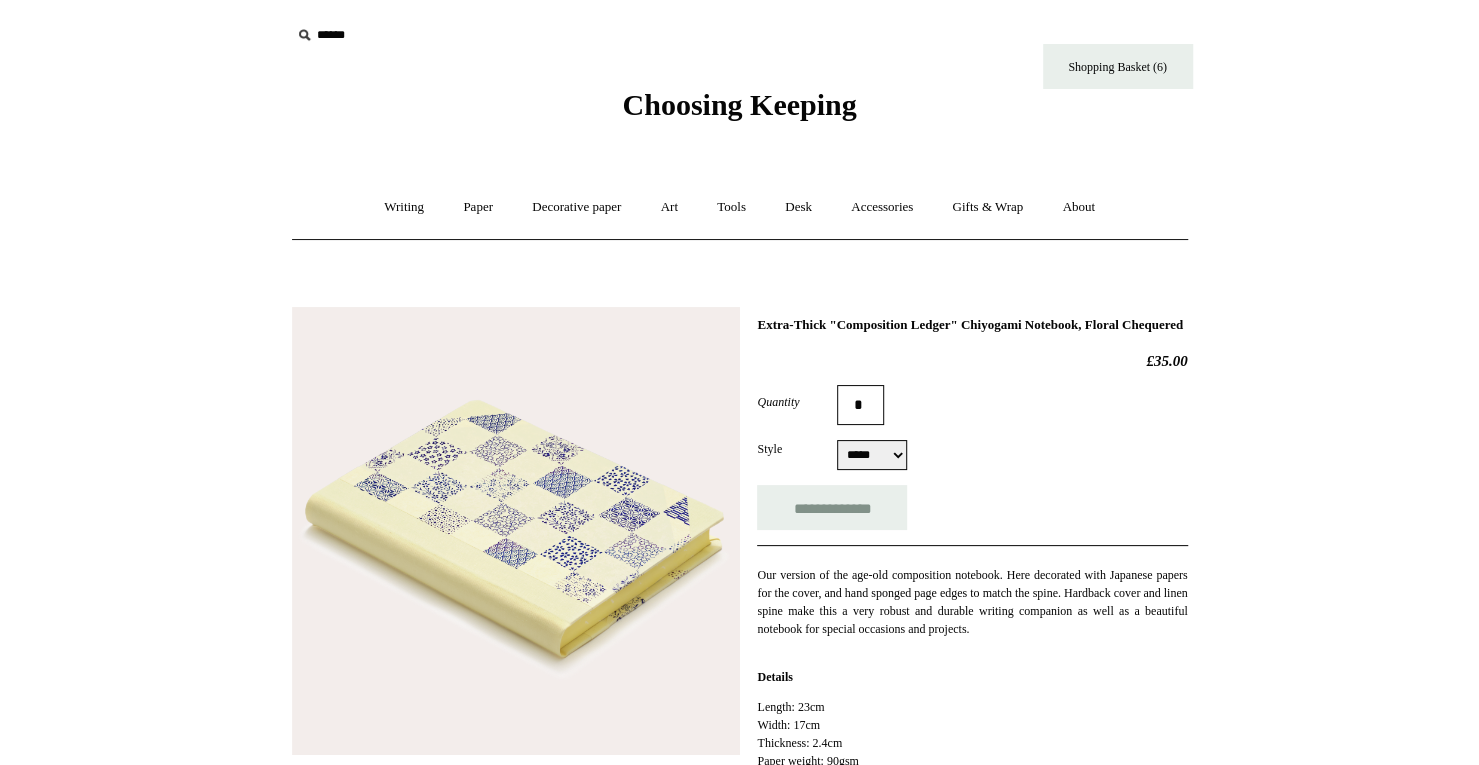 click at bounding box center (739, 785) 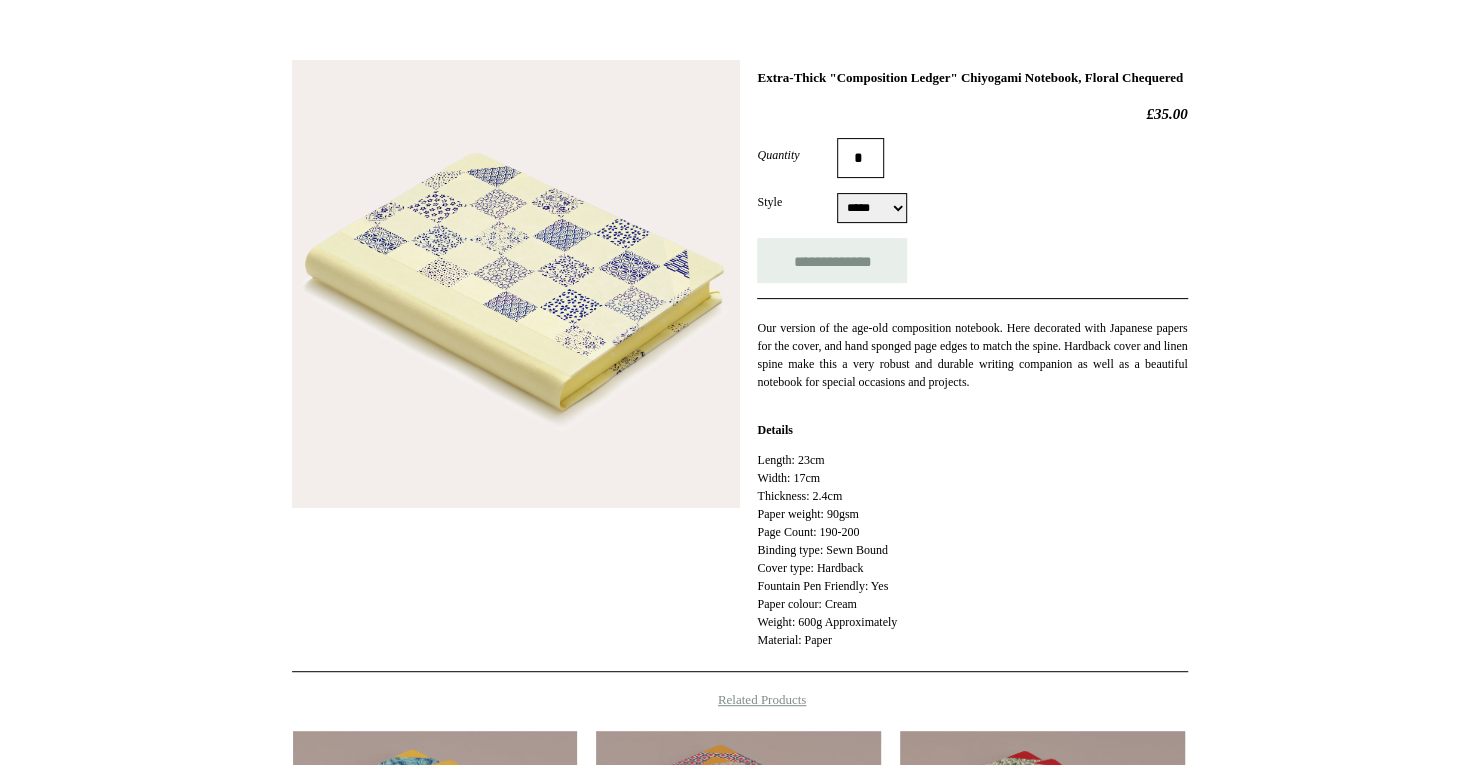 scroll, scrollTop: 270, scrollLeft: 0, axis: vertical 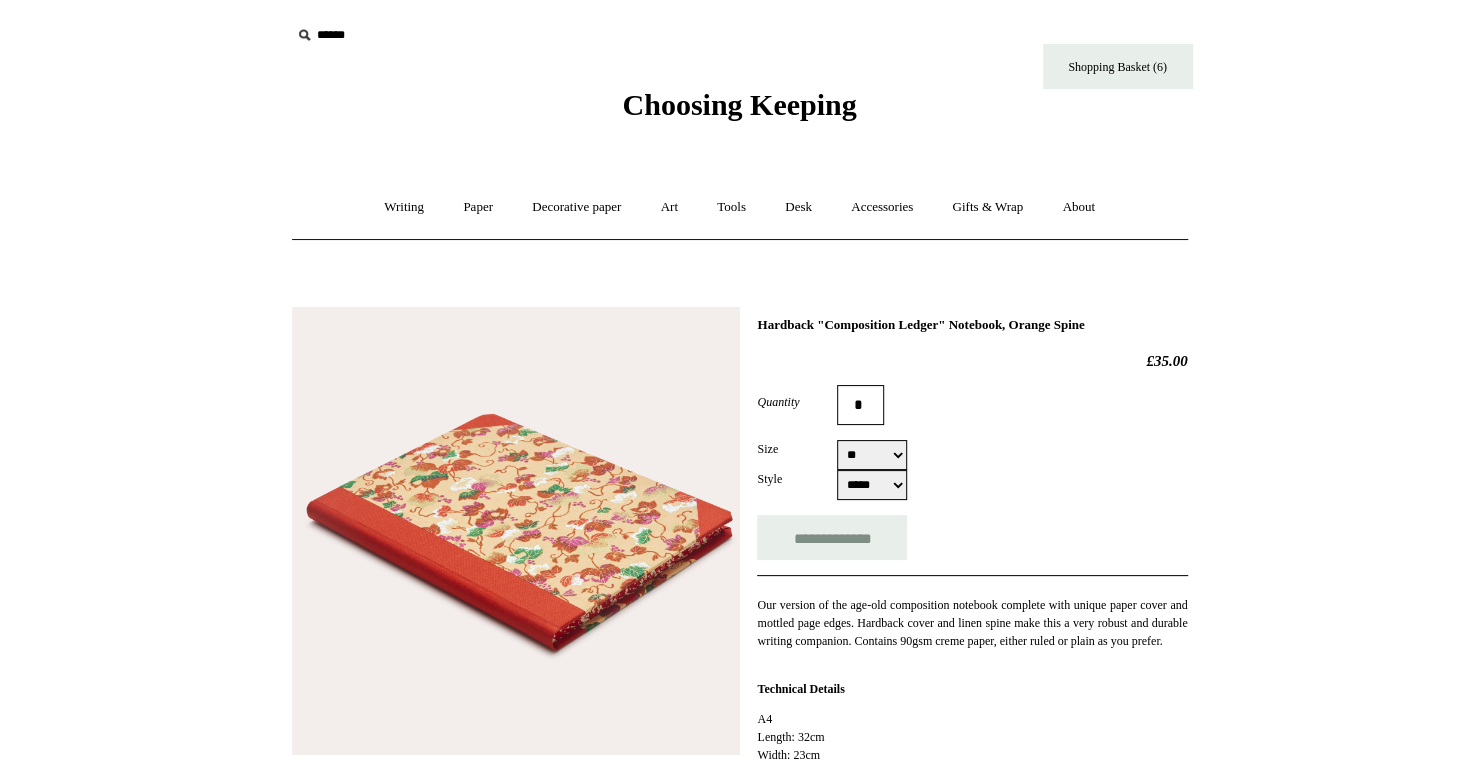 click on "** **" at bounding box center [872, 455] 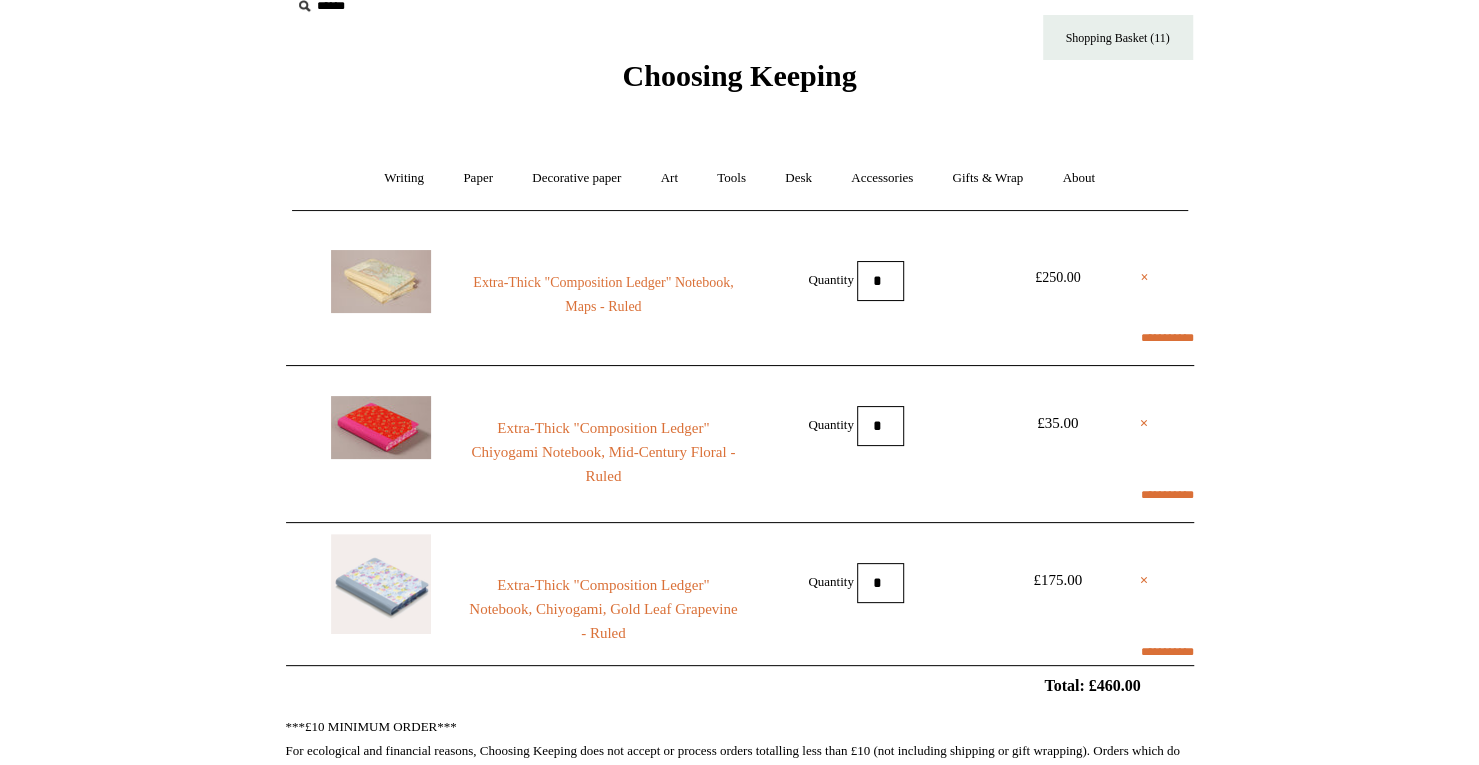 scroll, scrollTop: 32, scrollLeft: 0, axis: vertical 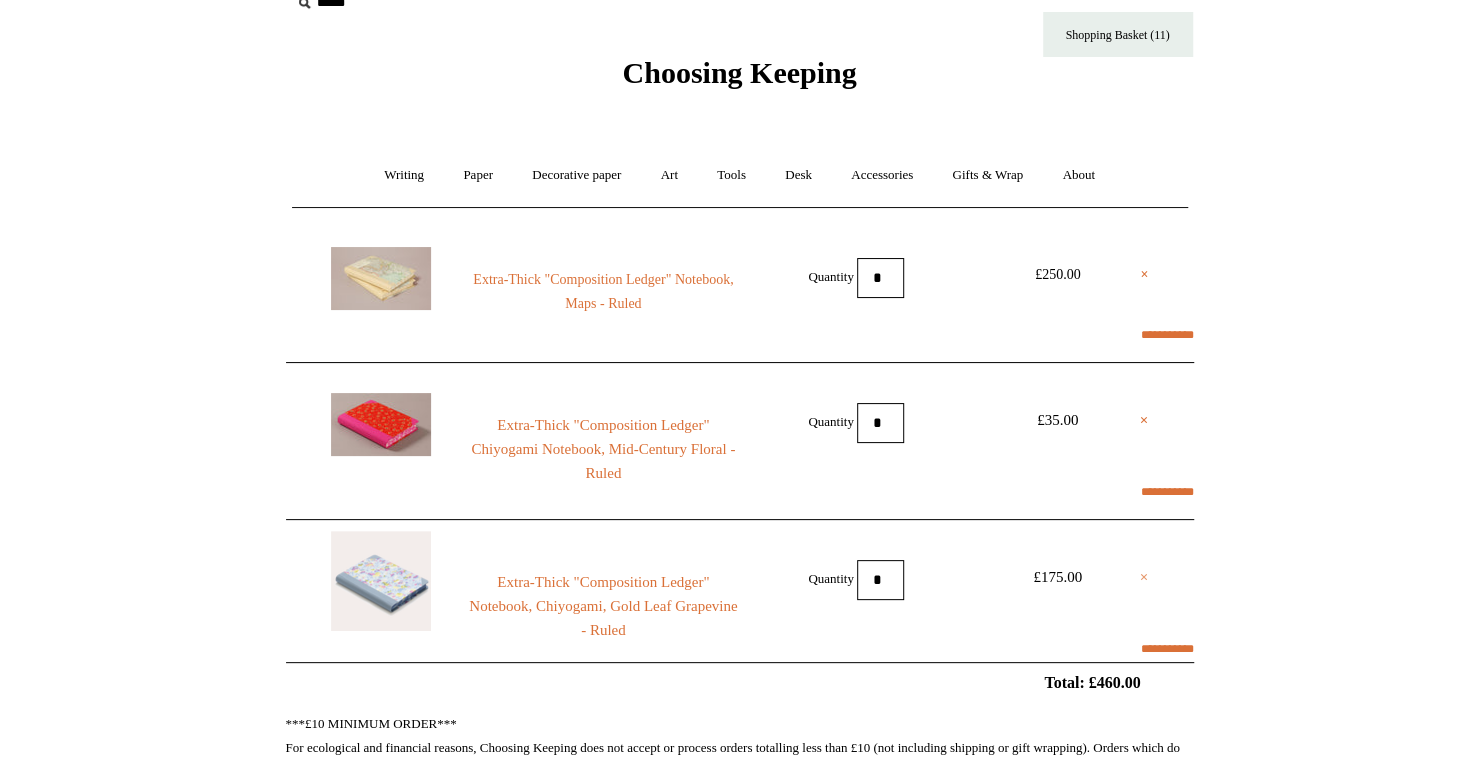 select on "**********" 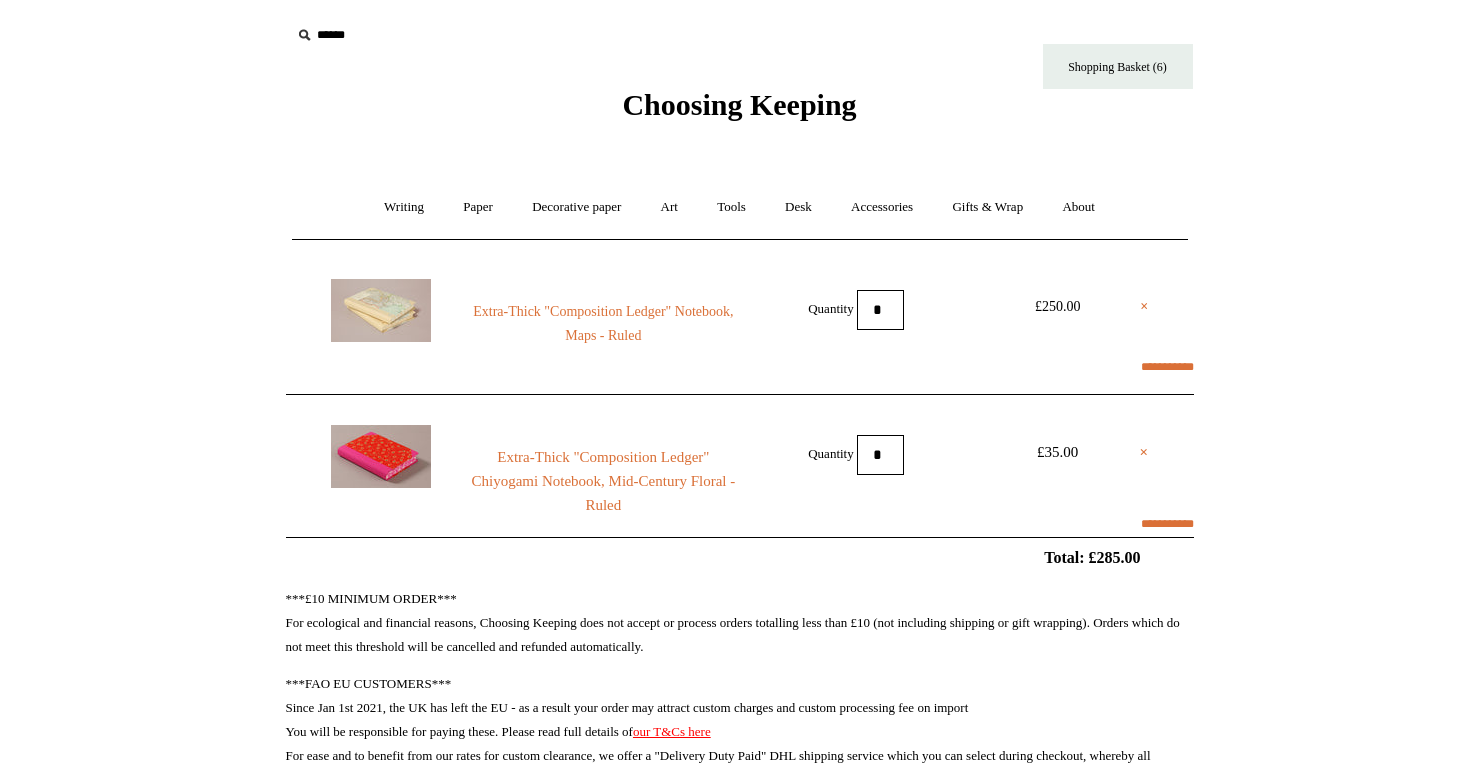 scroll, scrollTop: 0, scrollLeft: 0, axis: both 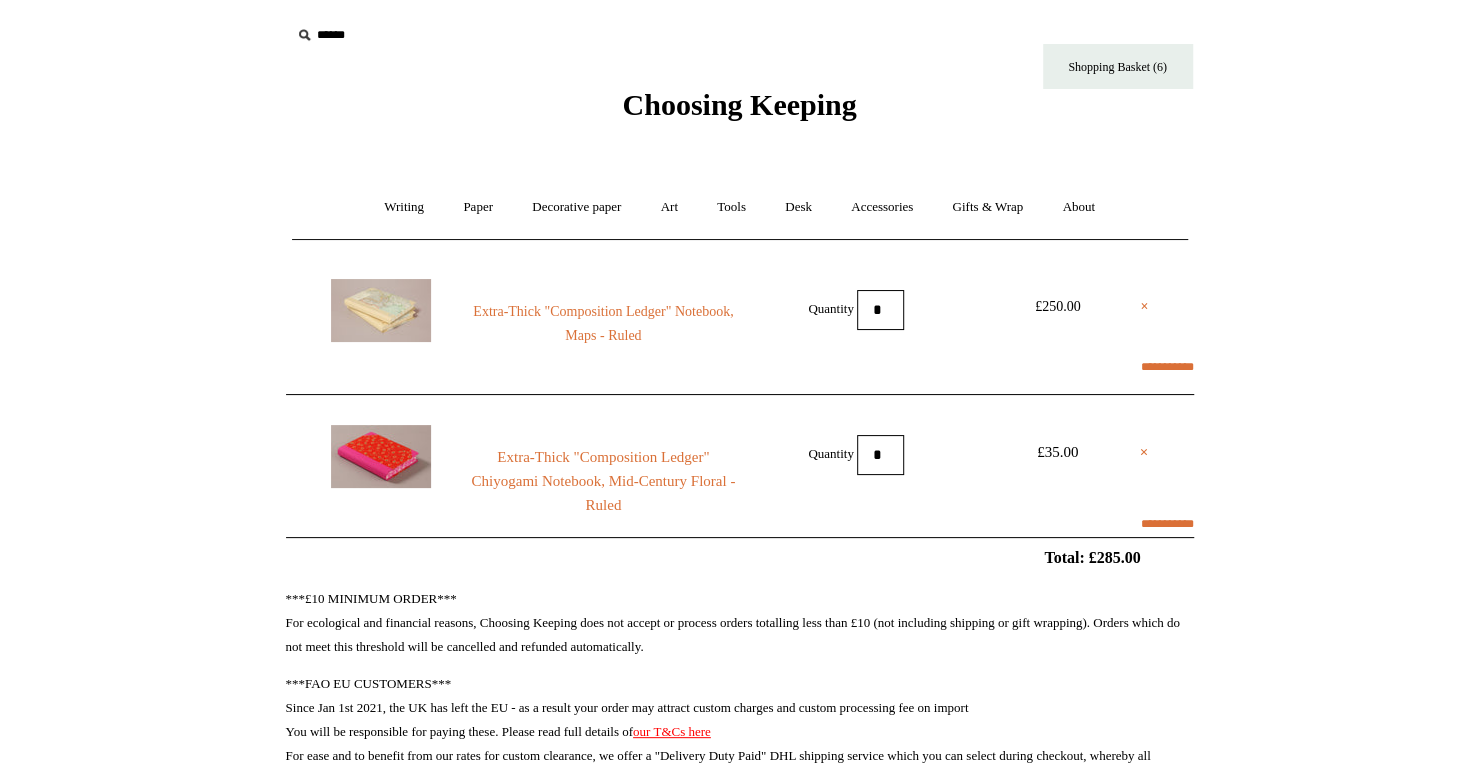 select on "**********" 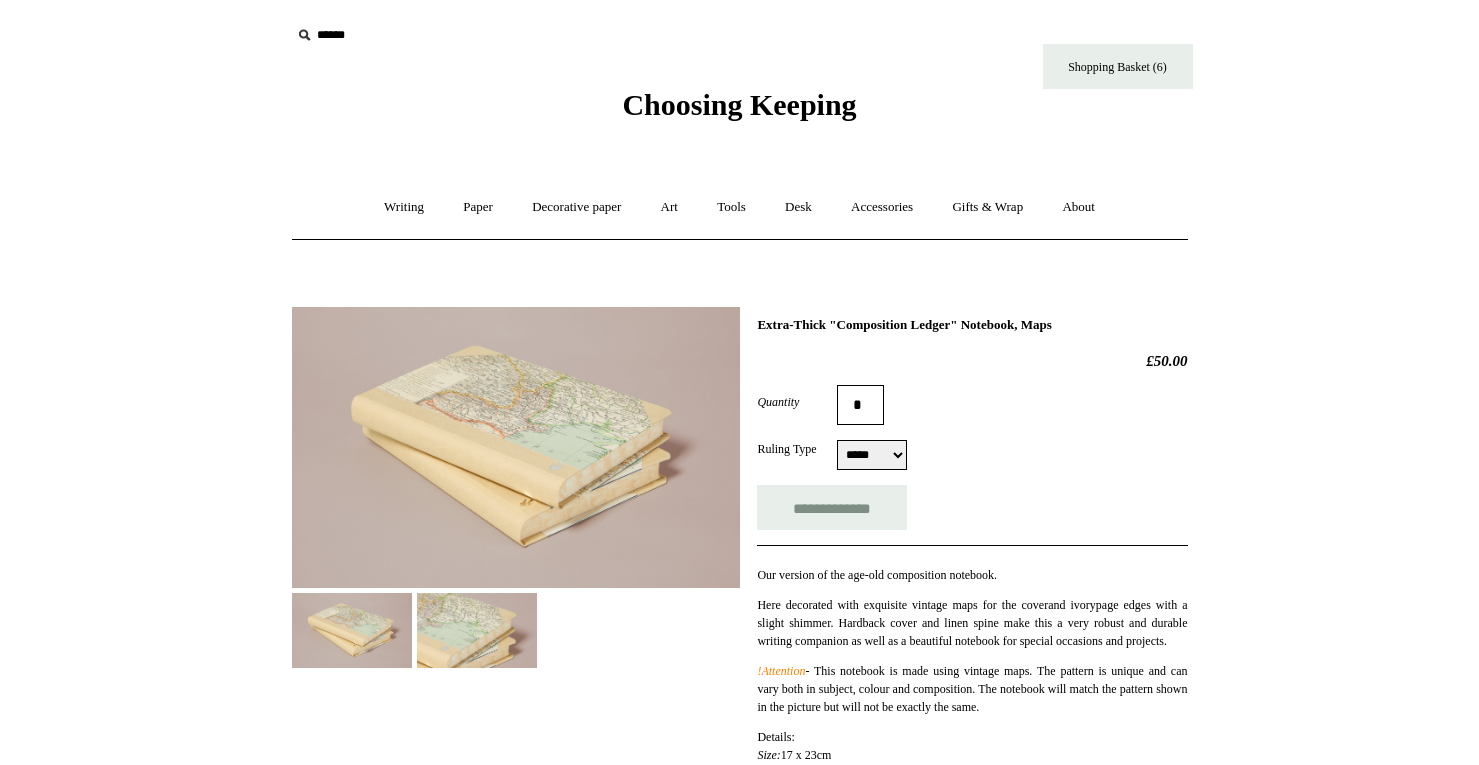 scroll, scrollTop: 0, scrollLeft: 0, axis: both 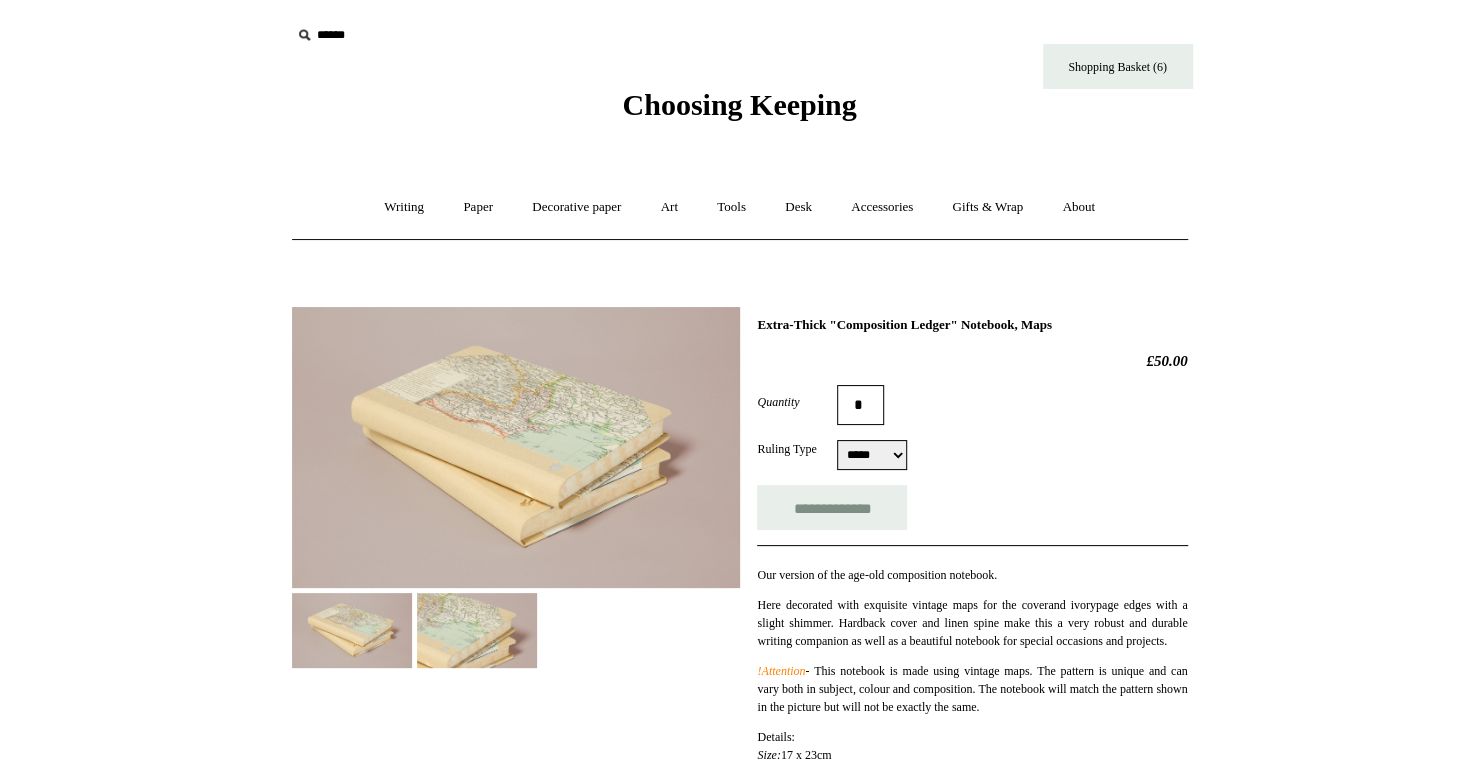 click at bounding box center [516, 447] 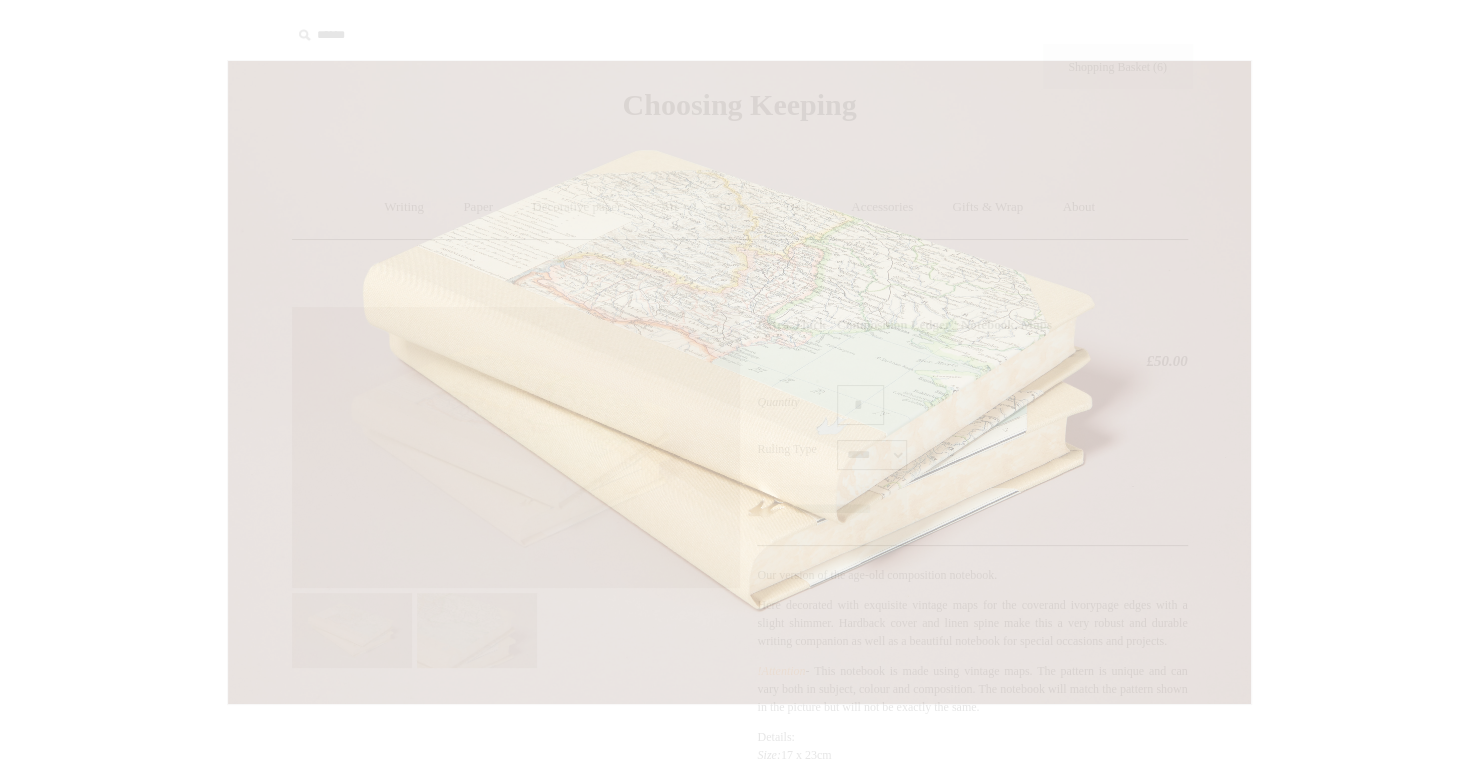 click at bounding box center (739, 382) 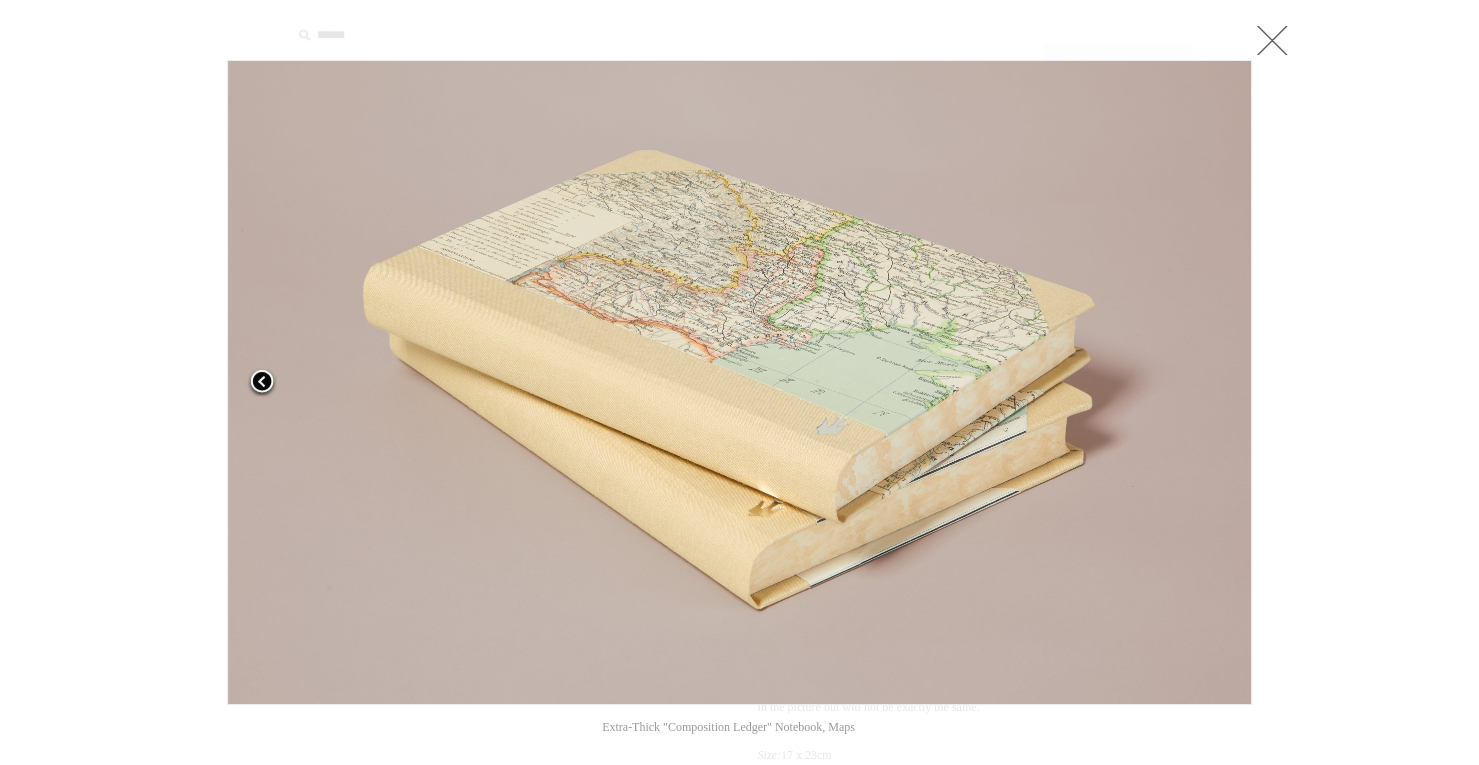 click at bounding box center [739, 382] 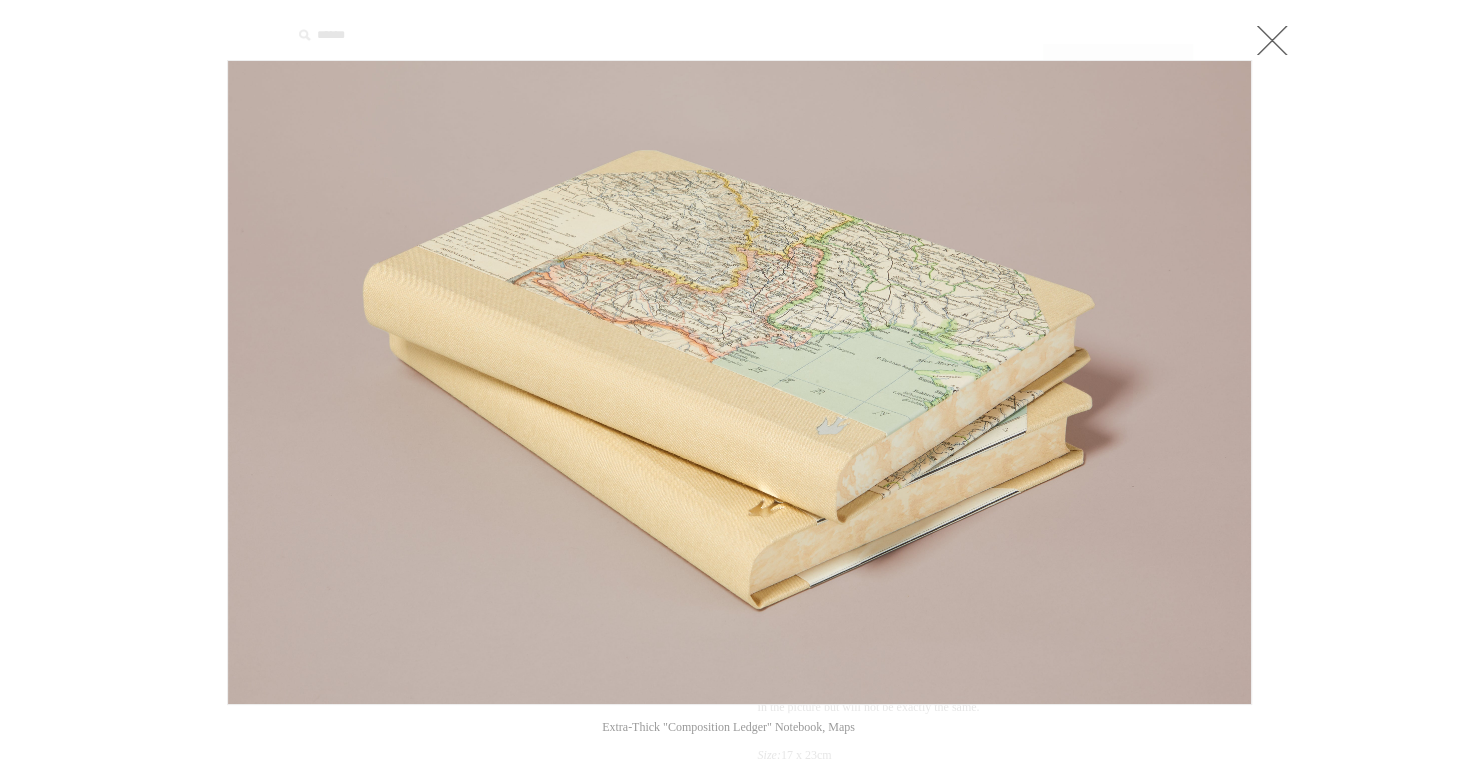 click at bounding box center [1272, 40] 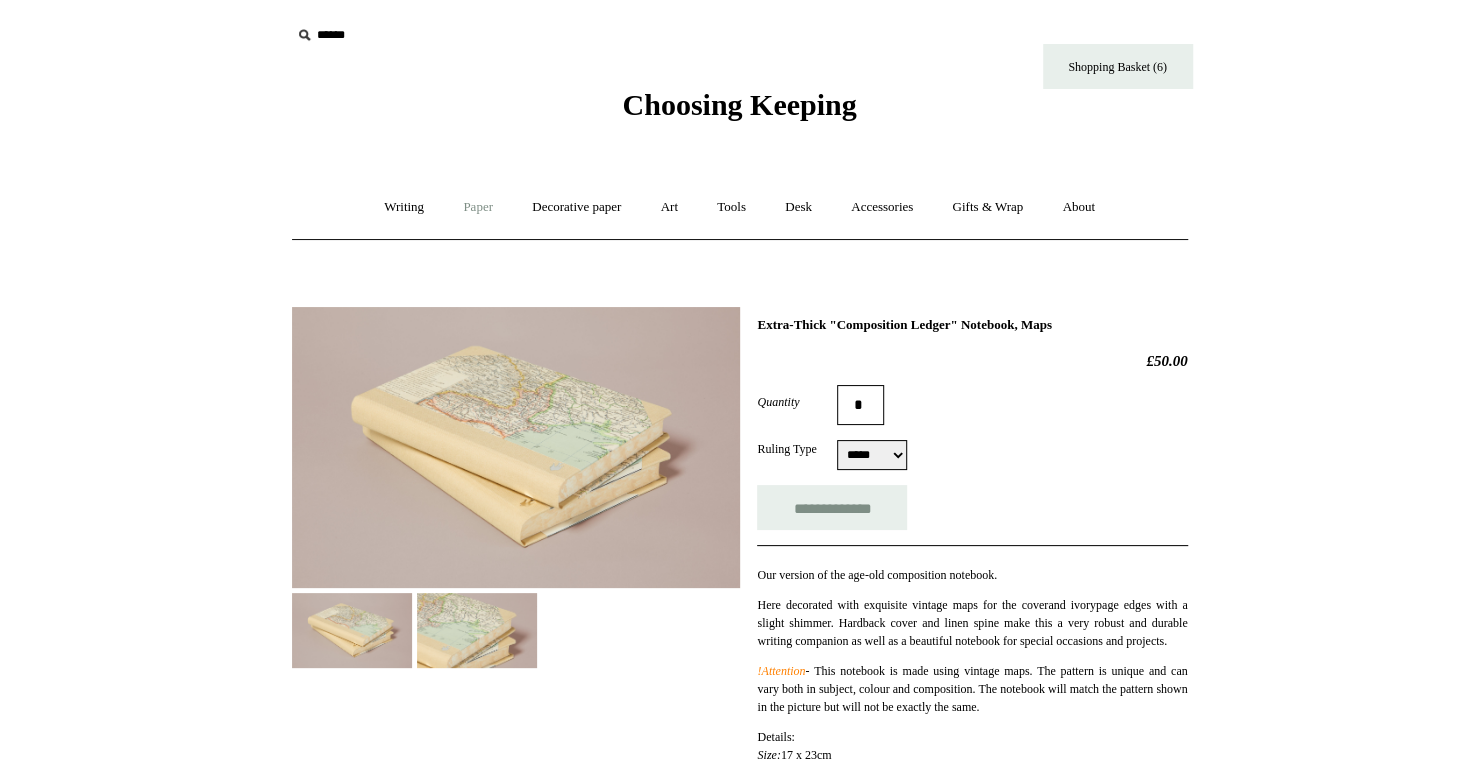 click on "Paper +" at bounding box center [478, 207] 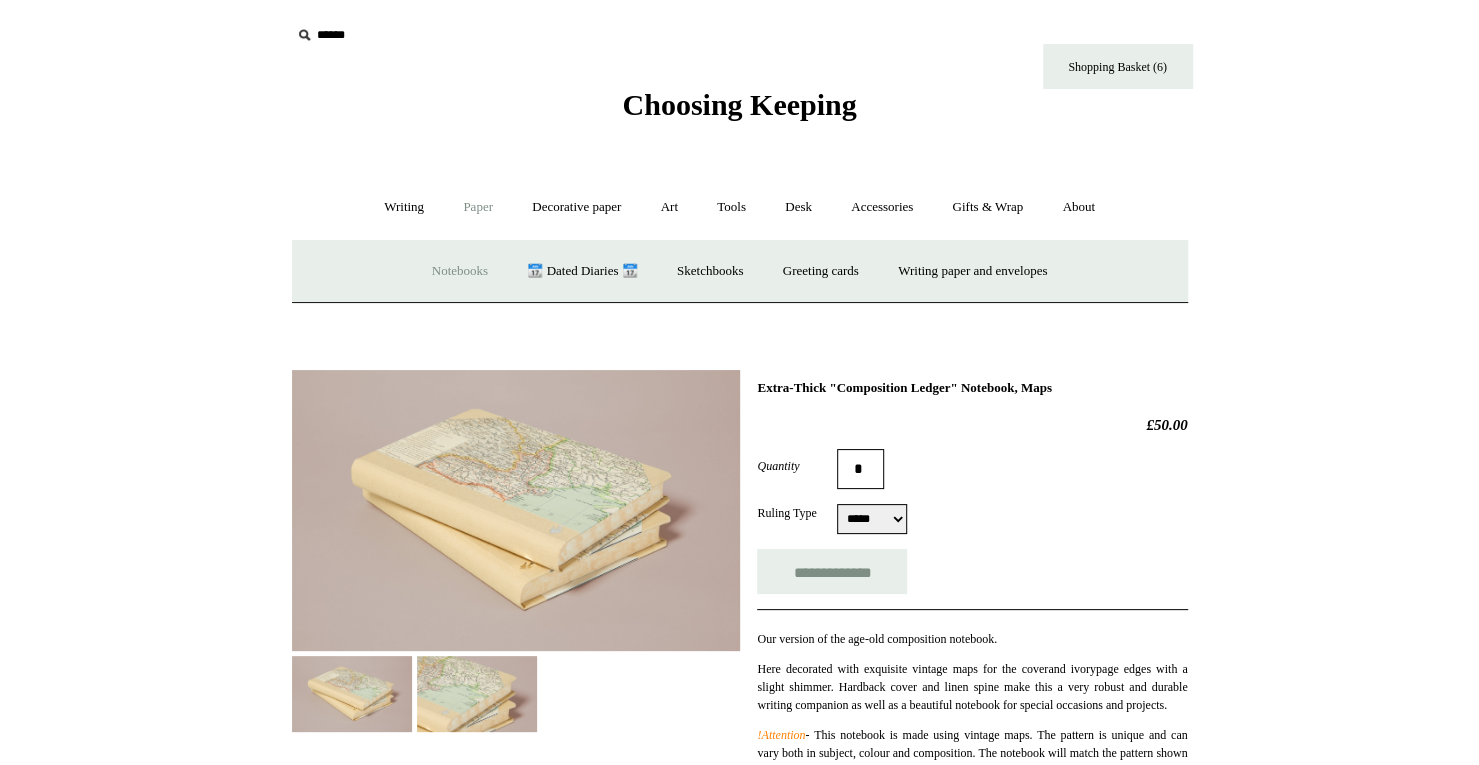 click on "Notebooks +" at bounding box center (460, 271) 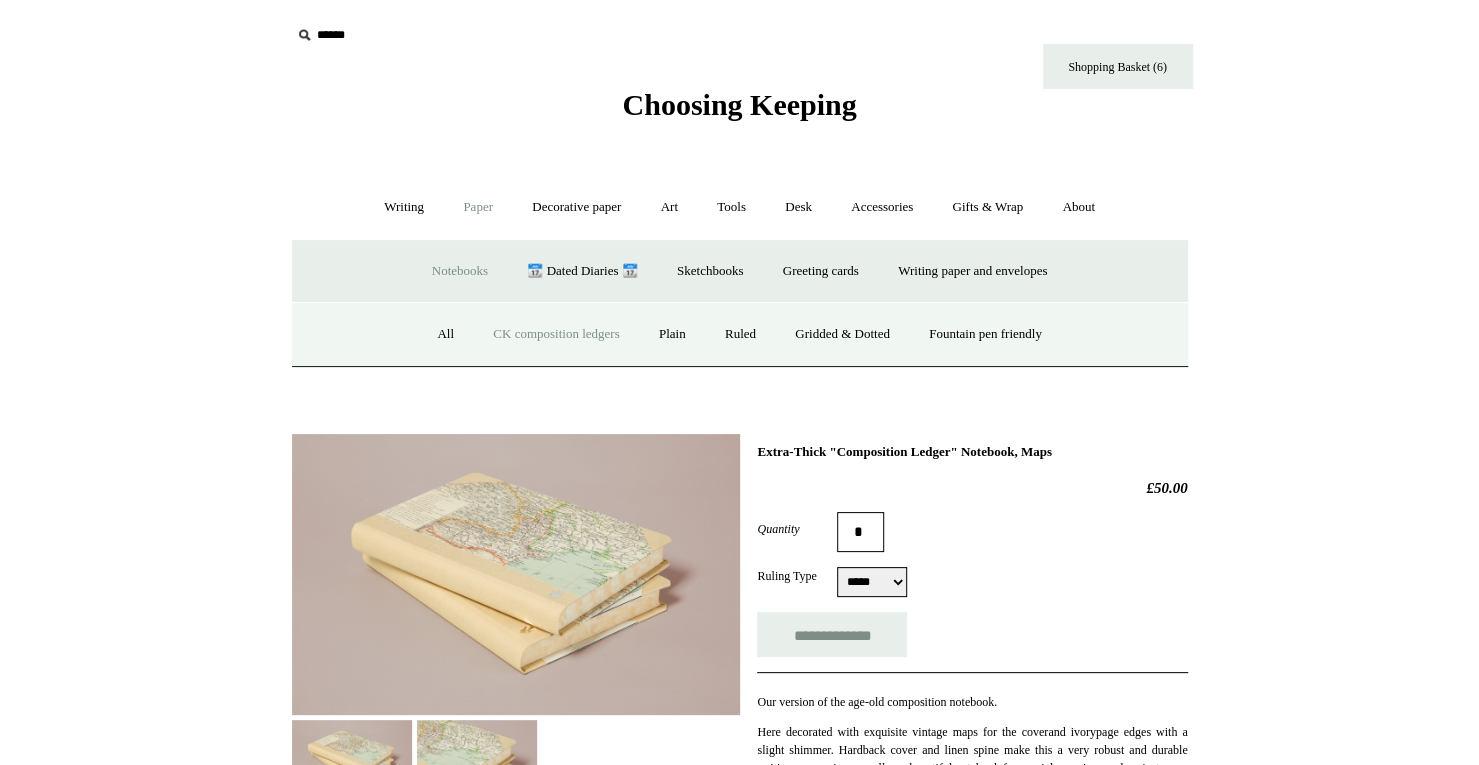 click on "CK composition ledgers" at bounding box center (556, 334) 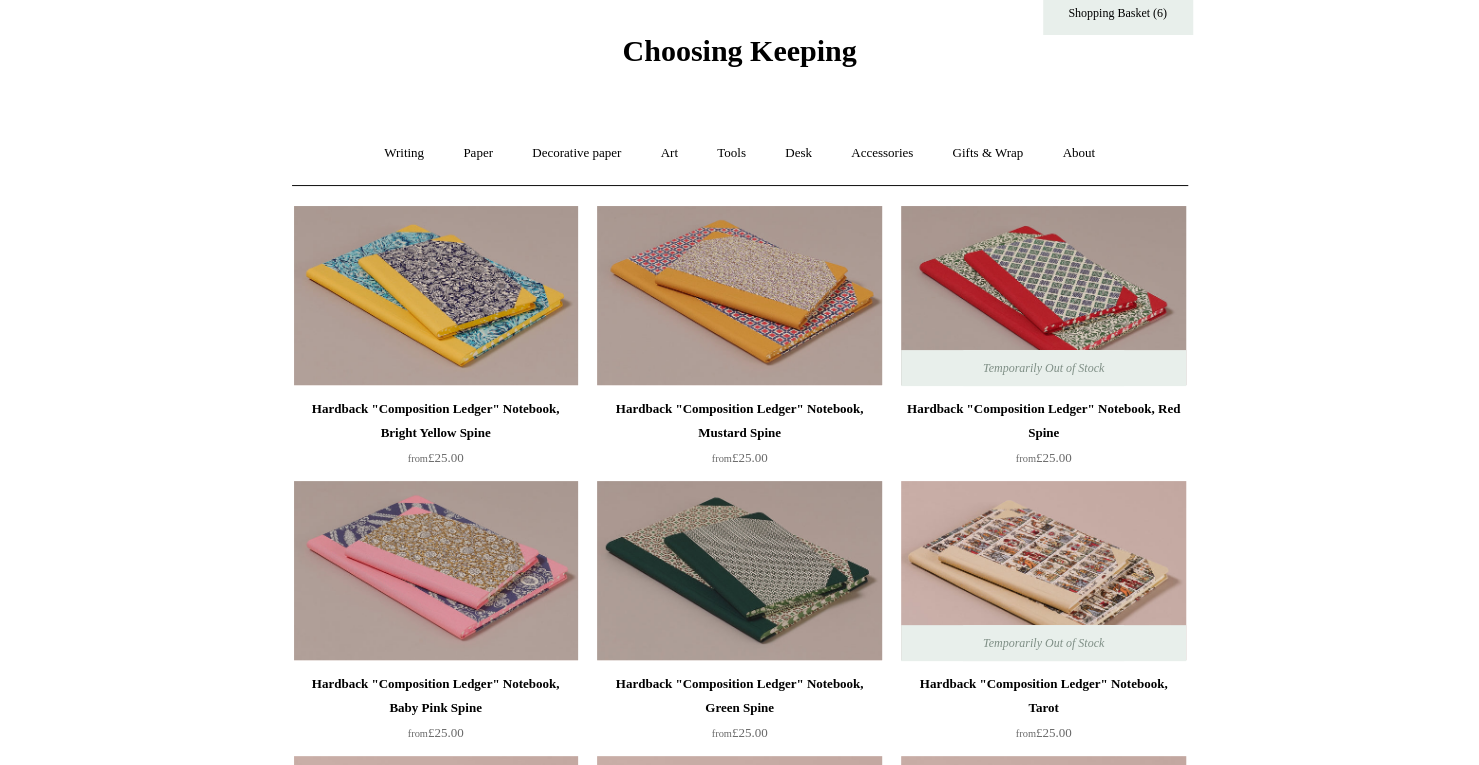 scroll, scrollTop: 55, scrollLeft: 0, axis: vertical 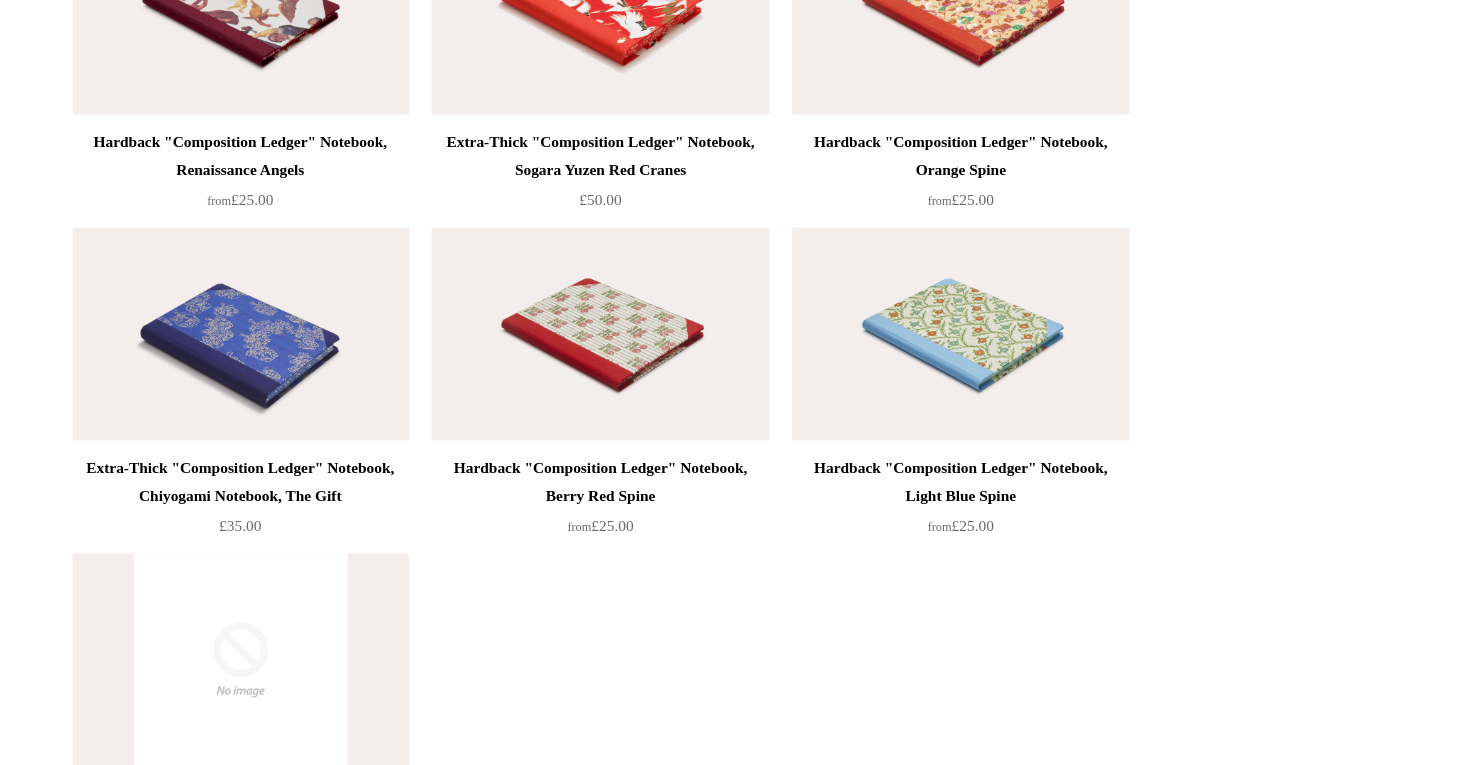 click on "Menu
Choosing Keeping
*
Shipping Information
Shopping Basket (6)
*
⤺
+ +" at bounding box center [739, -1649] 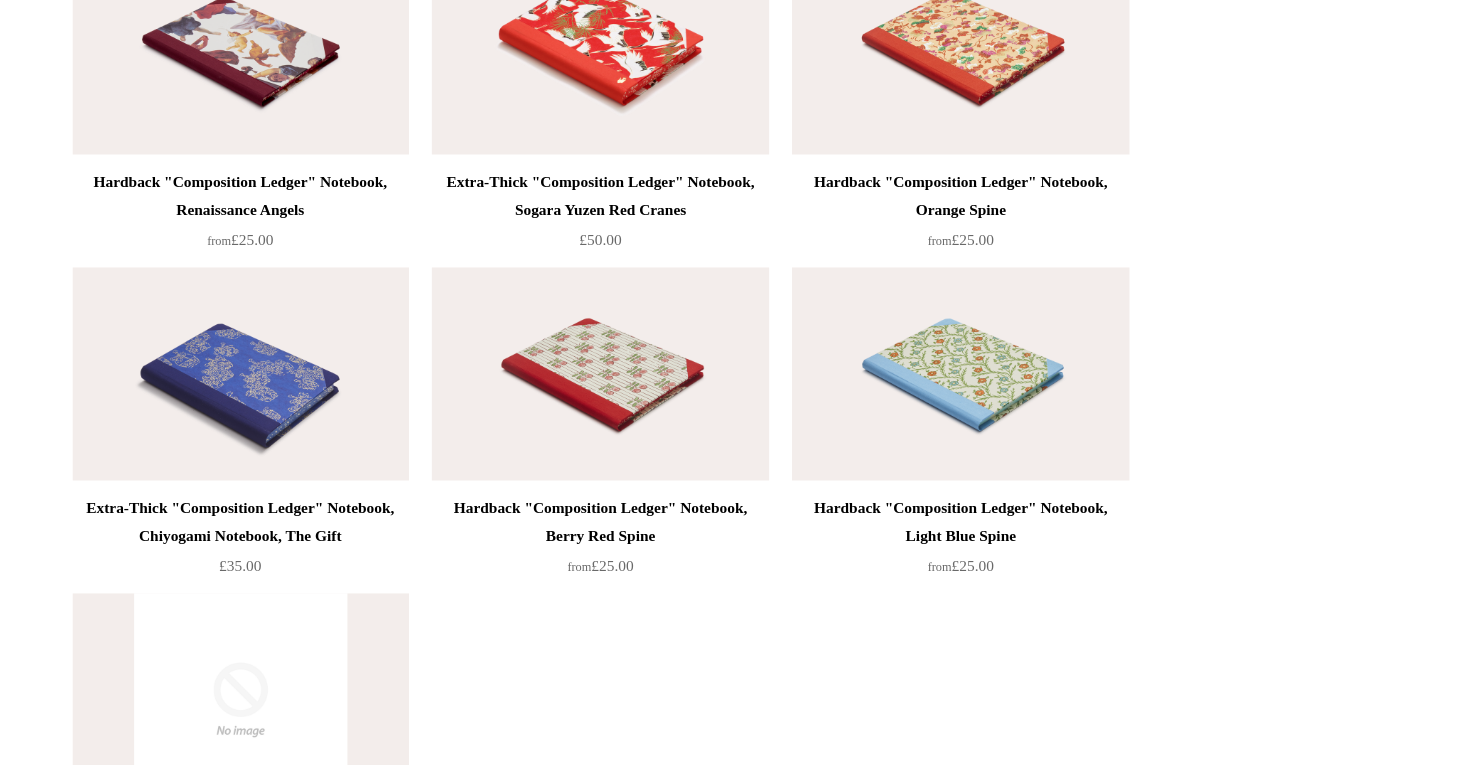 scroll, scrollTop: 4415, scrollLeft: 0, axis: vertical 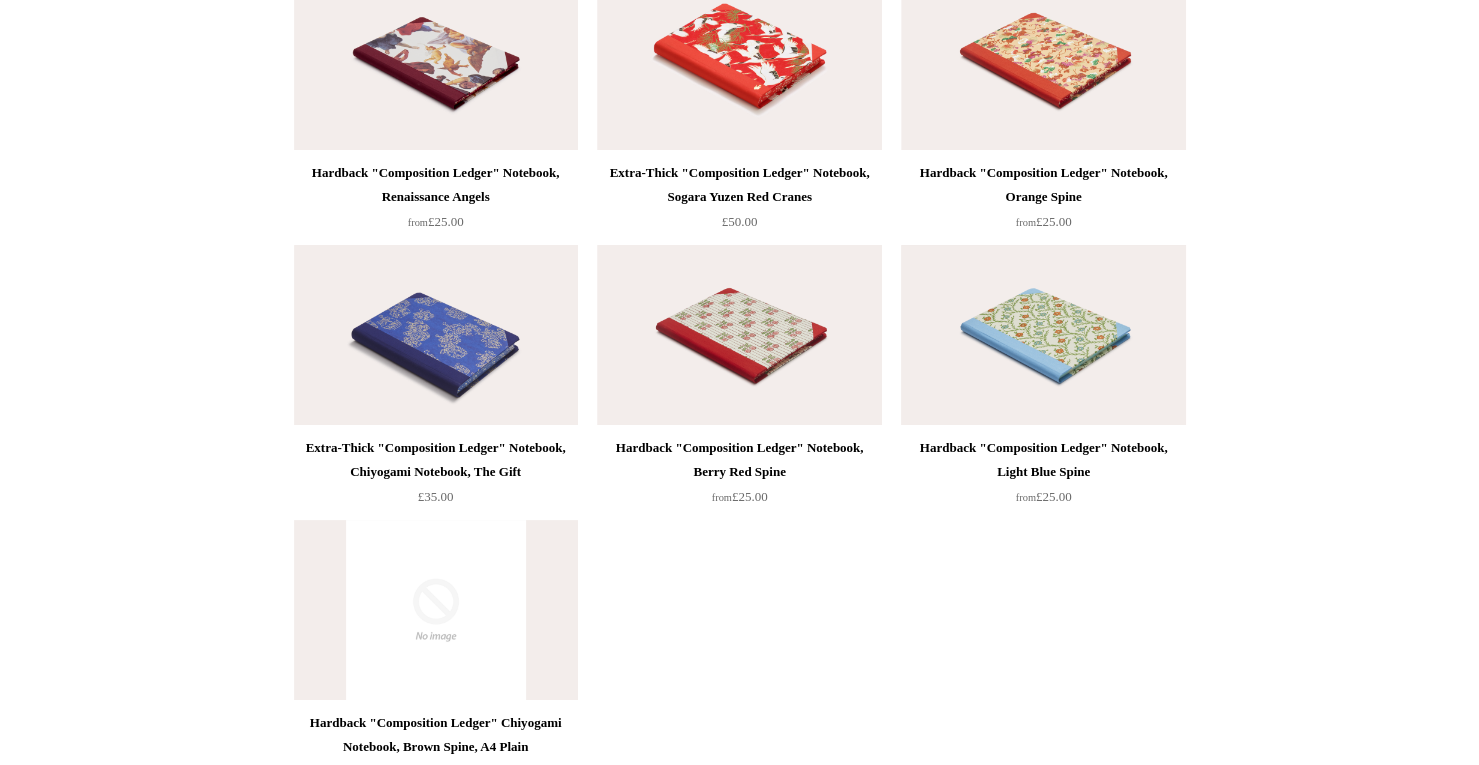 click at bounding box center [1043, 335] 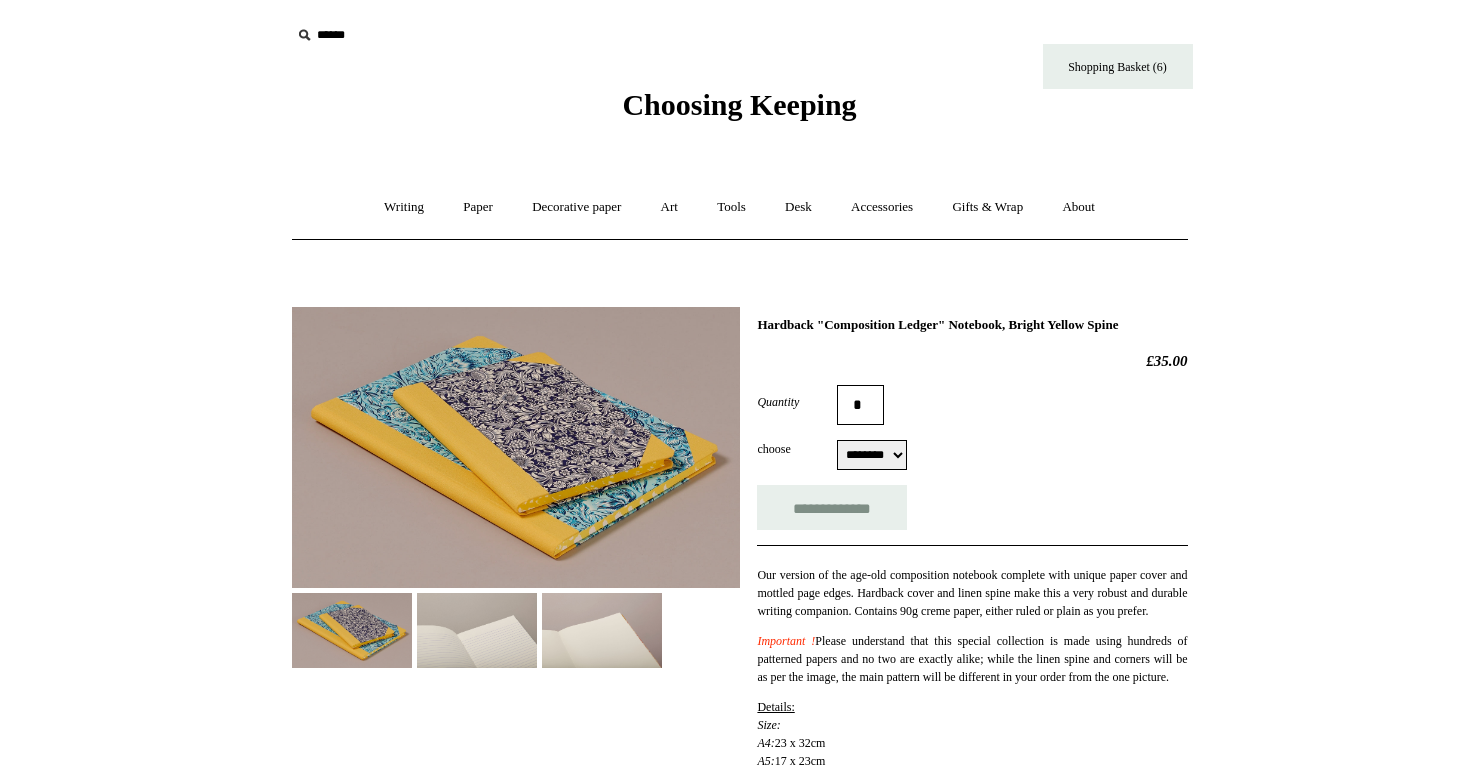 select on "********" 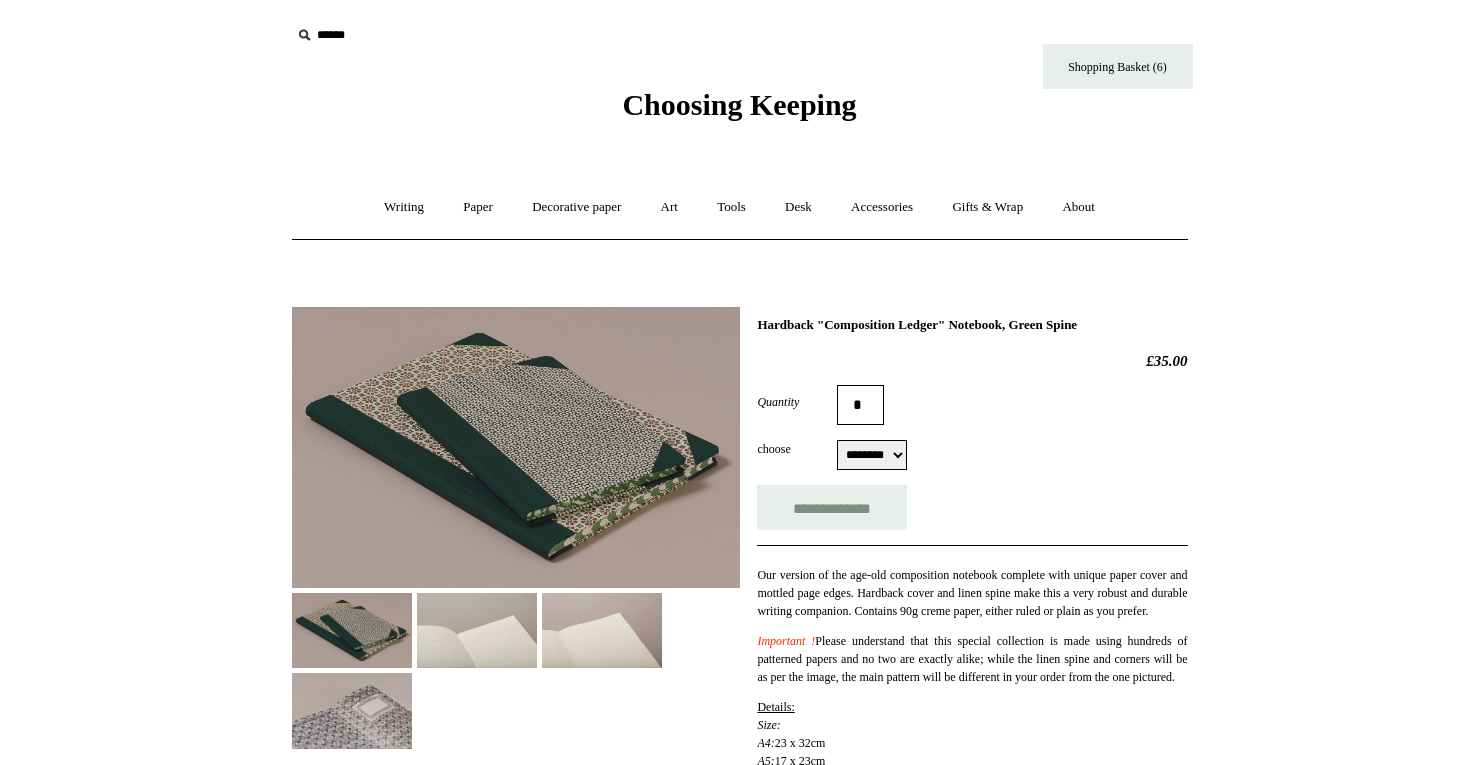 select on "********" 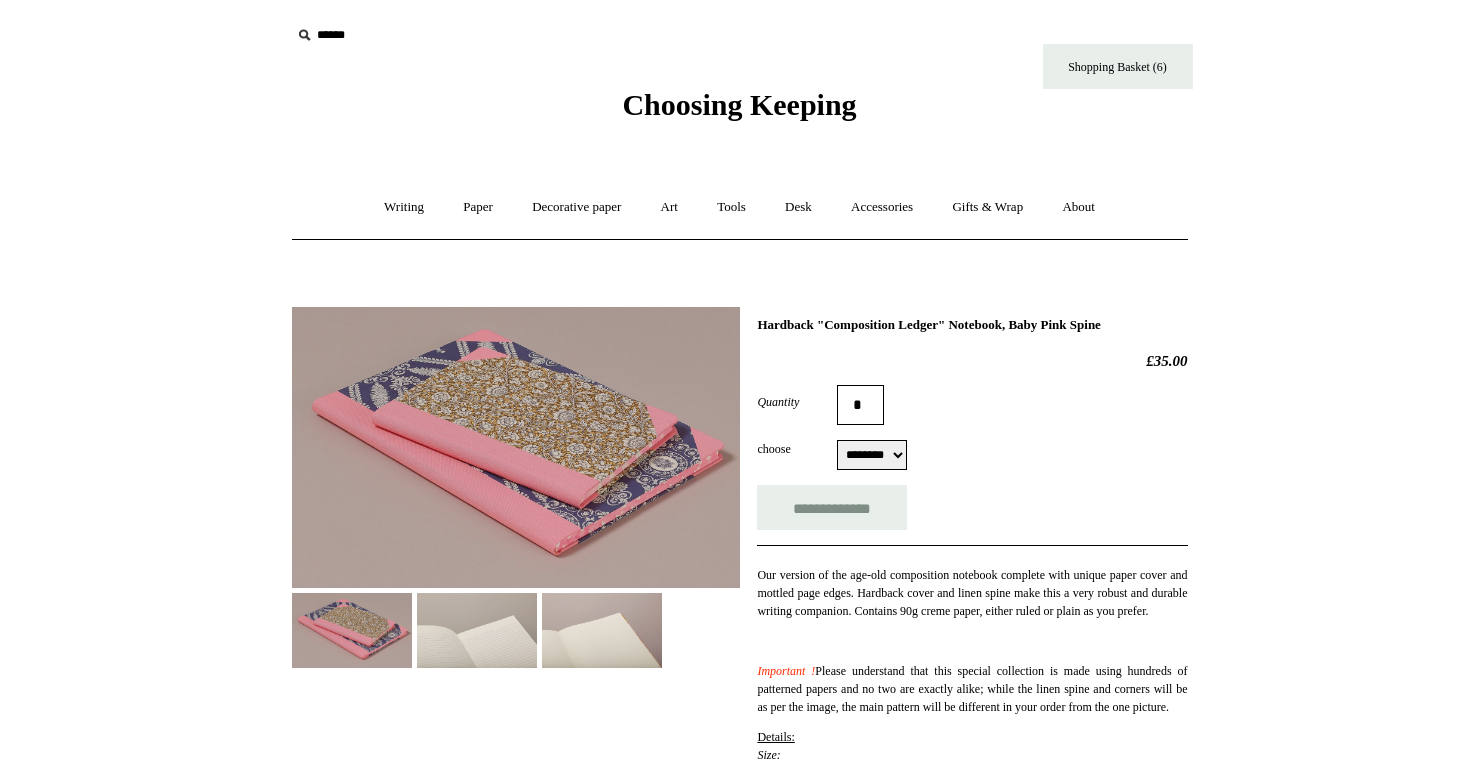 select on "********" 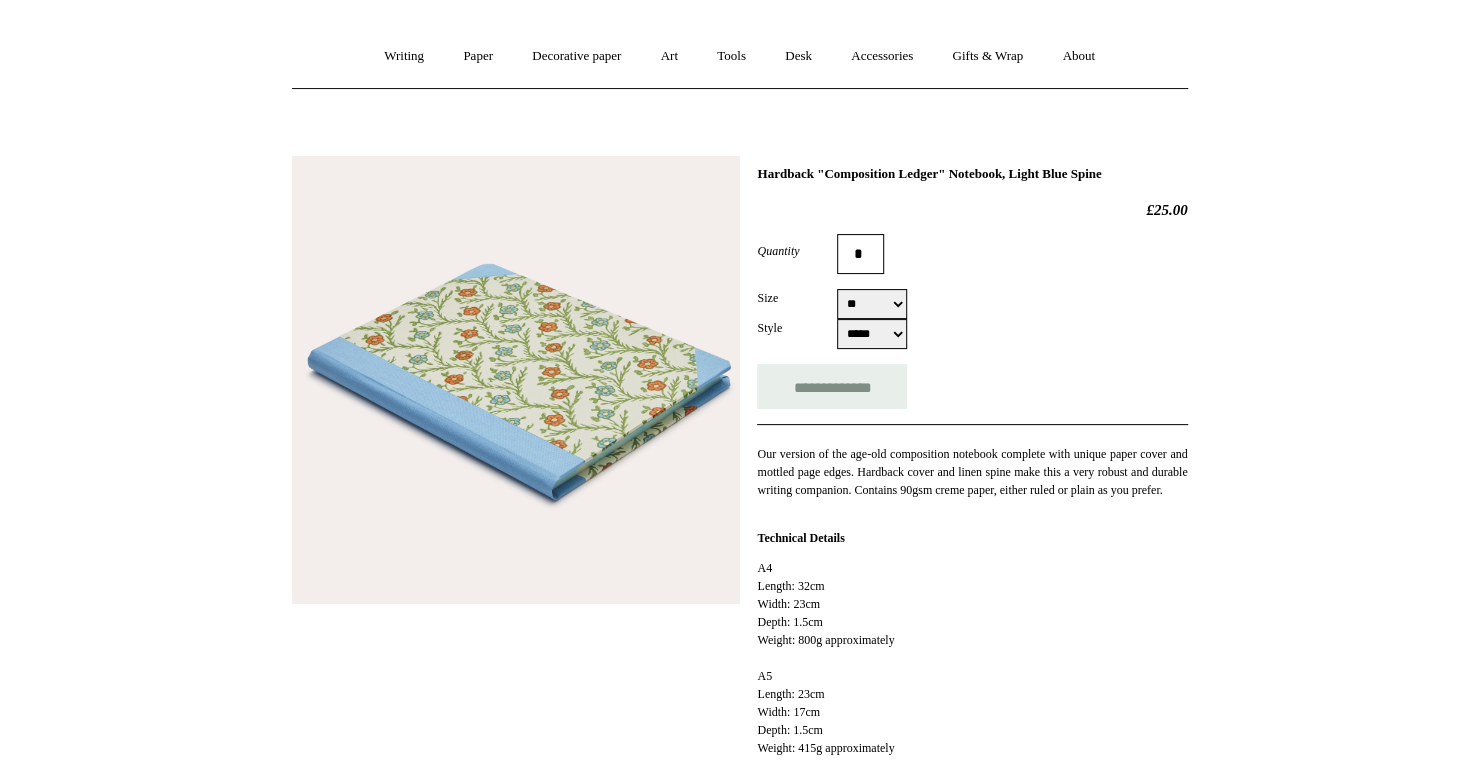 scroll, scrollTop: 150, scrollLeft: 0, axis: vertical 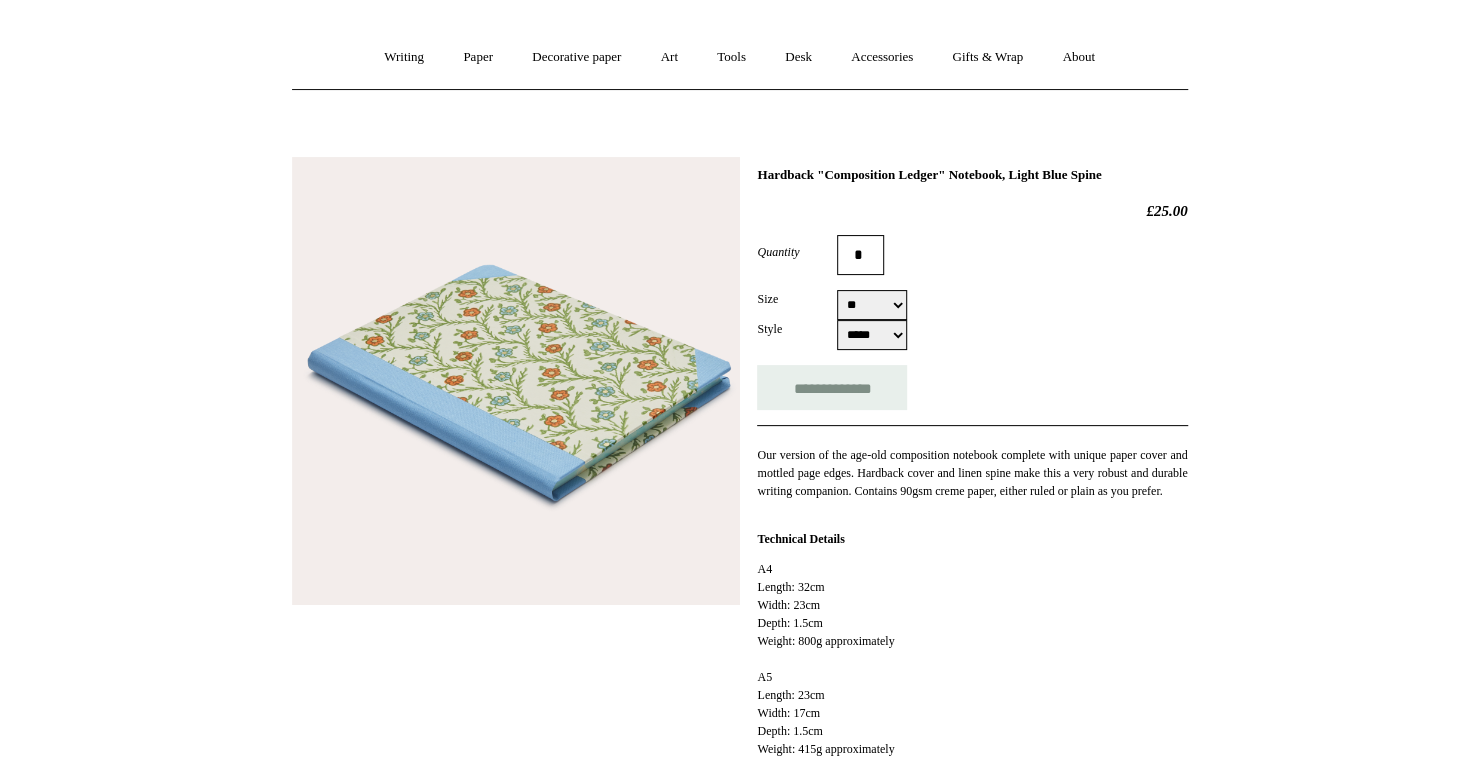 click on "A4 Length: 32cm Width: 23cm Depth: 1.5cm	 Weight: 800g approximately  A5 Length: 23cm Width: 17cm Depth: 1.5cm	 Weight: 415g approximately Ruling: Ruled and Plain Paper weight: 90gsm Page count: 90-100 Binding type: Sewn Bound Cover type: Hardback Fountain Pen Friendly: Yes Paper colour: Cream  Material: Paper" at bounding box center (972, 740) 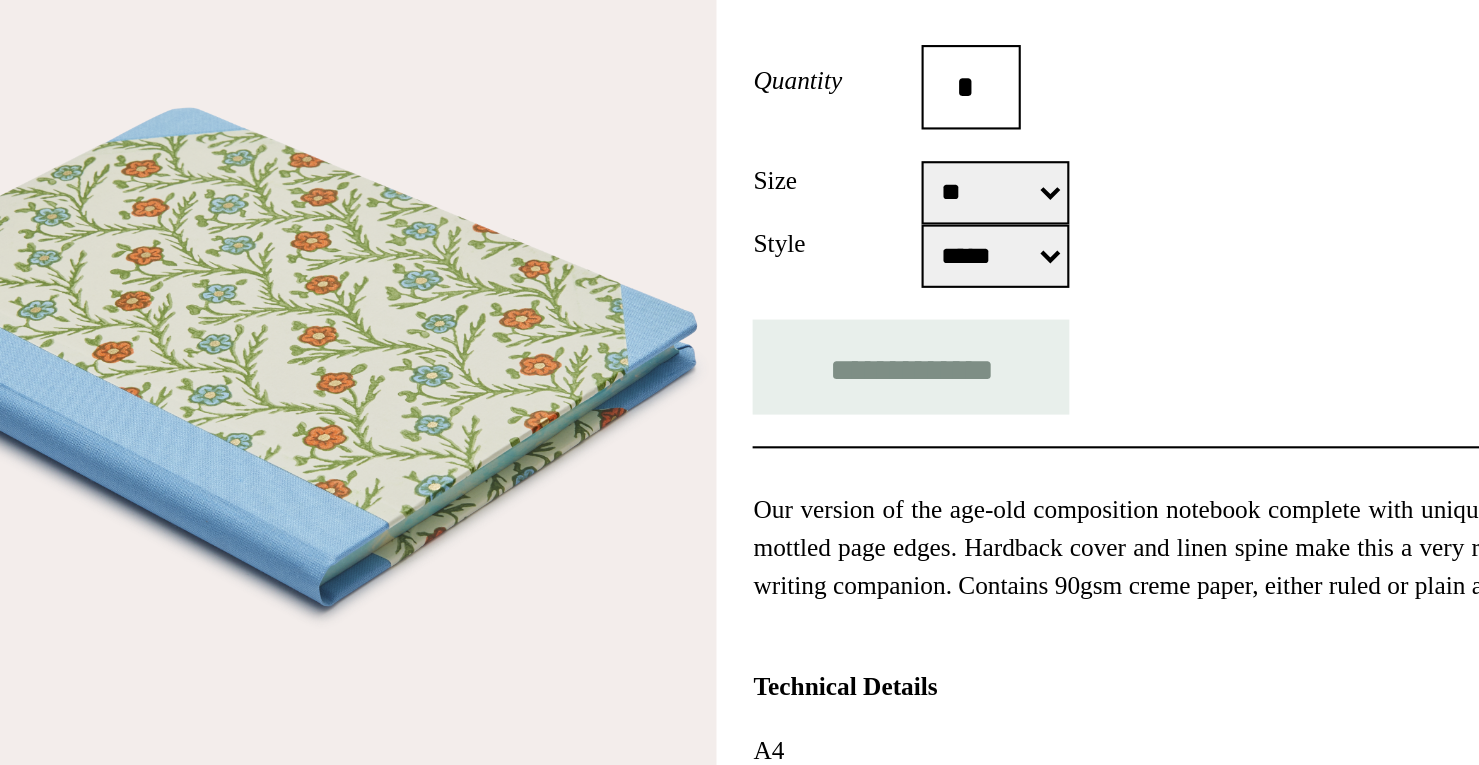 scroll, scrollTop: 150, scrollLeft: 0, axis: vertical 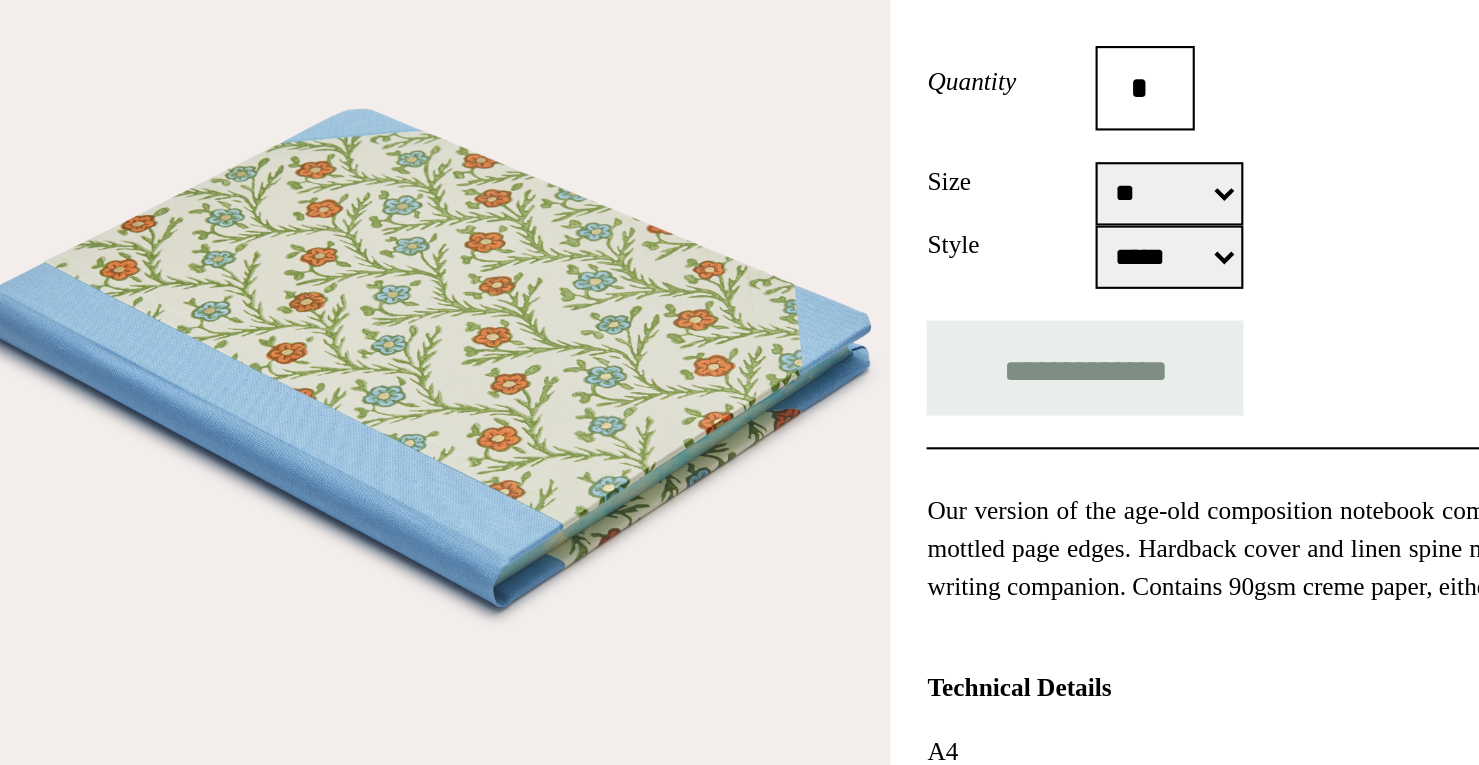 click on "*" at bounding box center (860, 255) 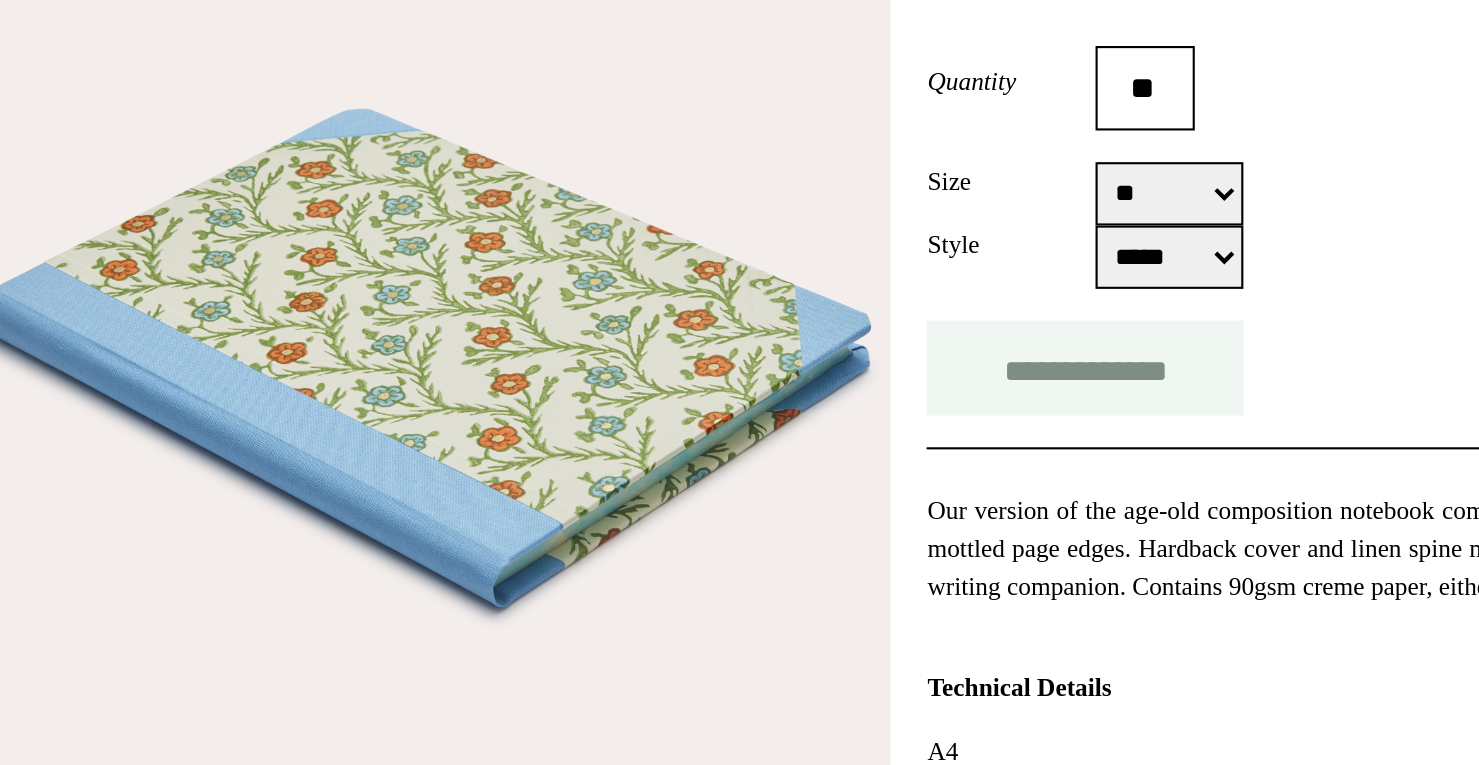 type on "**" 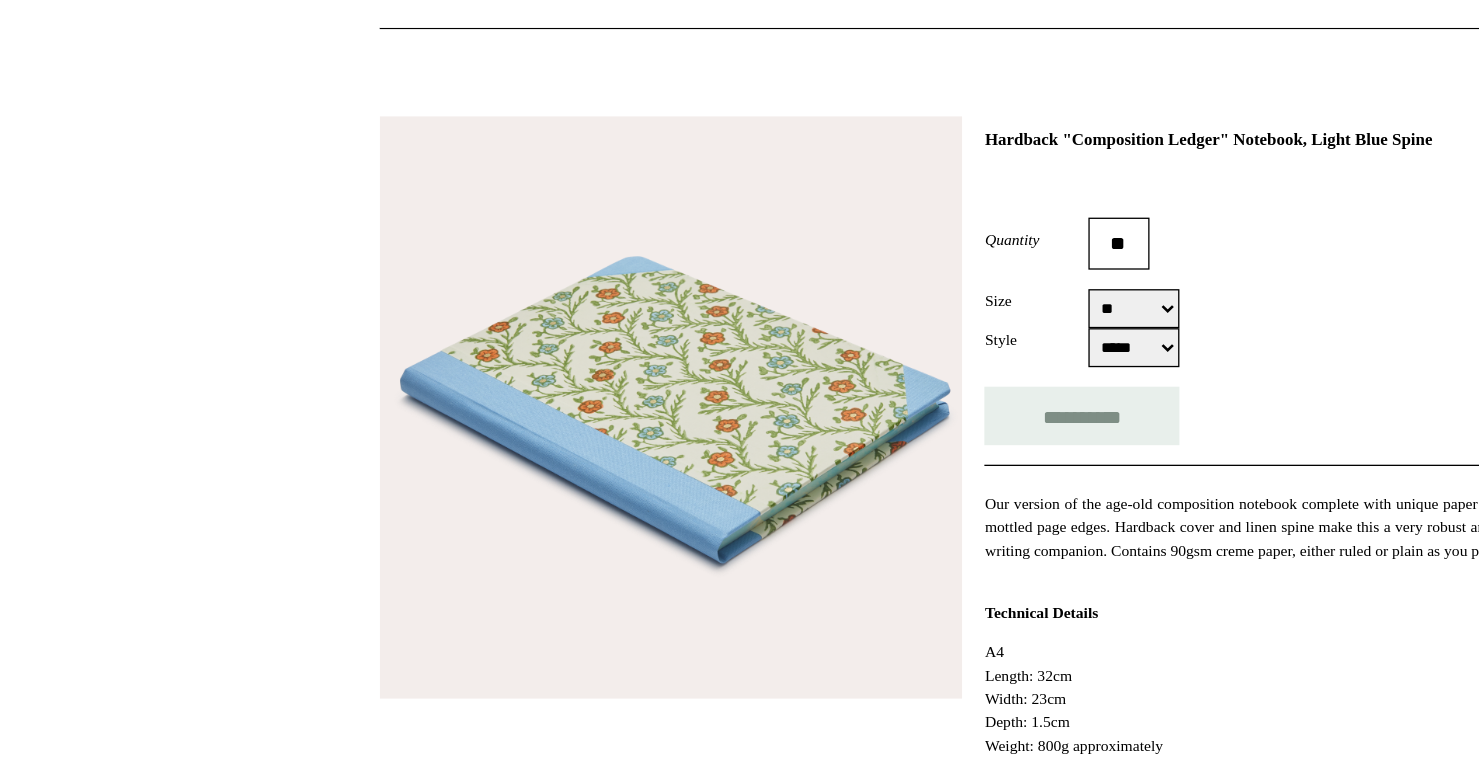 scroll, scrollTop: 150, scrollLeft: 0, axis: vertical 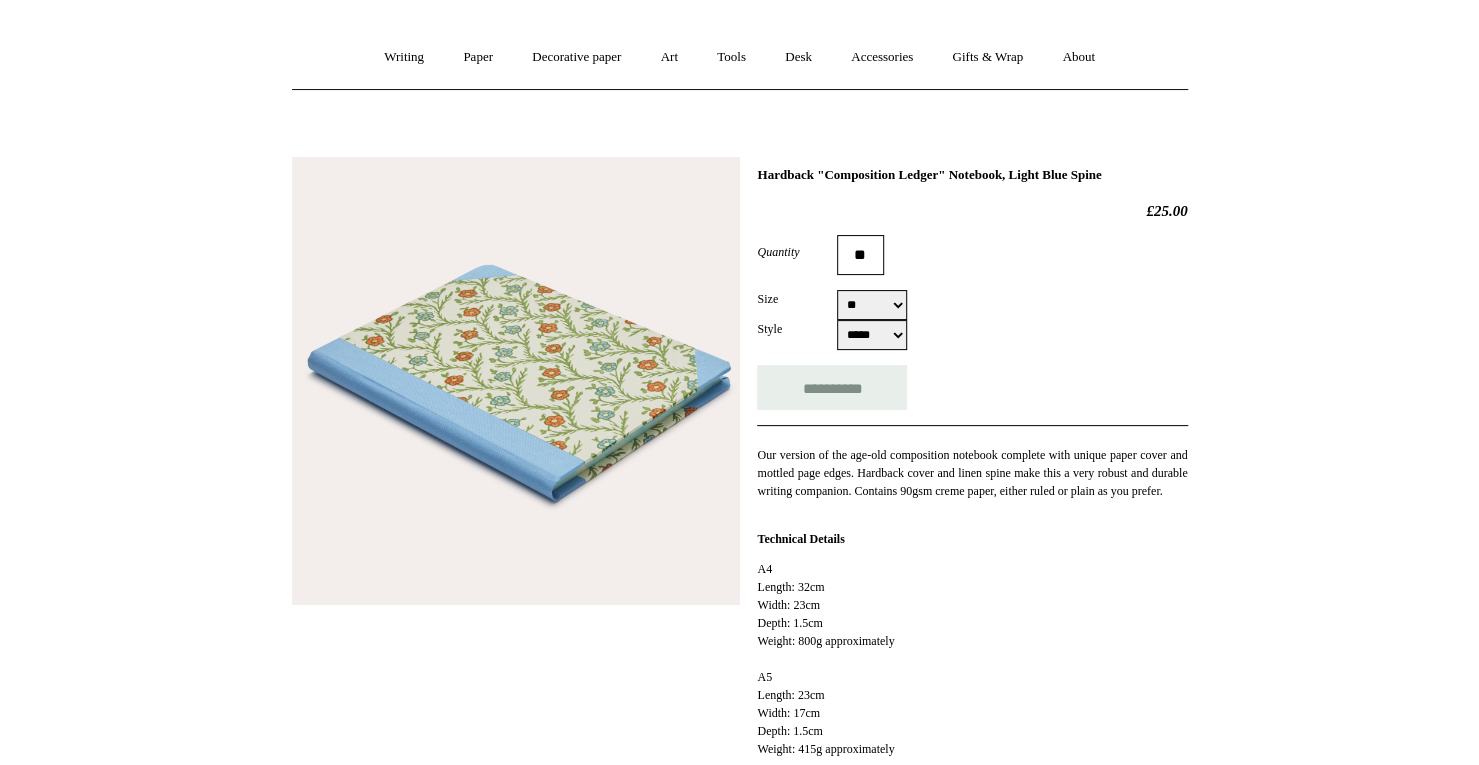 type on "**********" 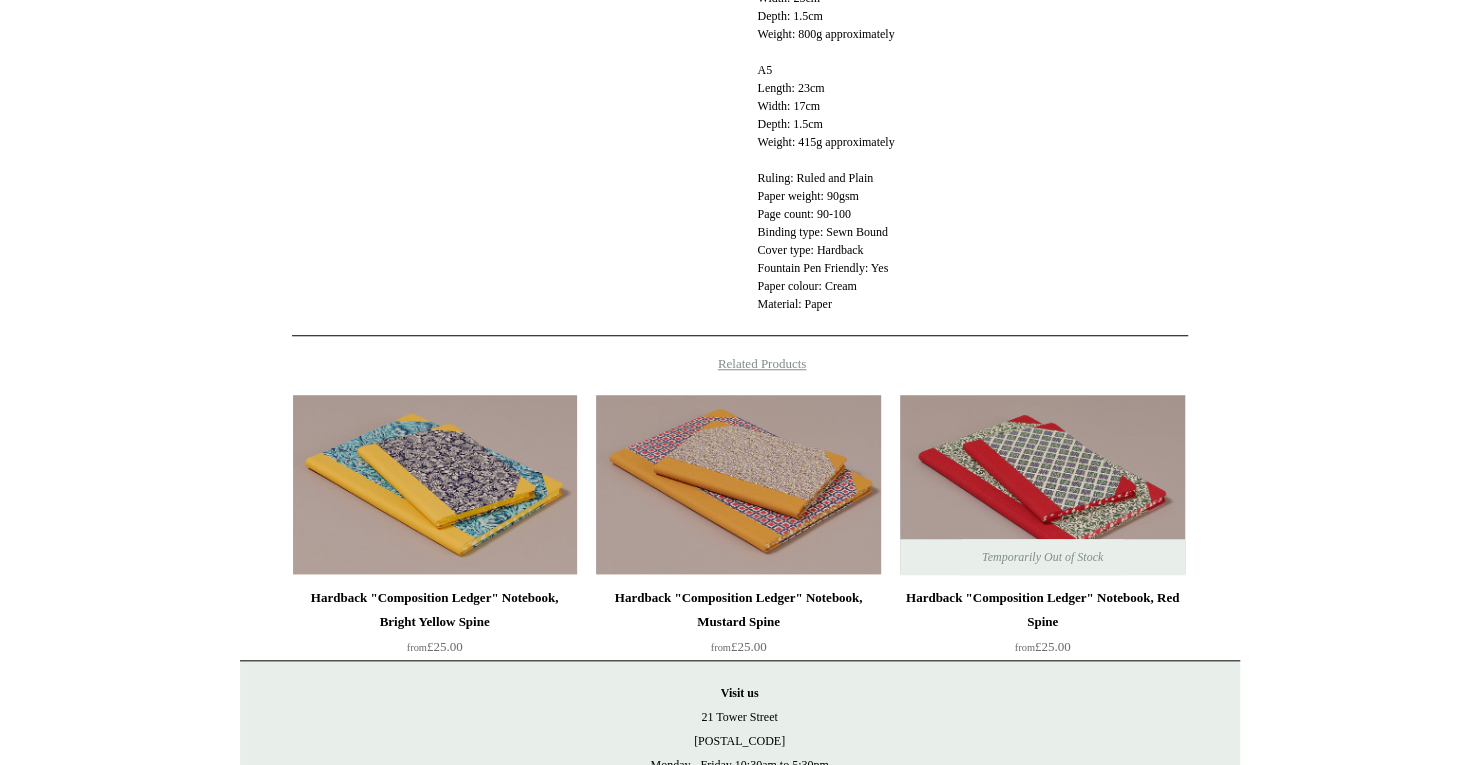 scroll, scrollTop: 0, scrollLeft: 0, axis: both 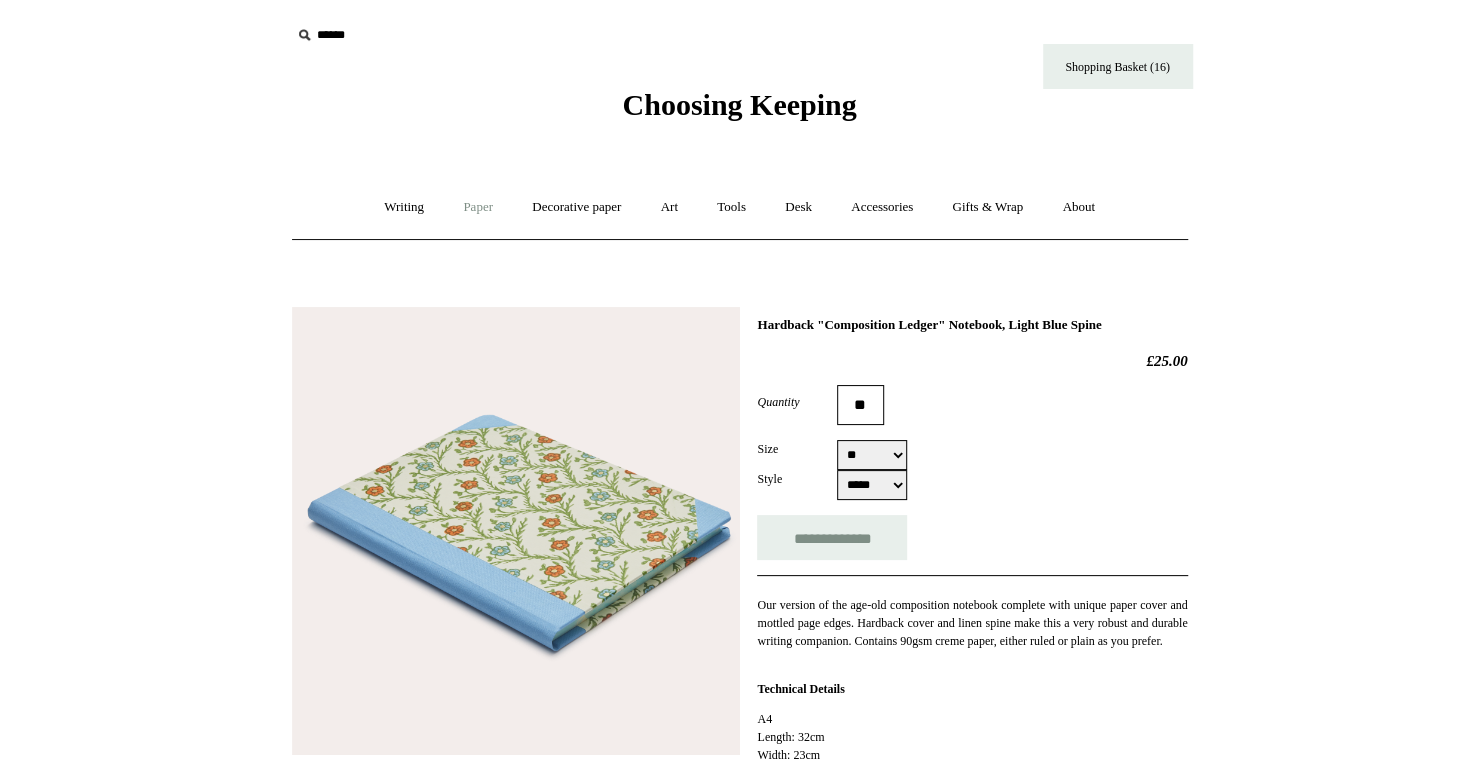 click on "Paper +" at bounding box center [478, 207] 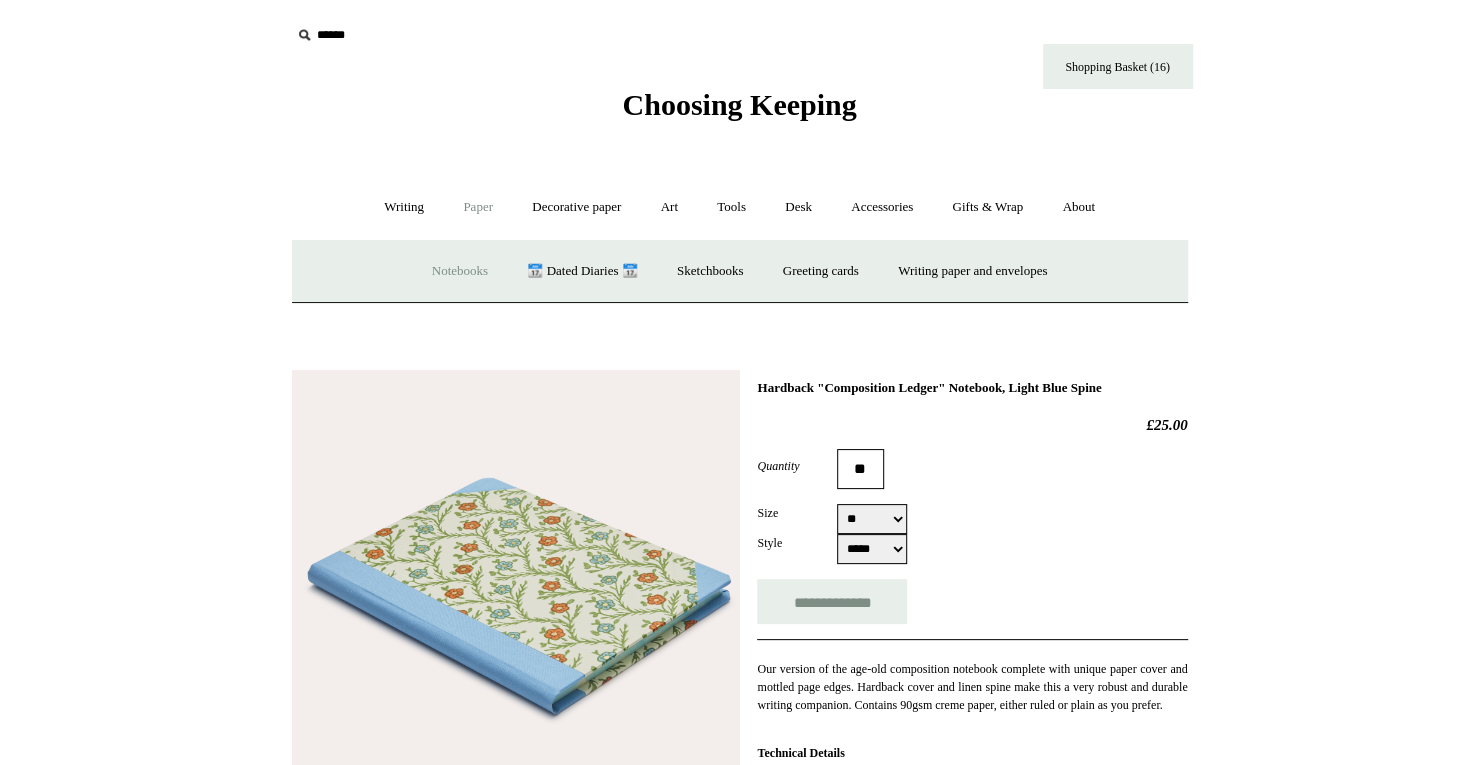 click on "Notebooks +" at bounding box center (460, 271) 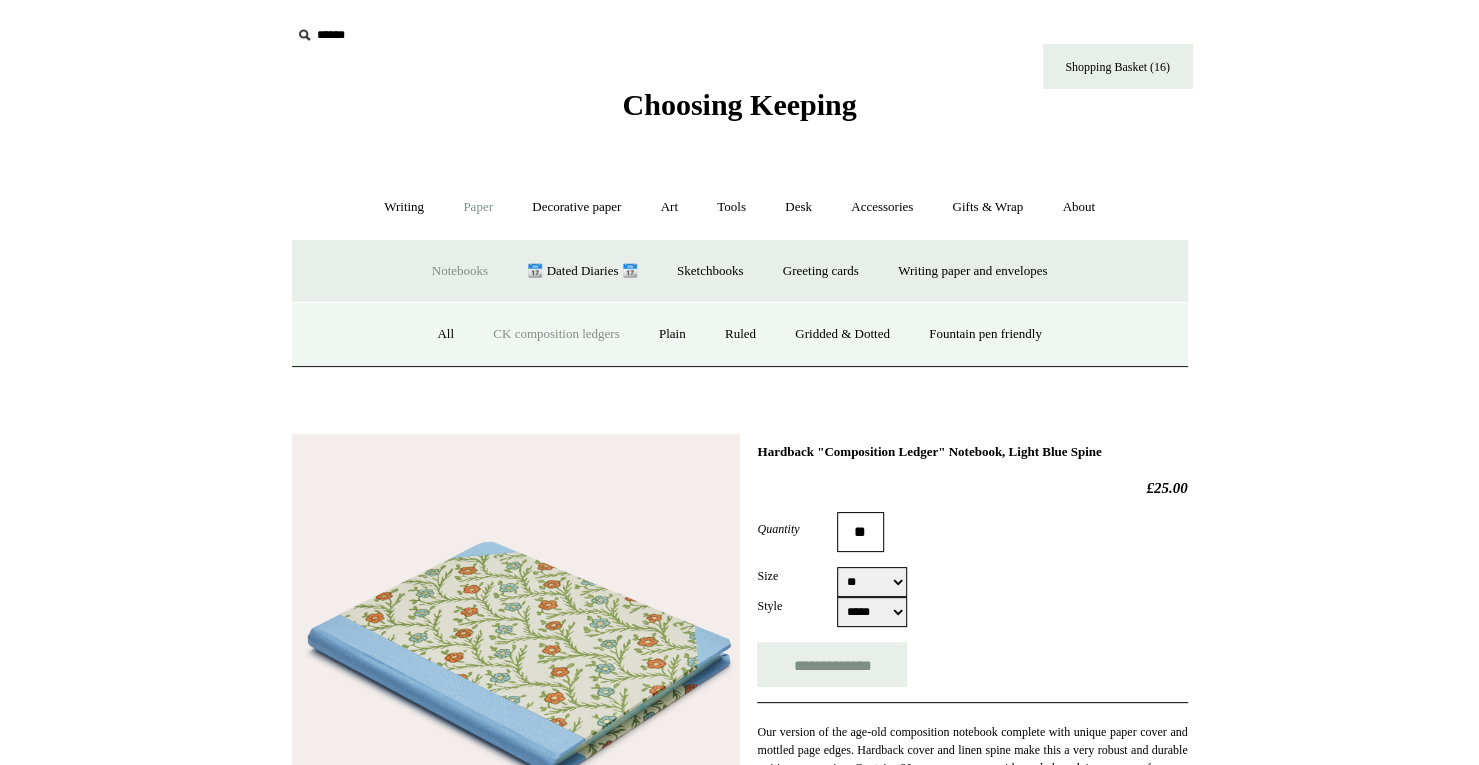 click on "CK composition ledgers" at bounding box center [556, 334] 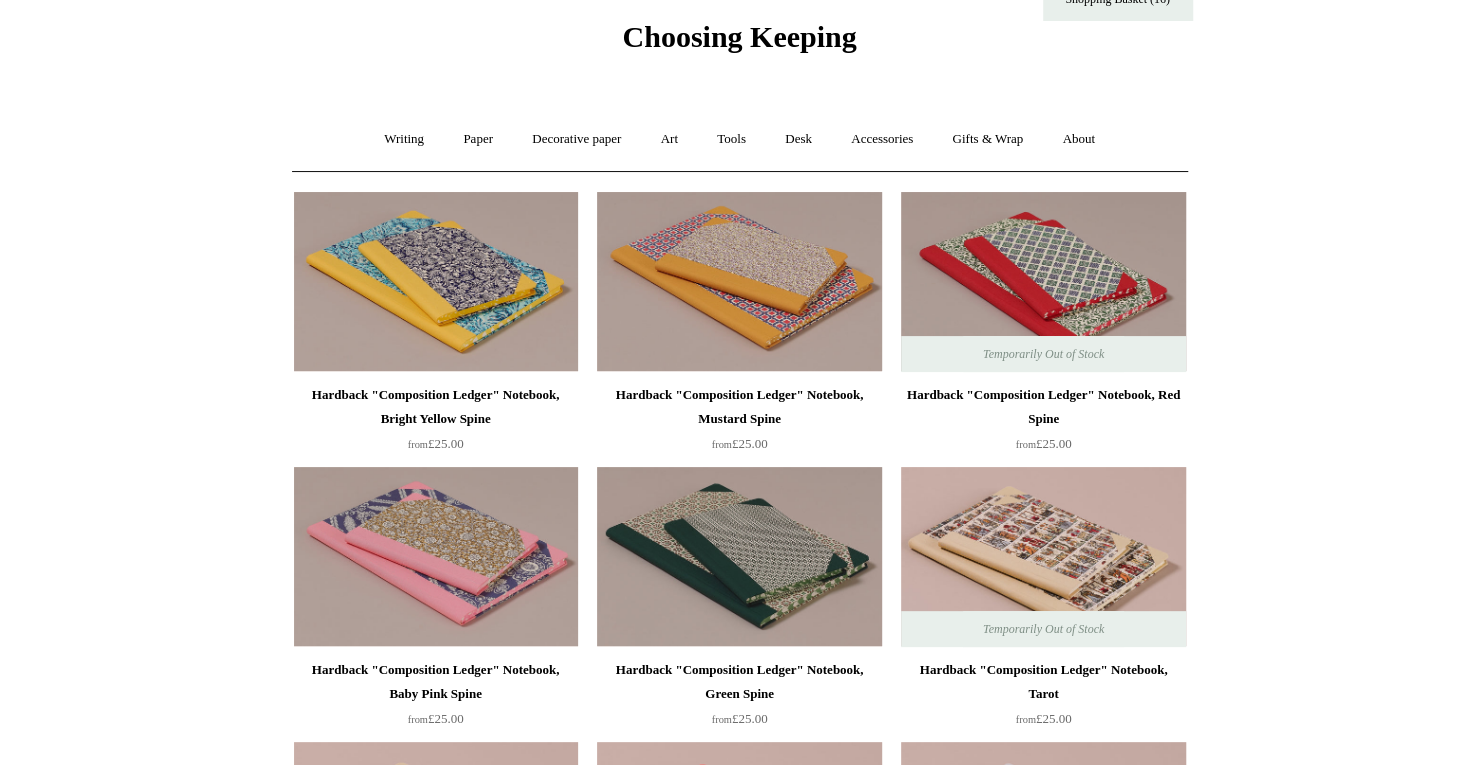 scroll, scrollTop: 0, scrollLeft: 0, axis: both 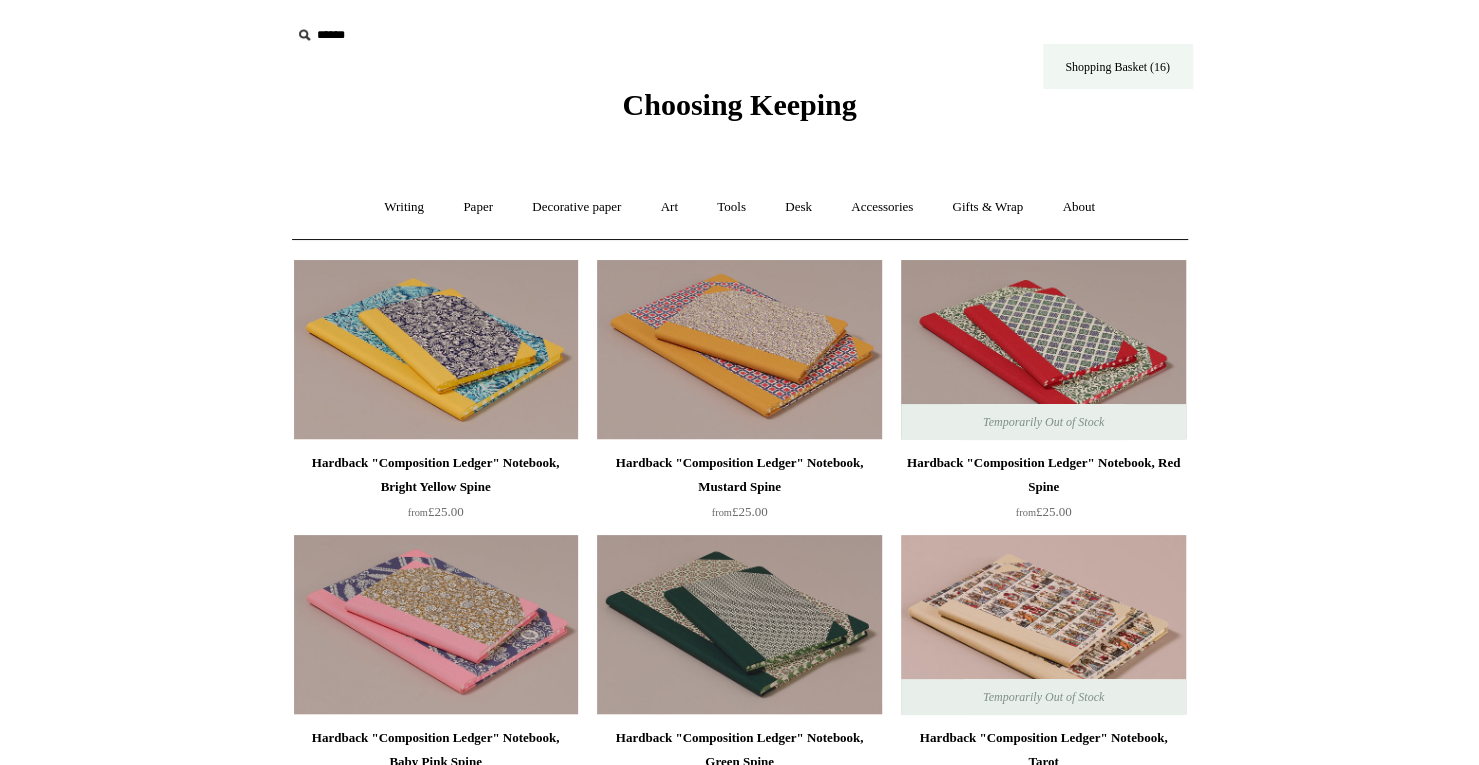 click on "Shopping Basket (16)" at bounding box center (1118, 66) 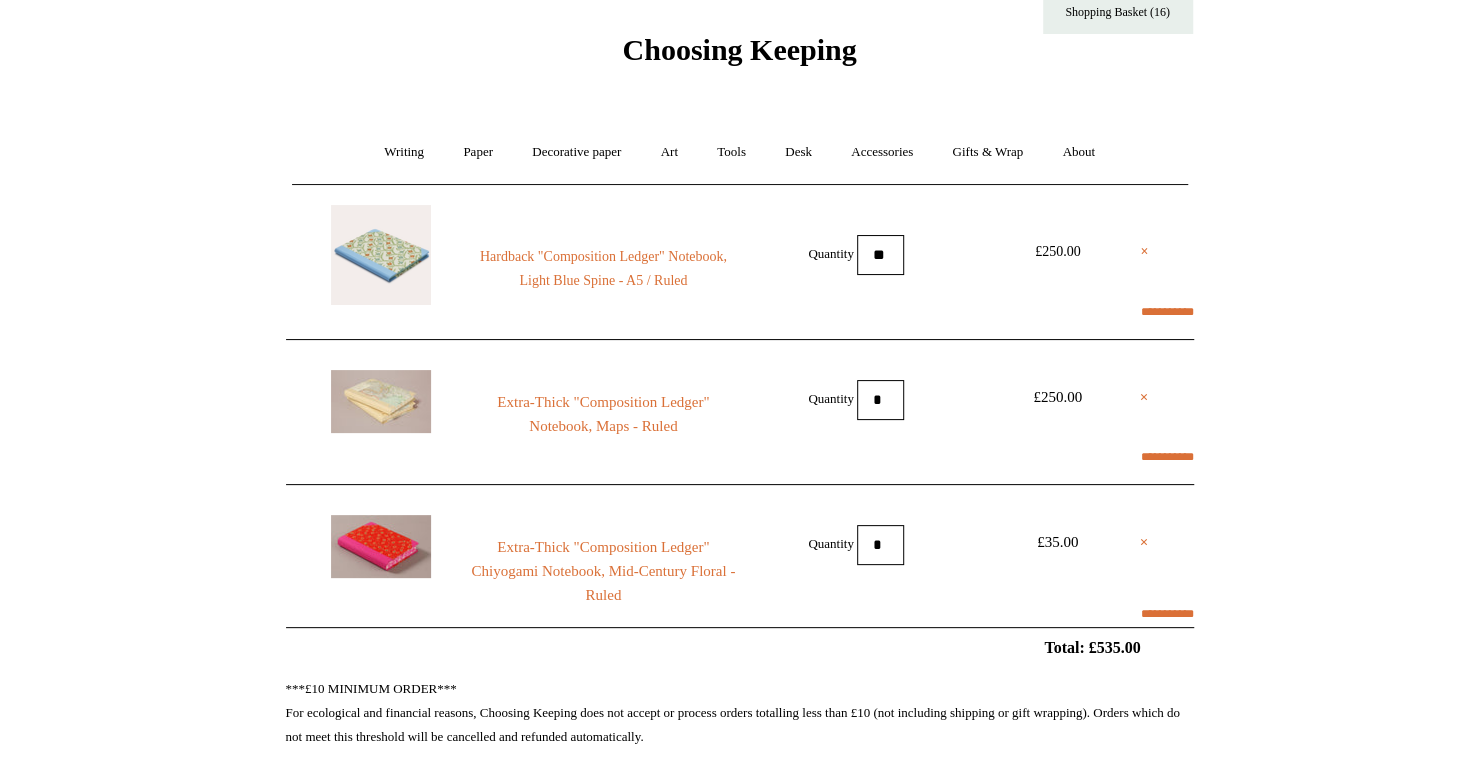 scroll, scrollTop: 56, scrollLeft: 0, axis: vertical 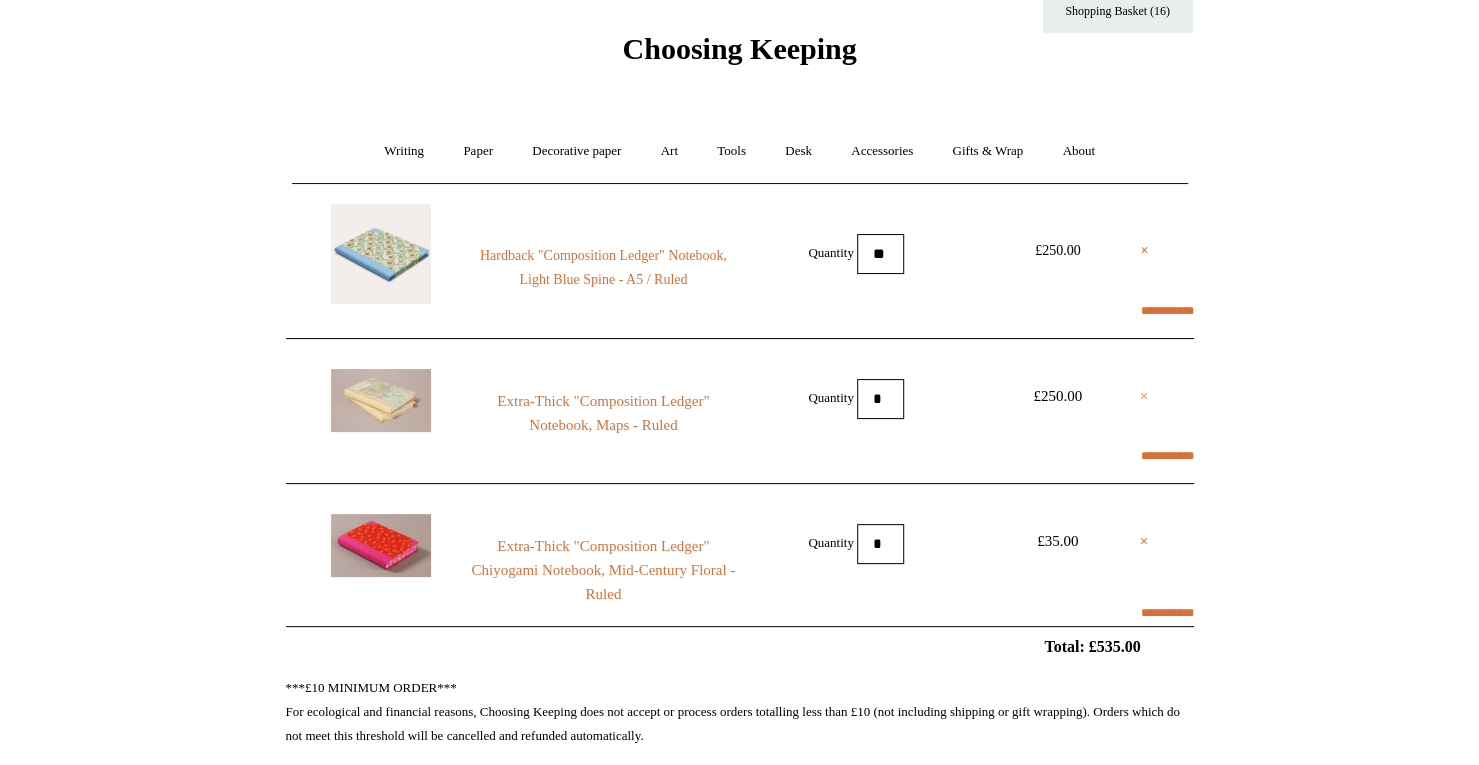 click on "×" at bounding box center (1144, 396) 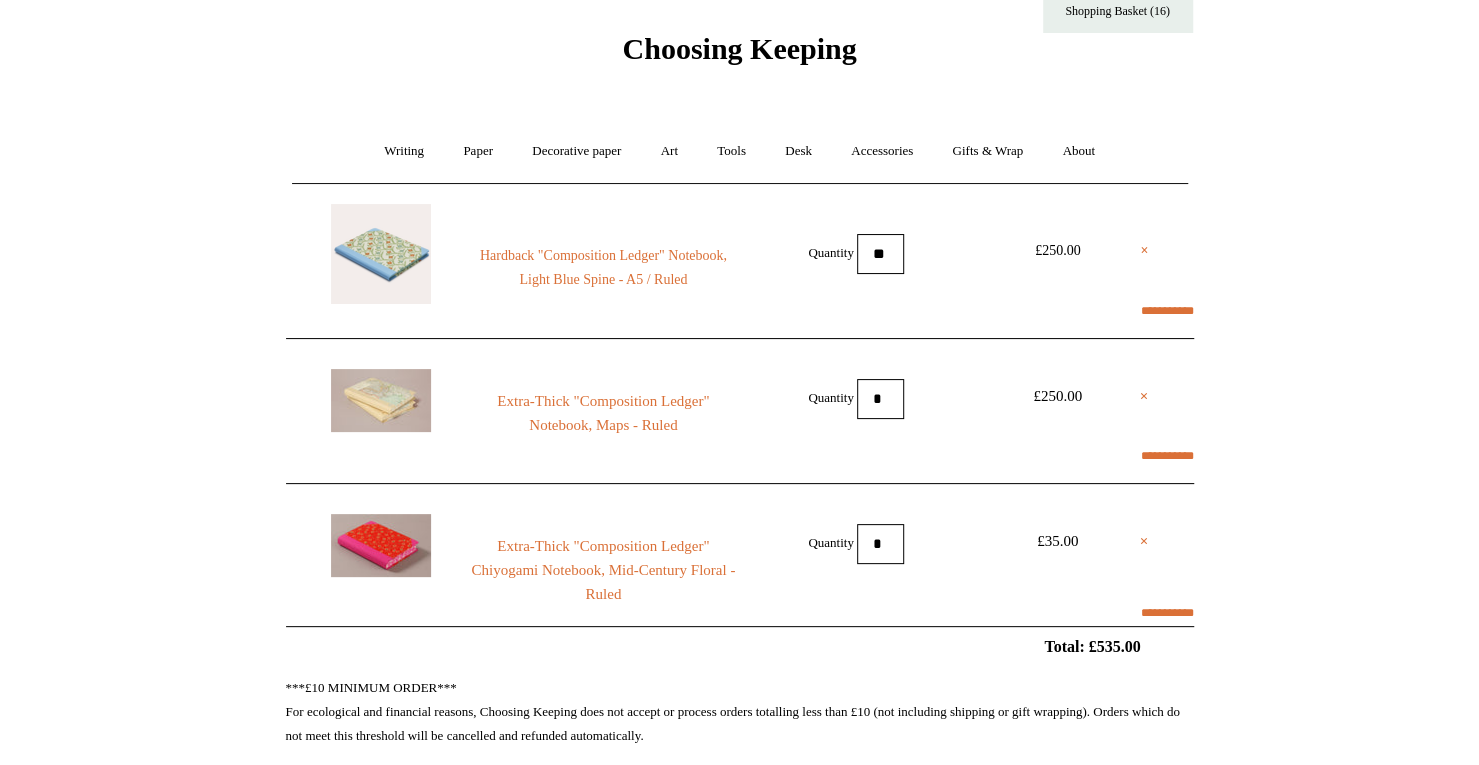 select on "**********" 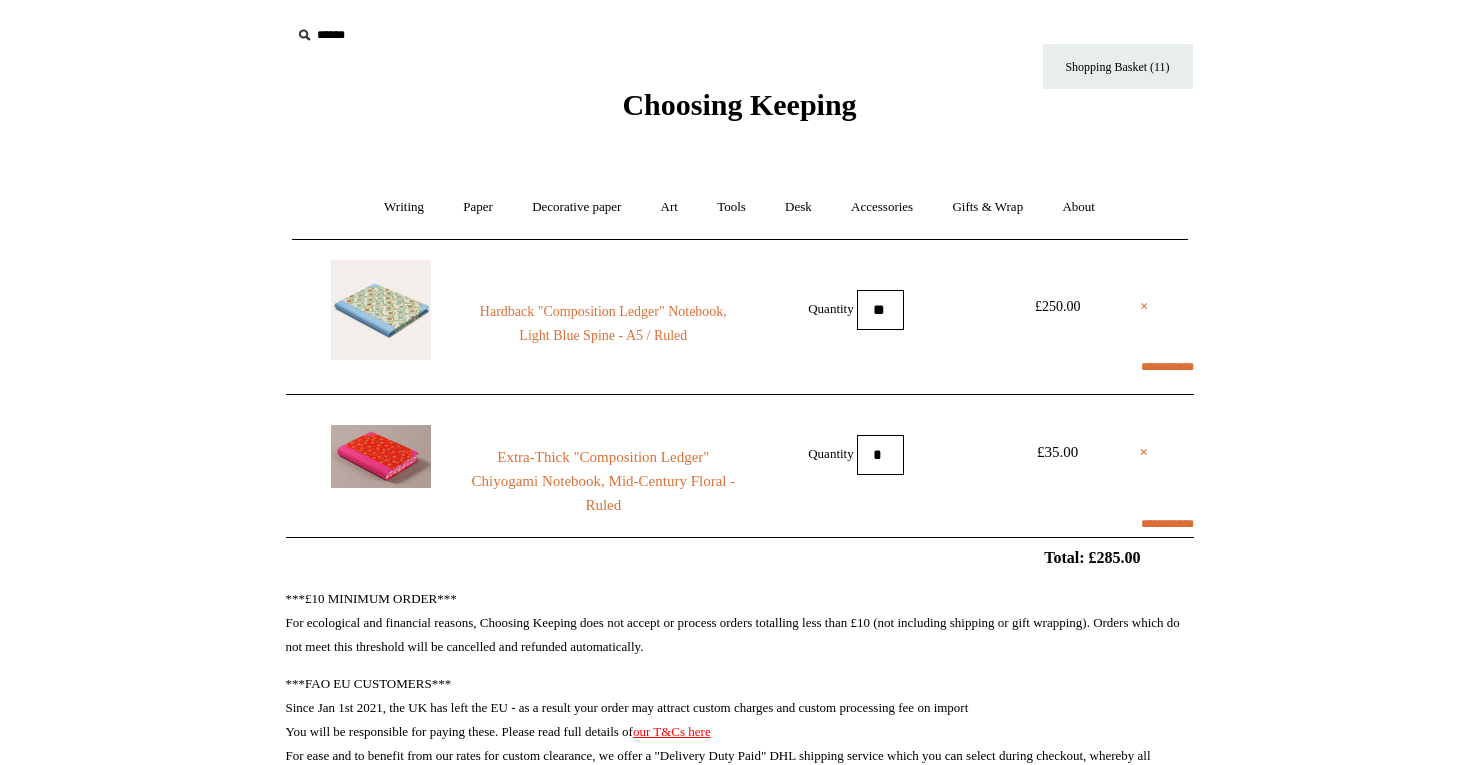 scroll, scrollTop: 0, scrollLeft: 0, axis: both 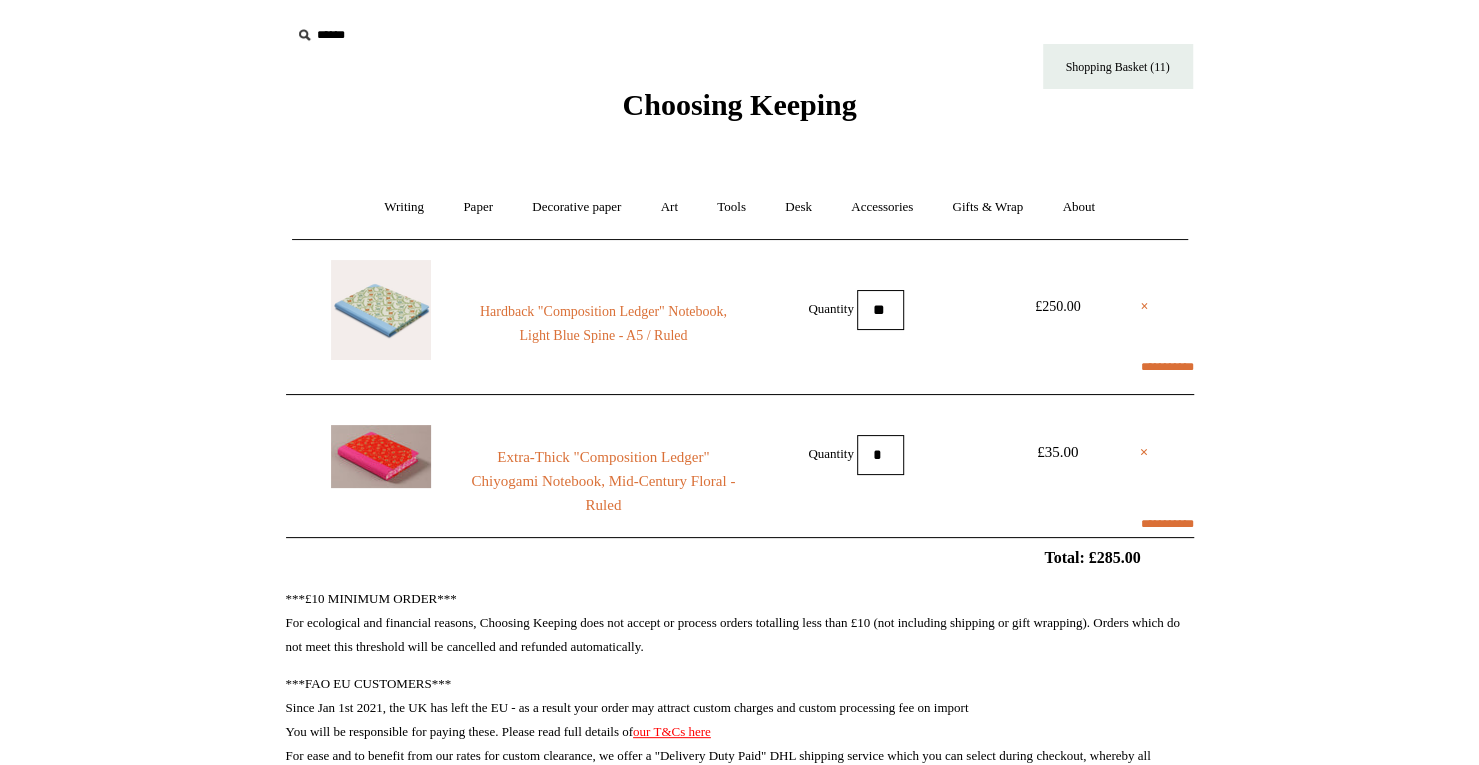 select on "**********" 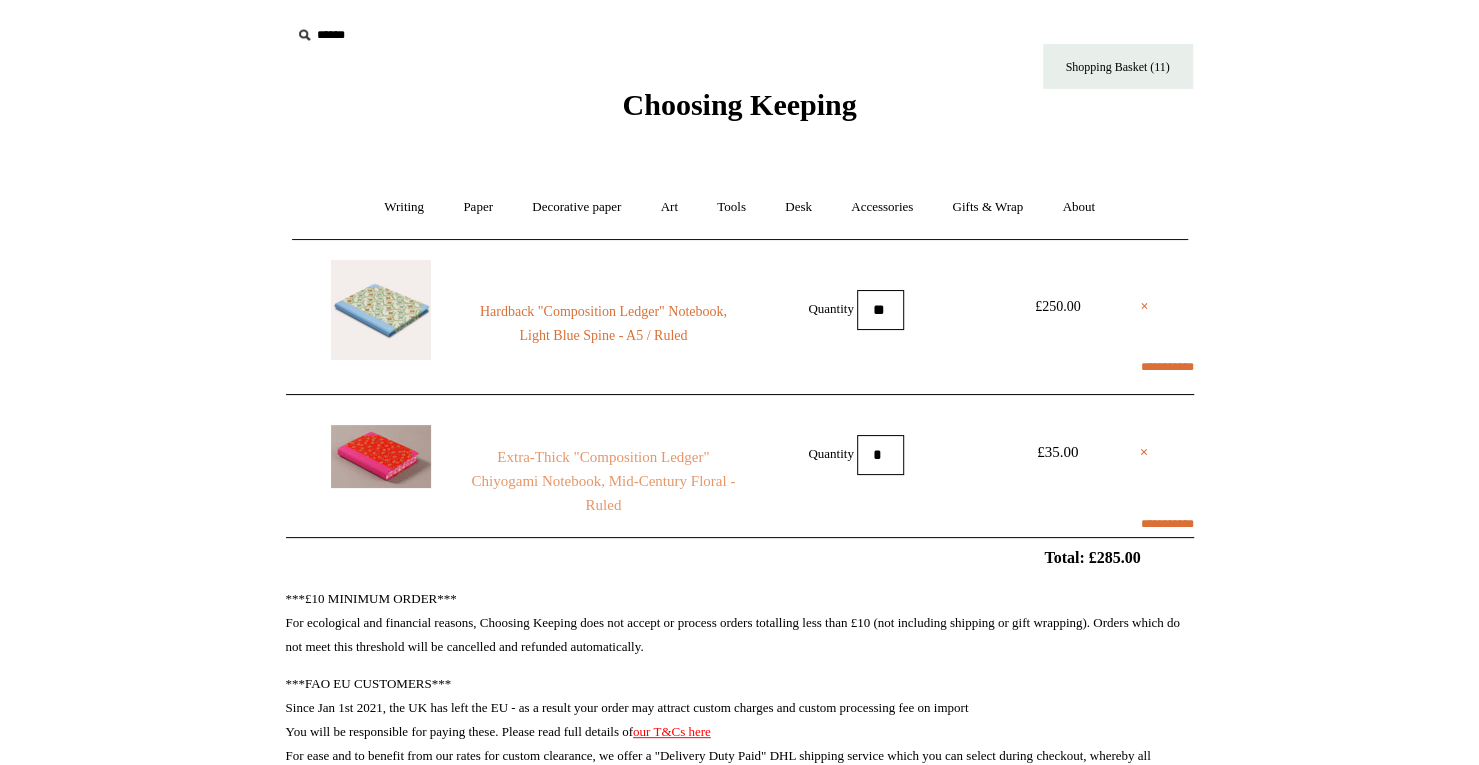click on "Extra-Thick "Composition Ledger" Chiyogami Notebook, Mid-Century Floral - Ruled" at bounding box center [603, 481] 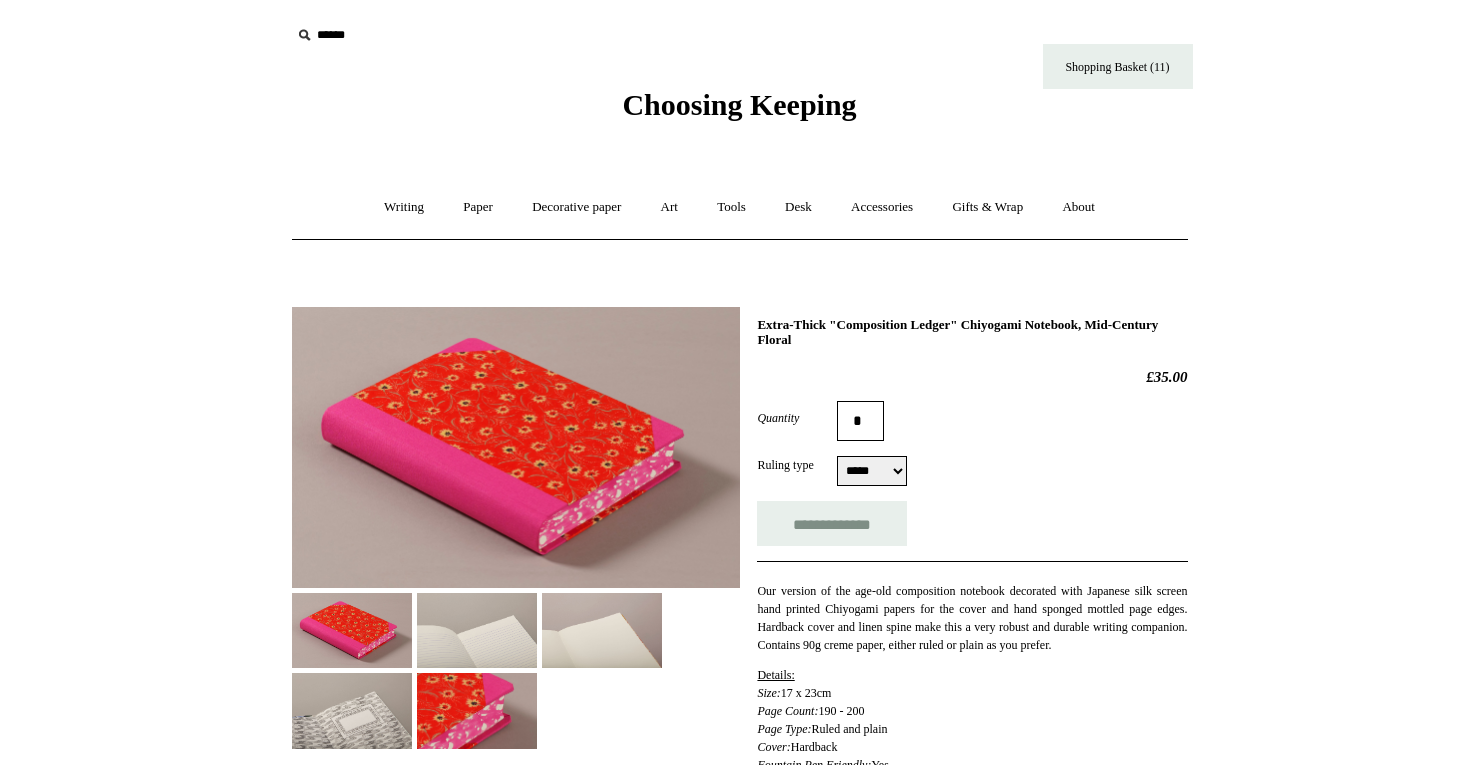scroll, scrollTop: 0, scrollLeft: 0, axis: both 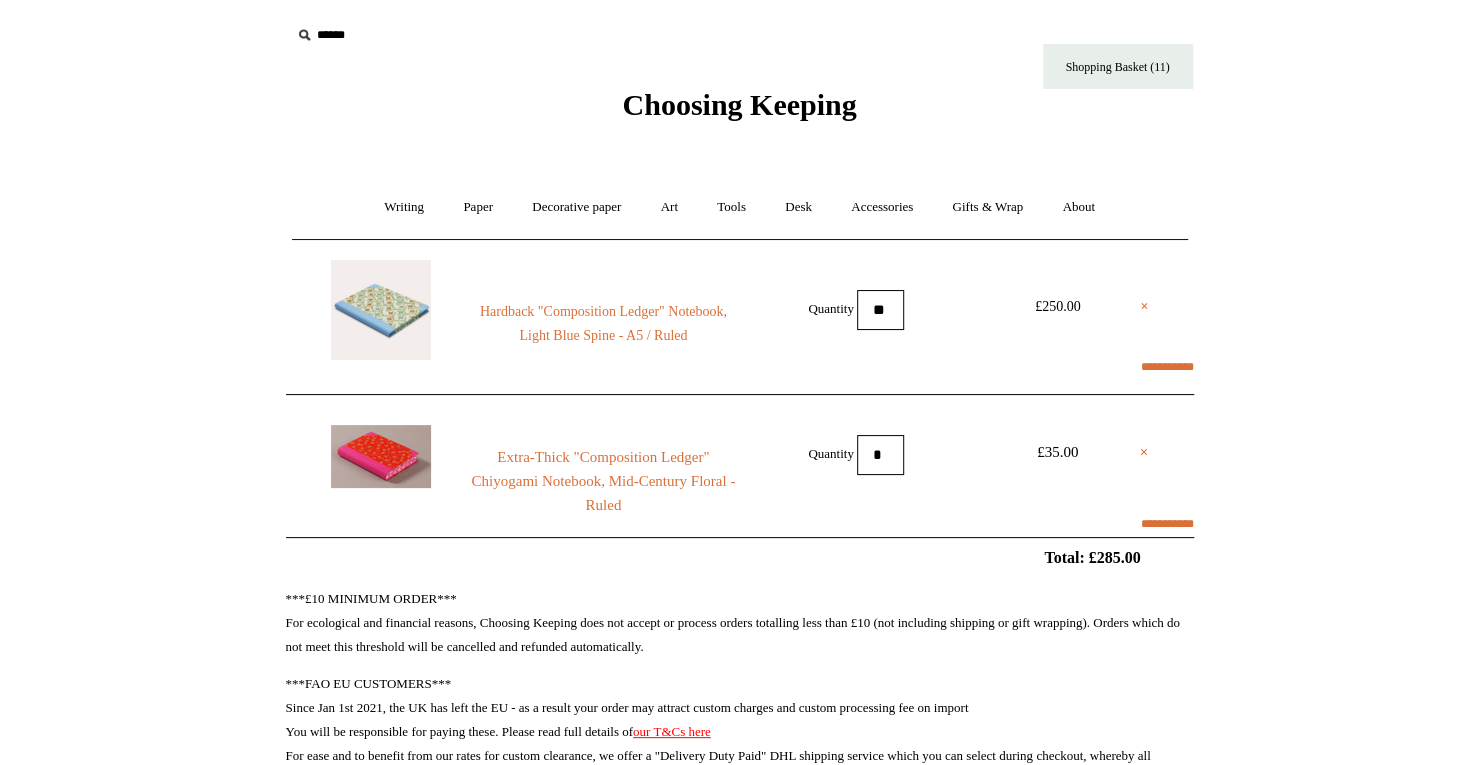 select on "**********" 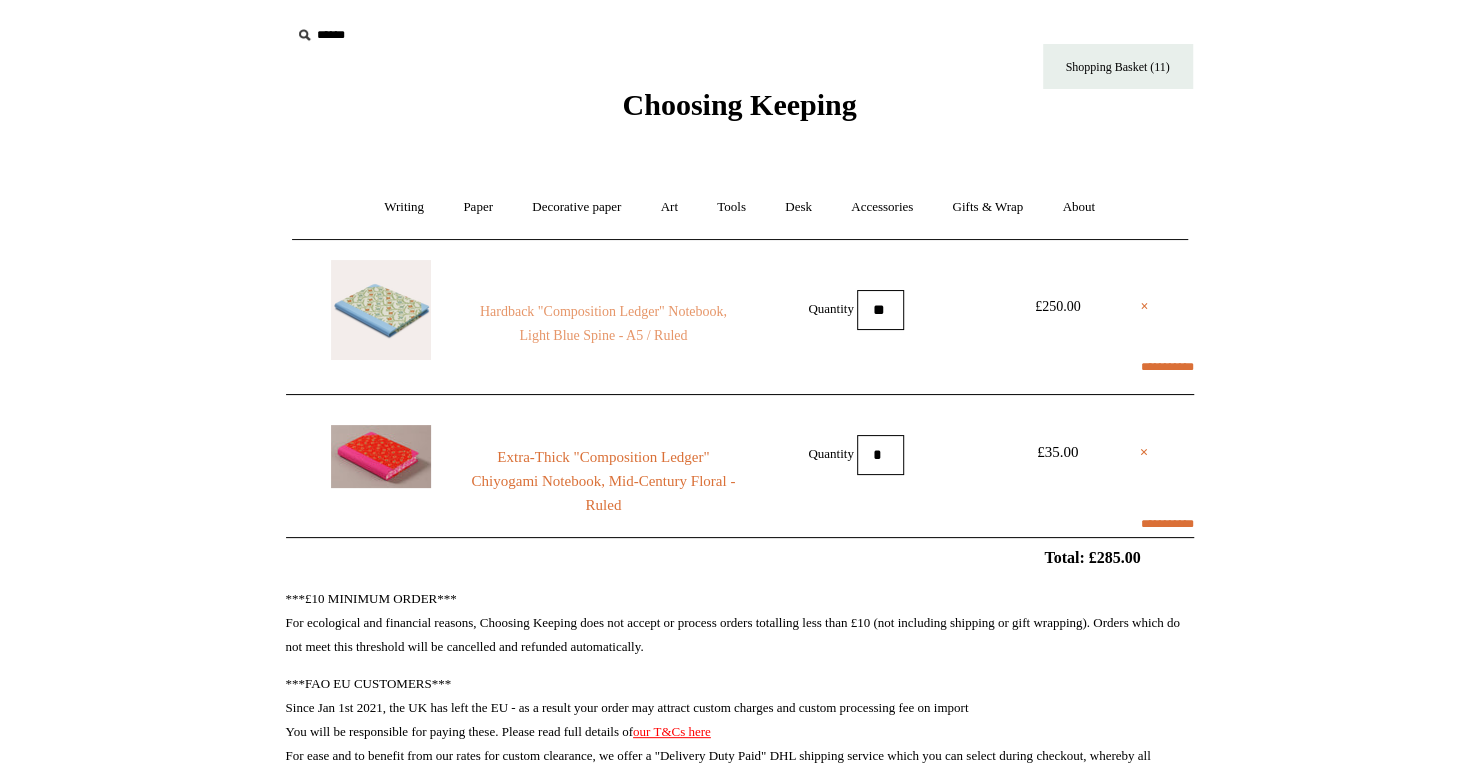 click on "Hardback "Composition Ledger" Notebook, Light Blue Spine - A5 / Ruled" at bounding box center [603, 324] 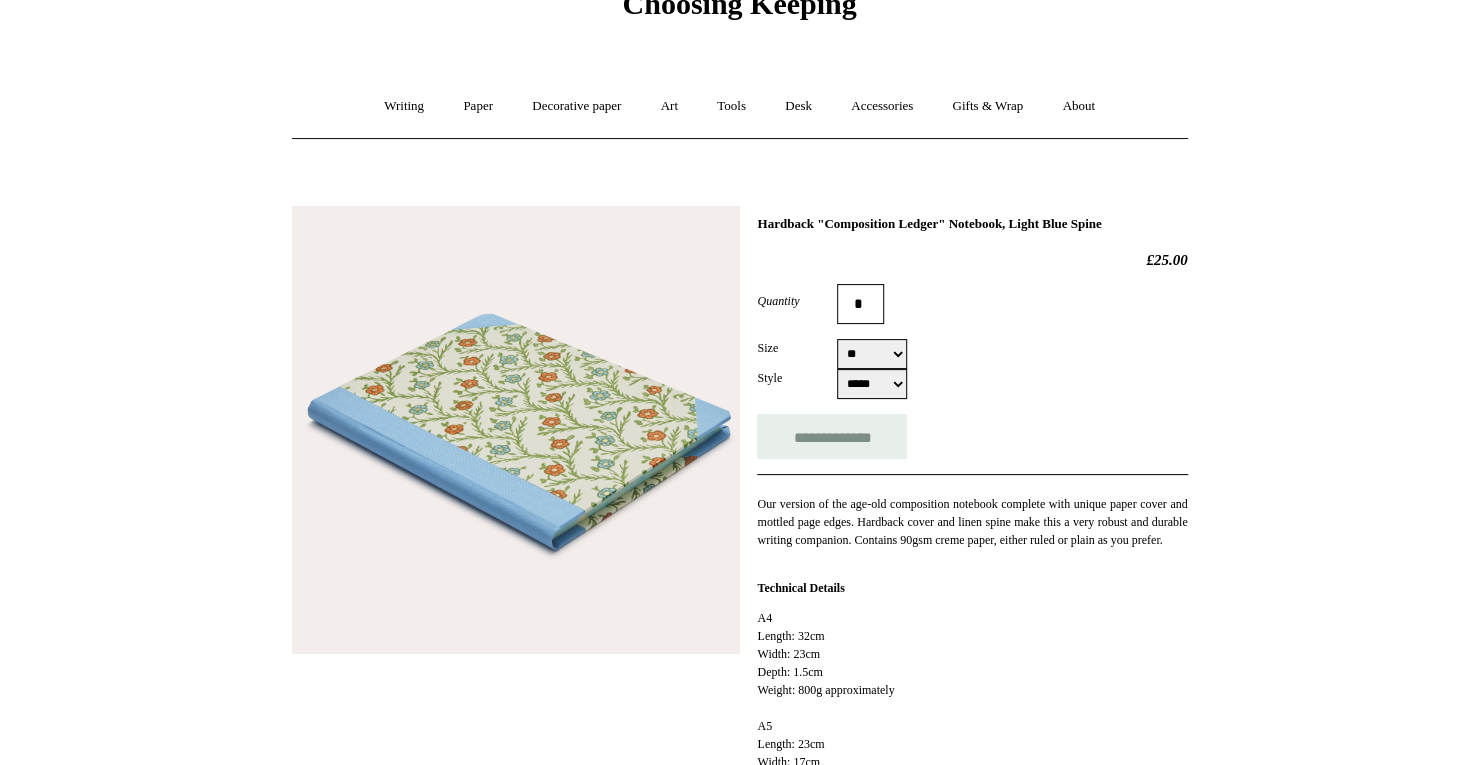 scroll, scrollTop: 104, scrollLeft: 0, axis: vertical 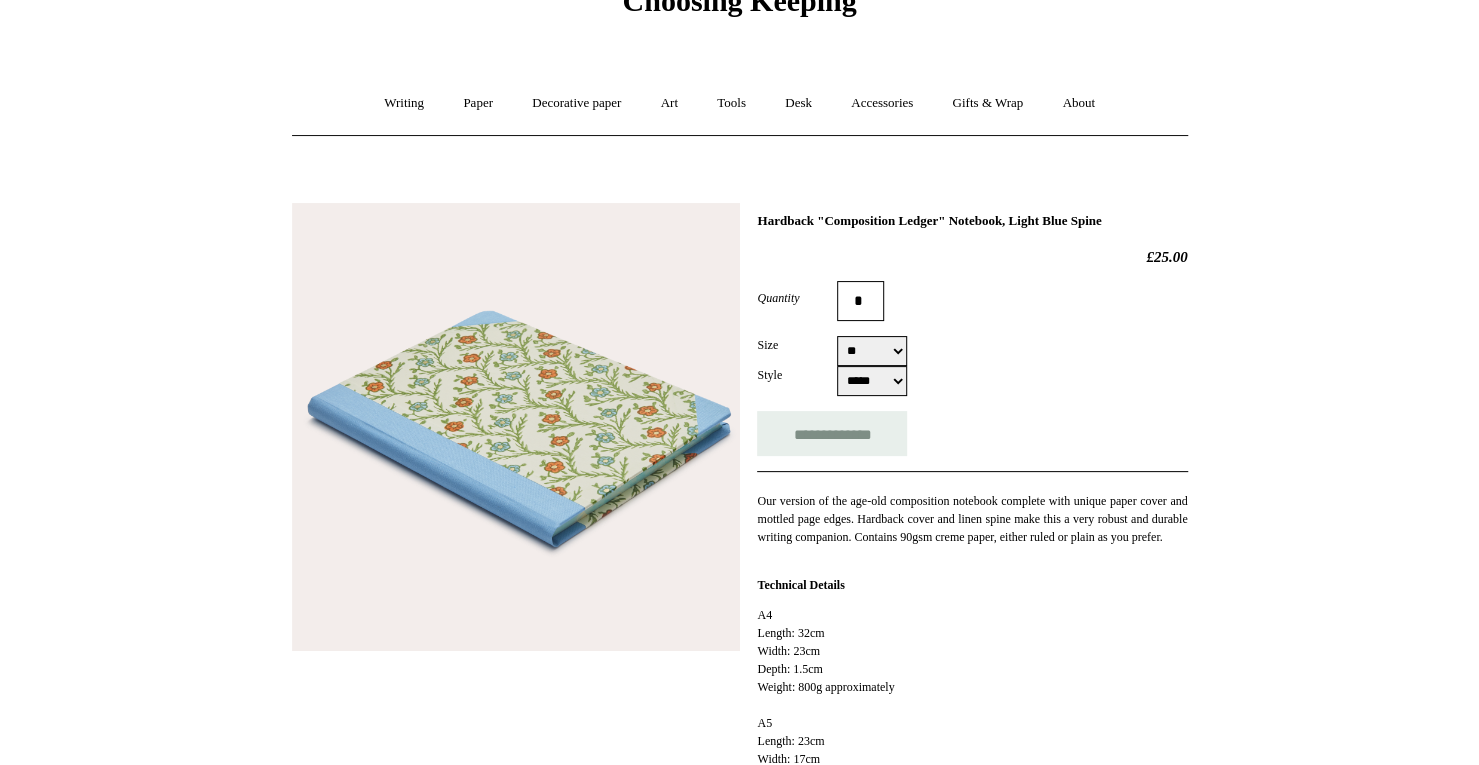 click at bounding box center [516, 427] 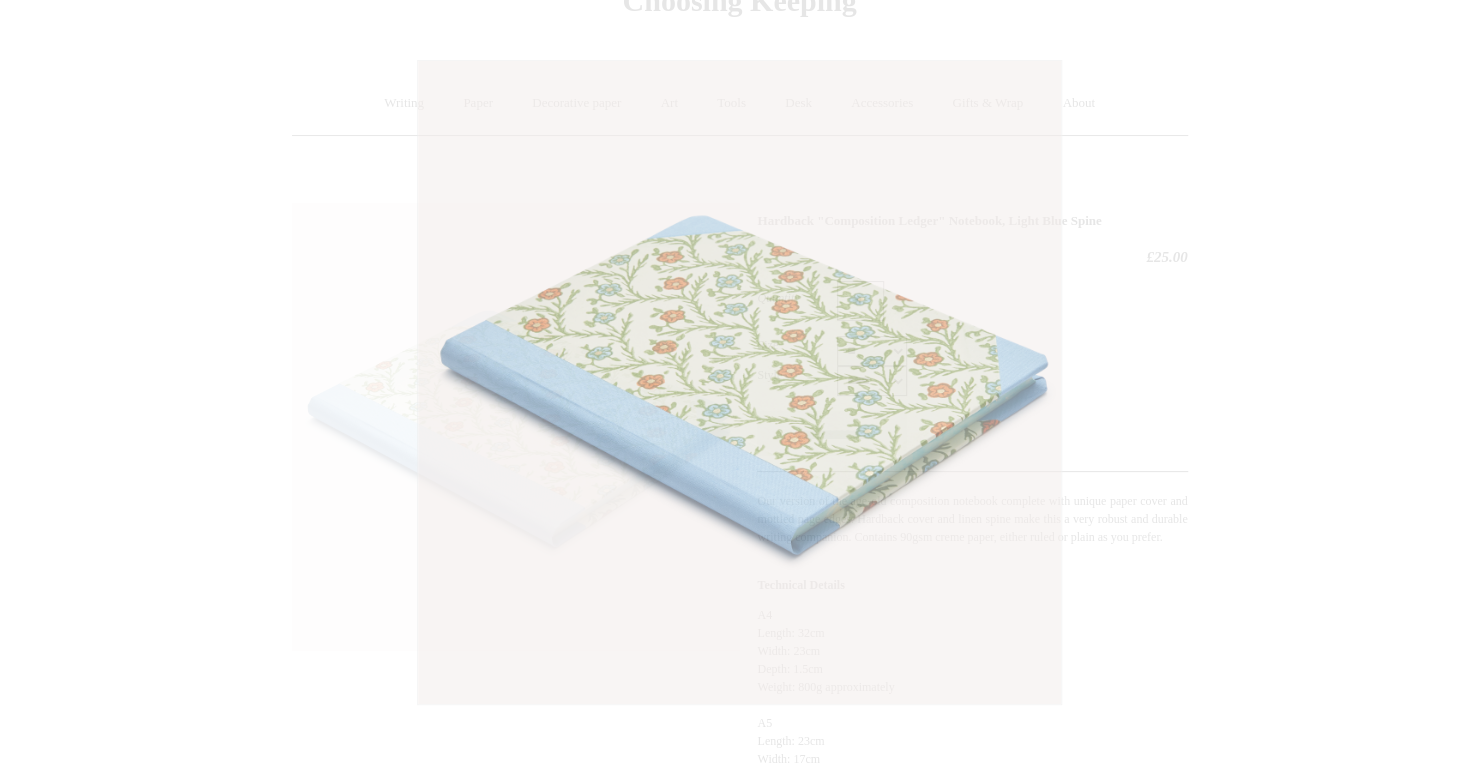 click at bounding box center (739, 382) 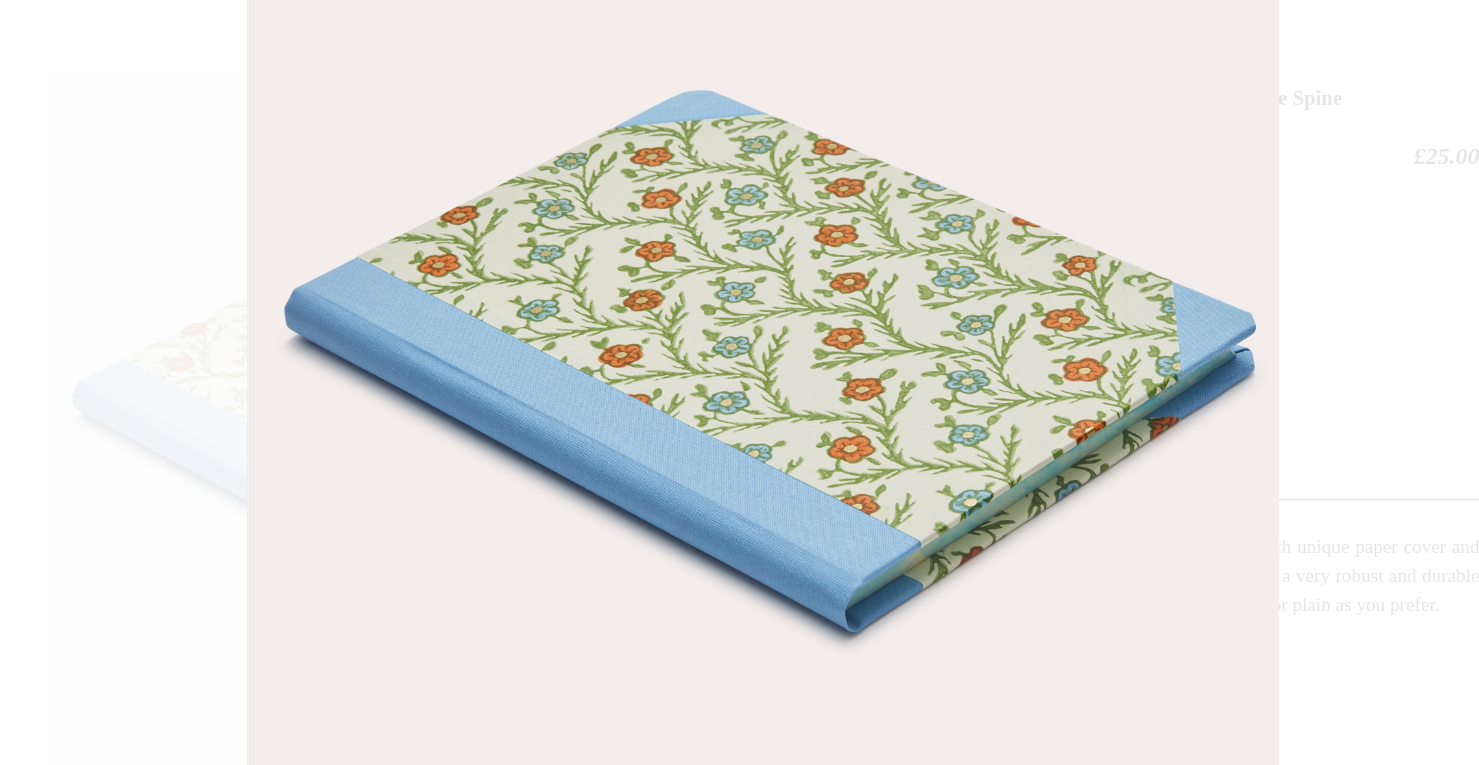 scroll, scrollTop: 104, scrollLeft: 0, axis: vertical 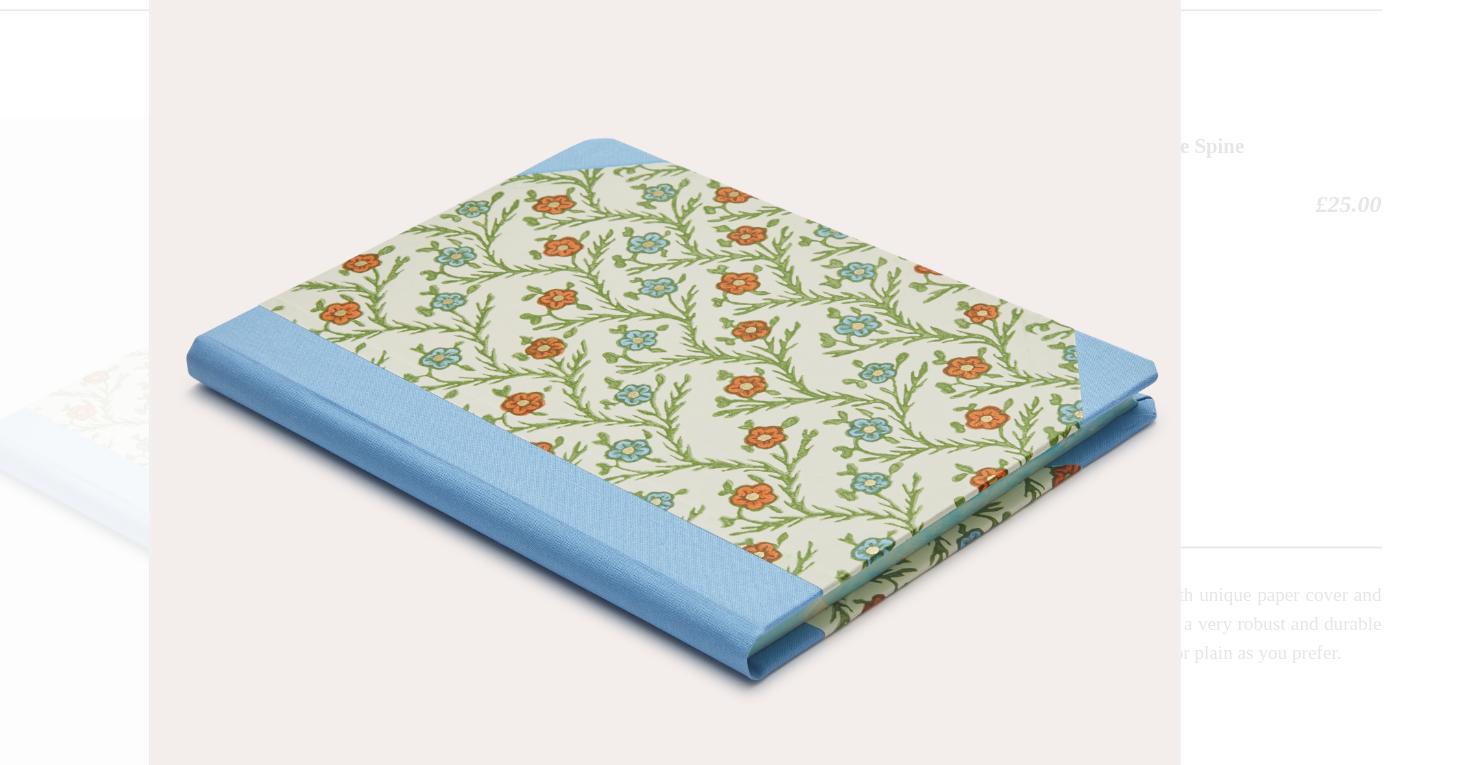 click at bounding box center [739, 769] 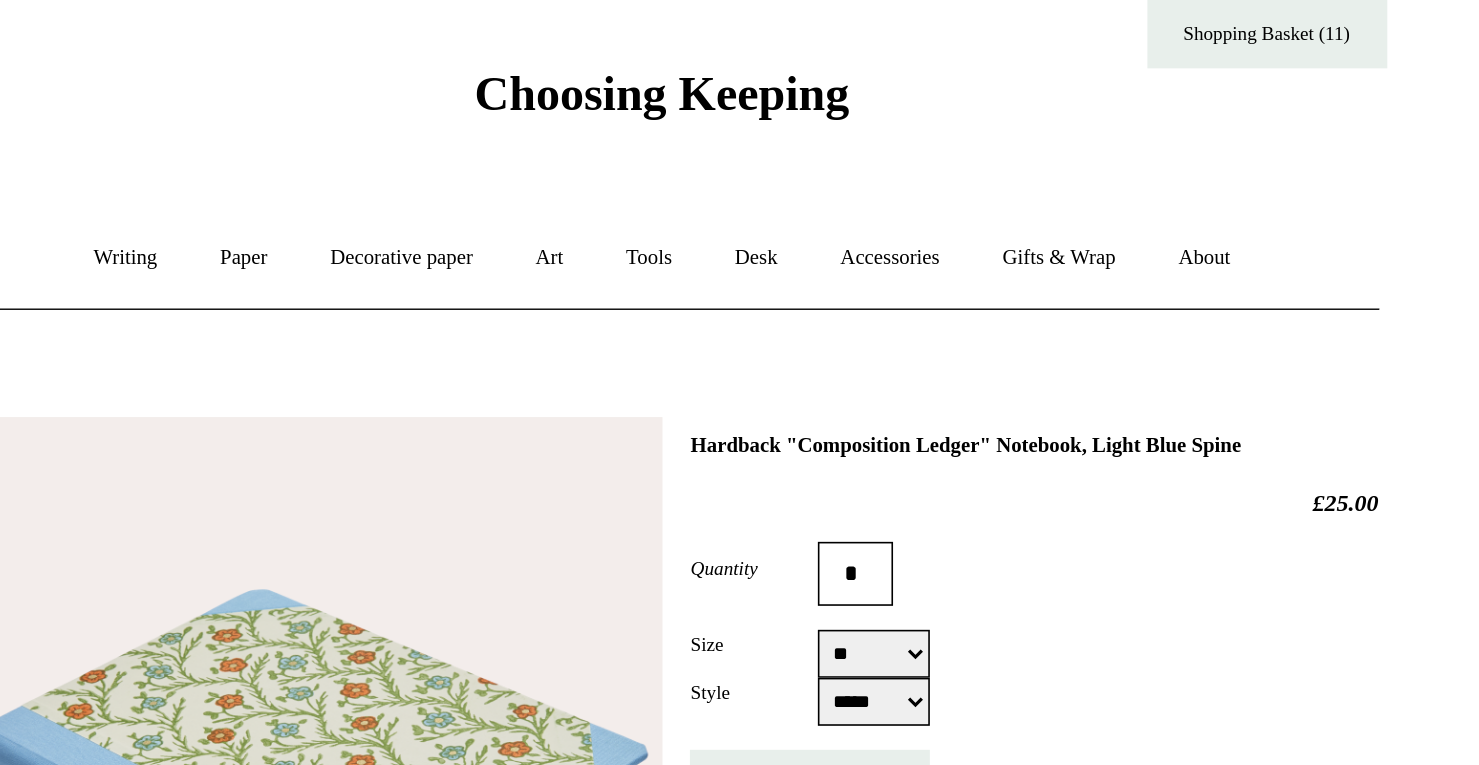 scroll, scrollTop: 45, scrollLeft: 0, axis: vertical 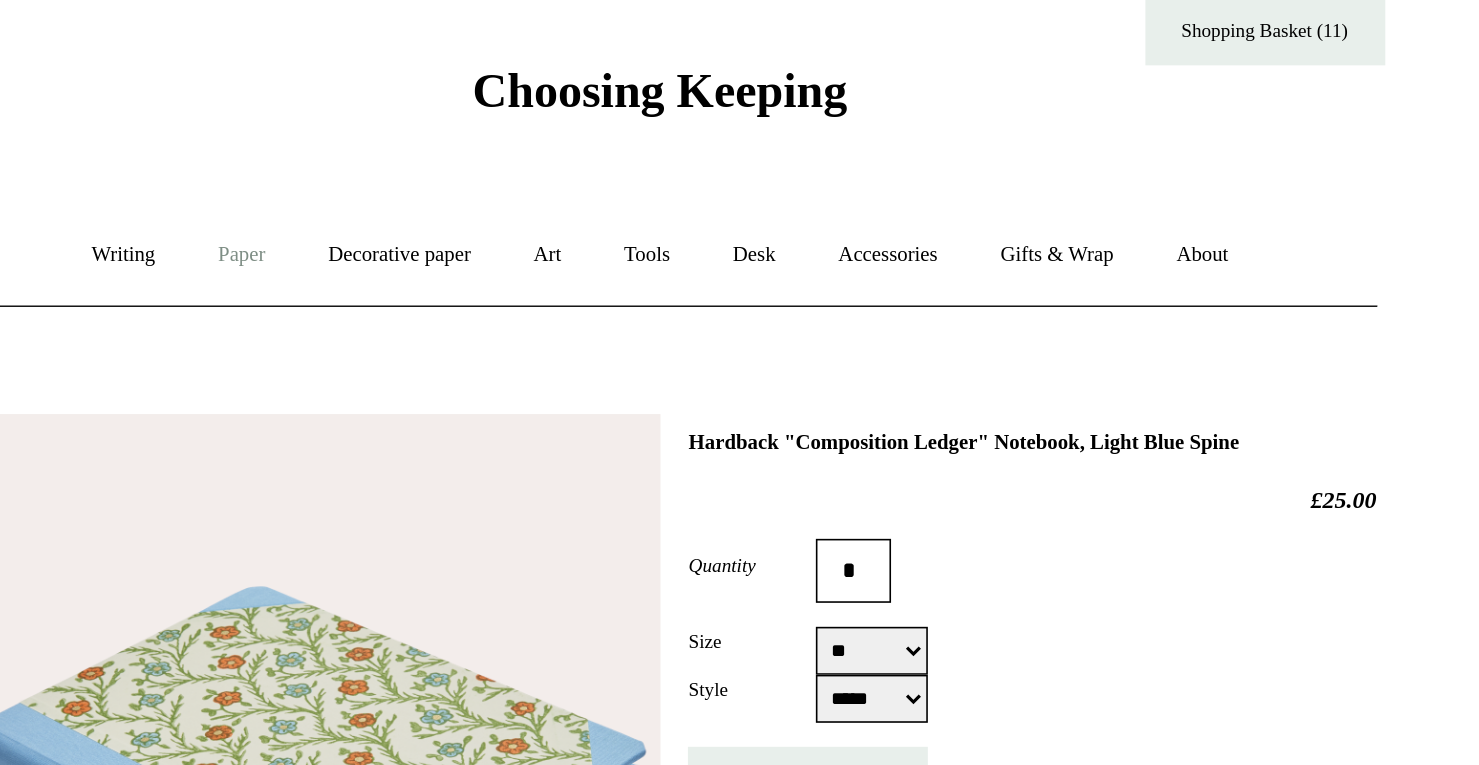 click on "Paper +" at bounding box center (478, 162) 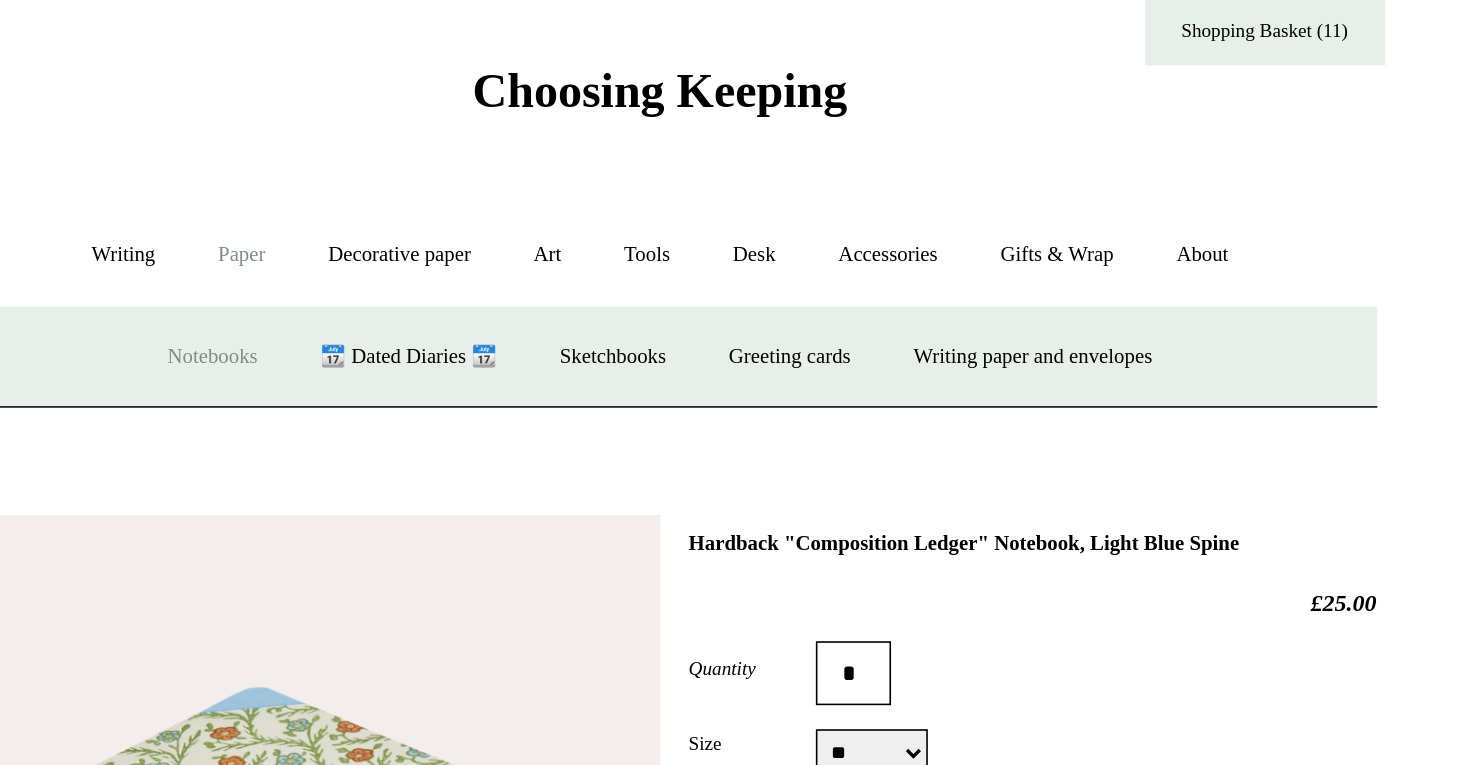 click on "Notebooks +" at bounding box center (460, 226) 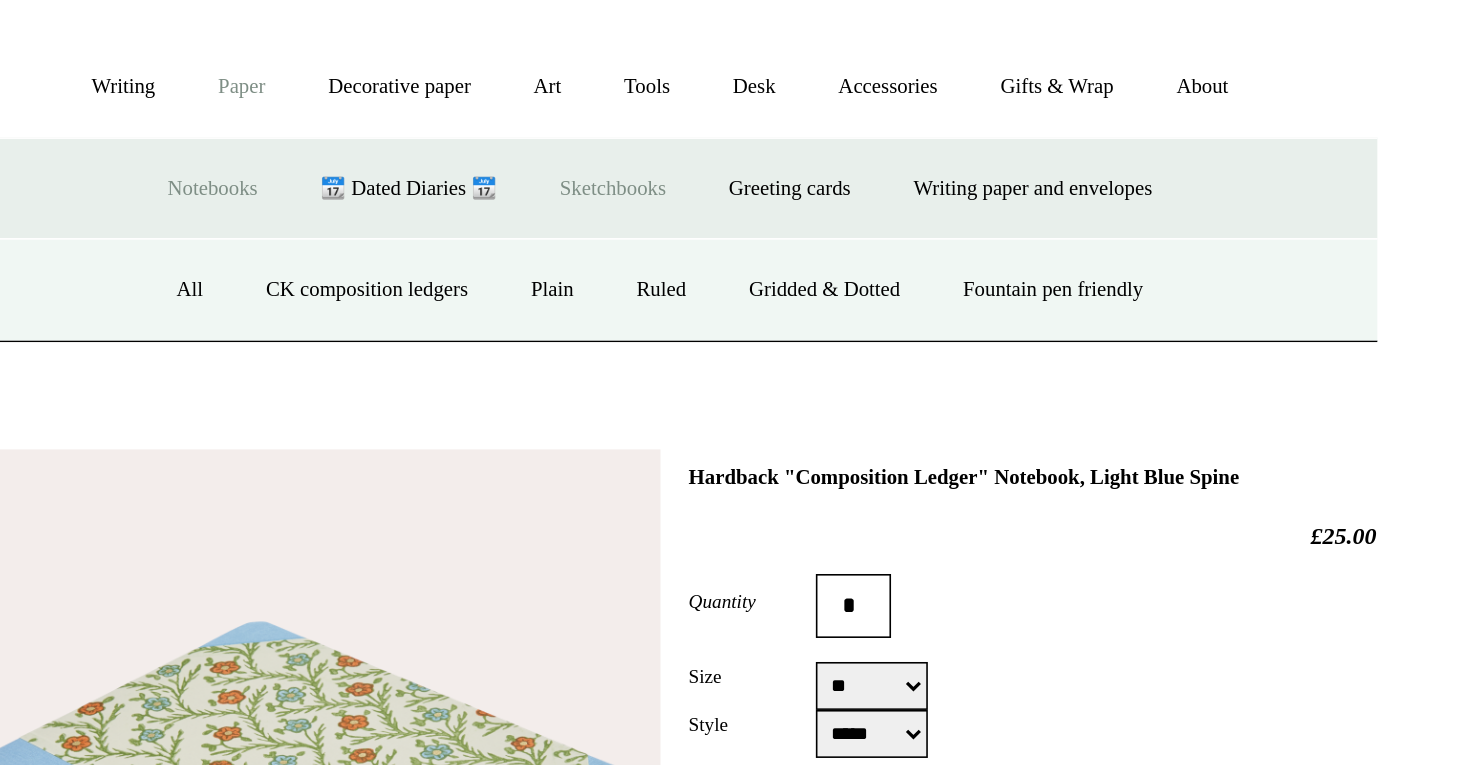 scroll, scrollTop: 0, scrollLeft: 0, axis: both 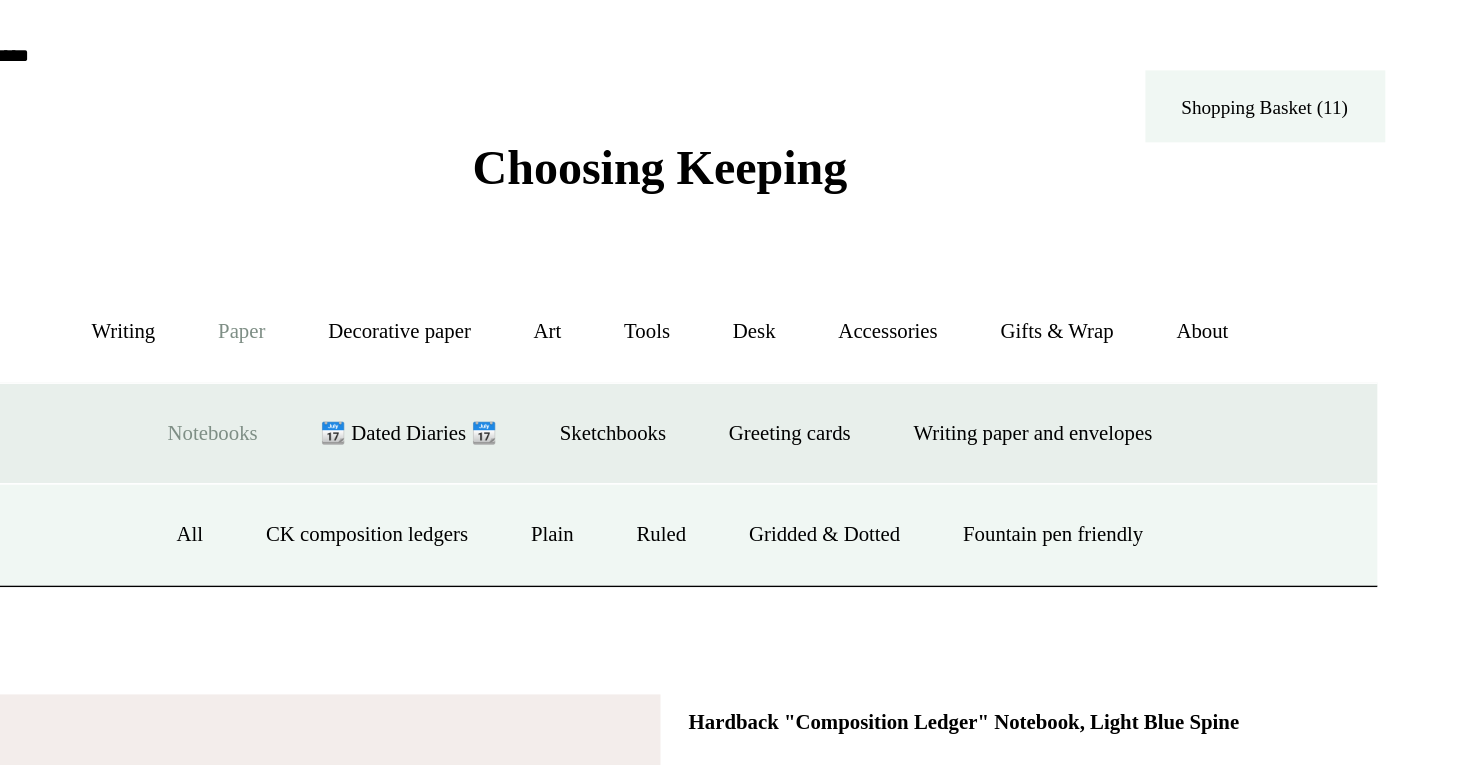 click on "Shopping Basket (11)" at bounding box center (1118, 66) 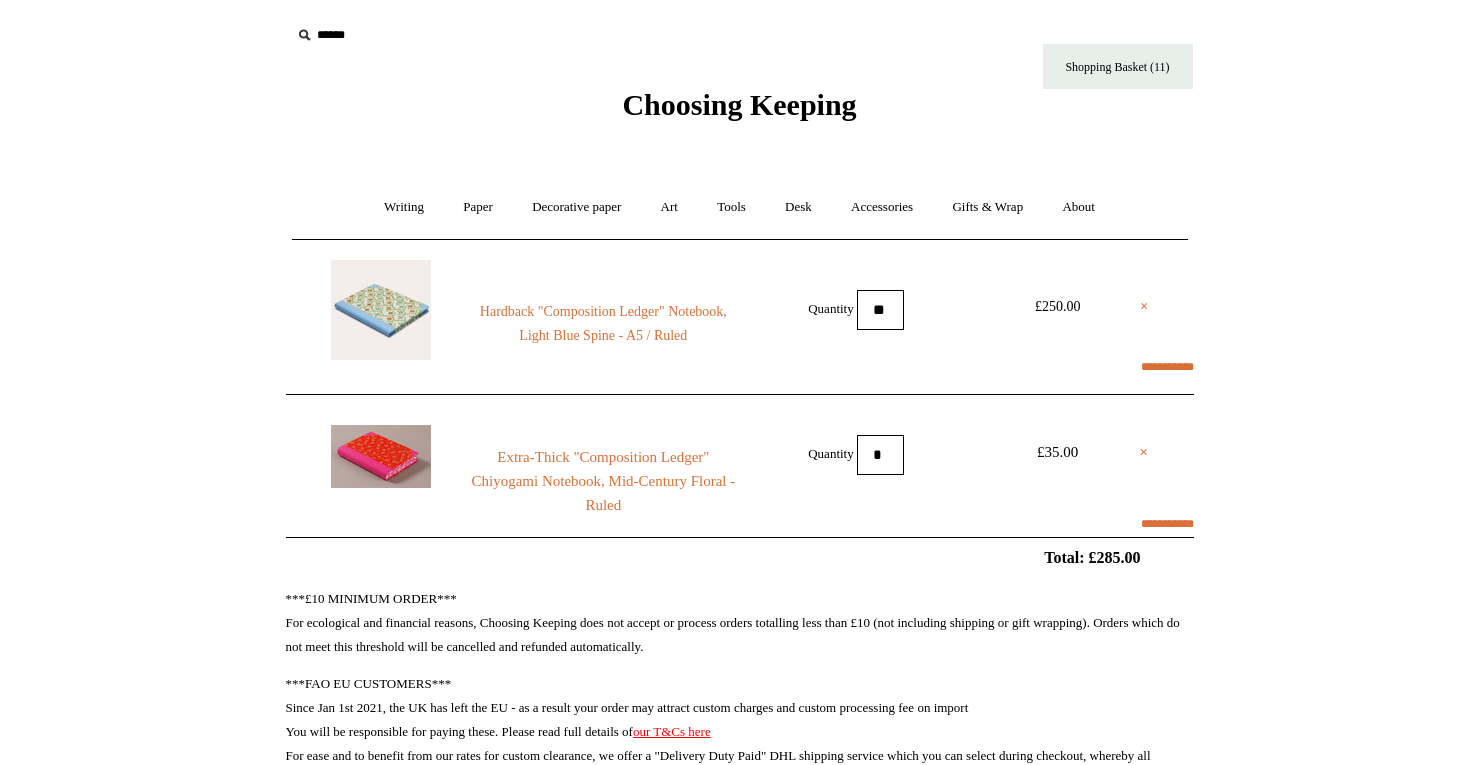 scroll, scrollTop: 0, scrollLeft: 0, axis: both 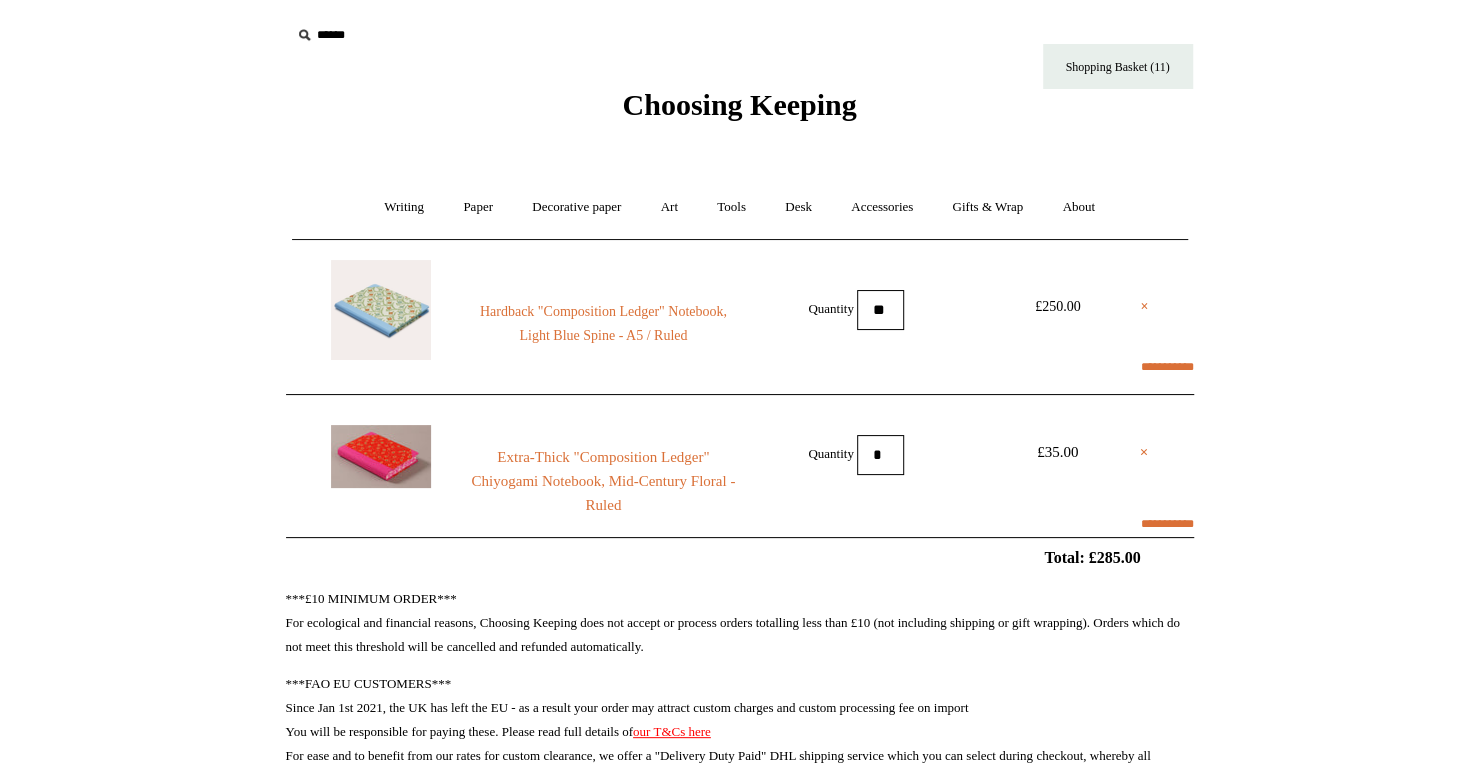 select on "**********" 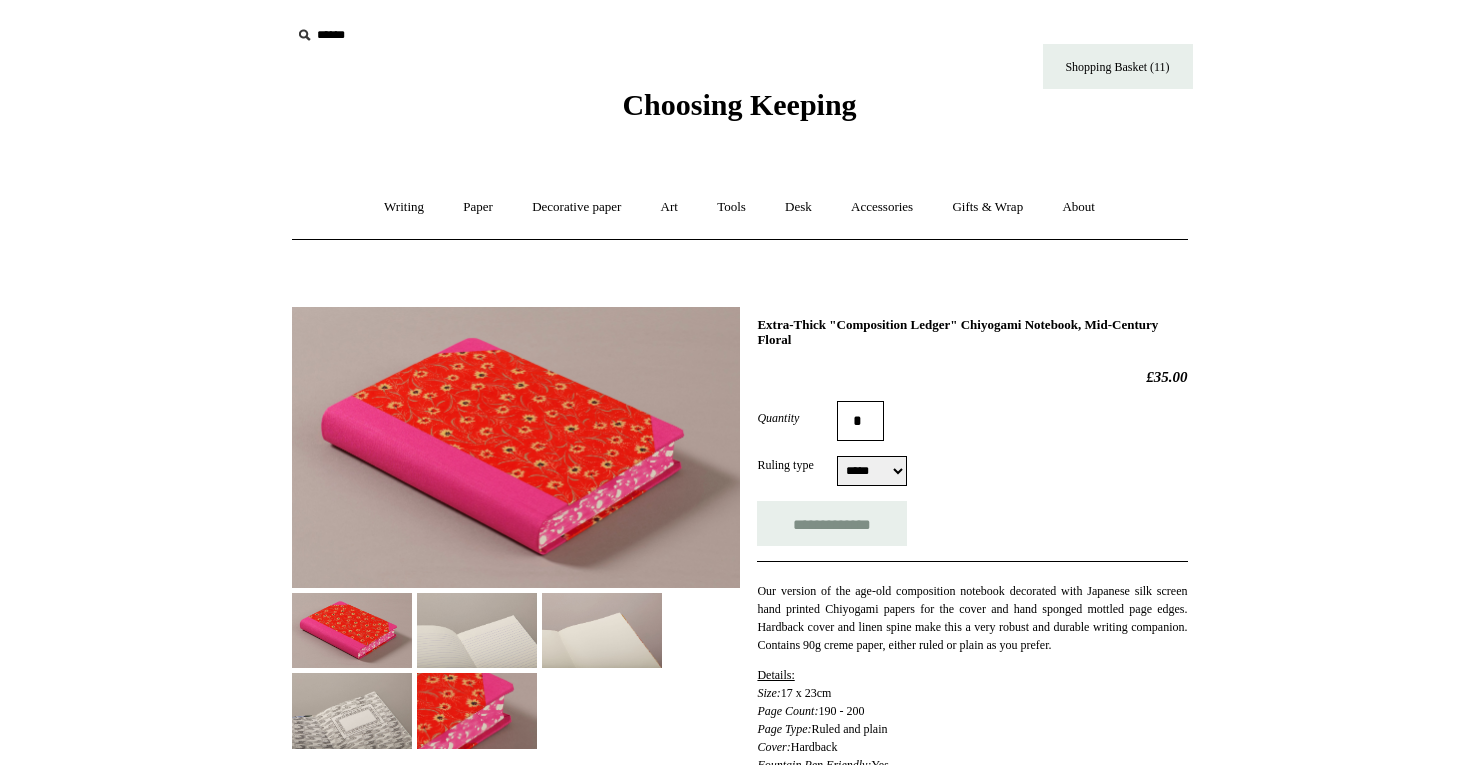 scroll, scrollTop: 0, scrollLeft: 0, axis: both 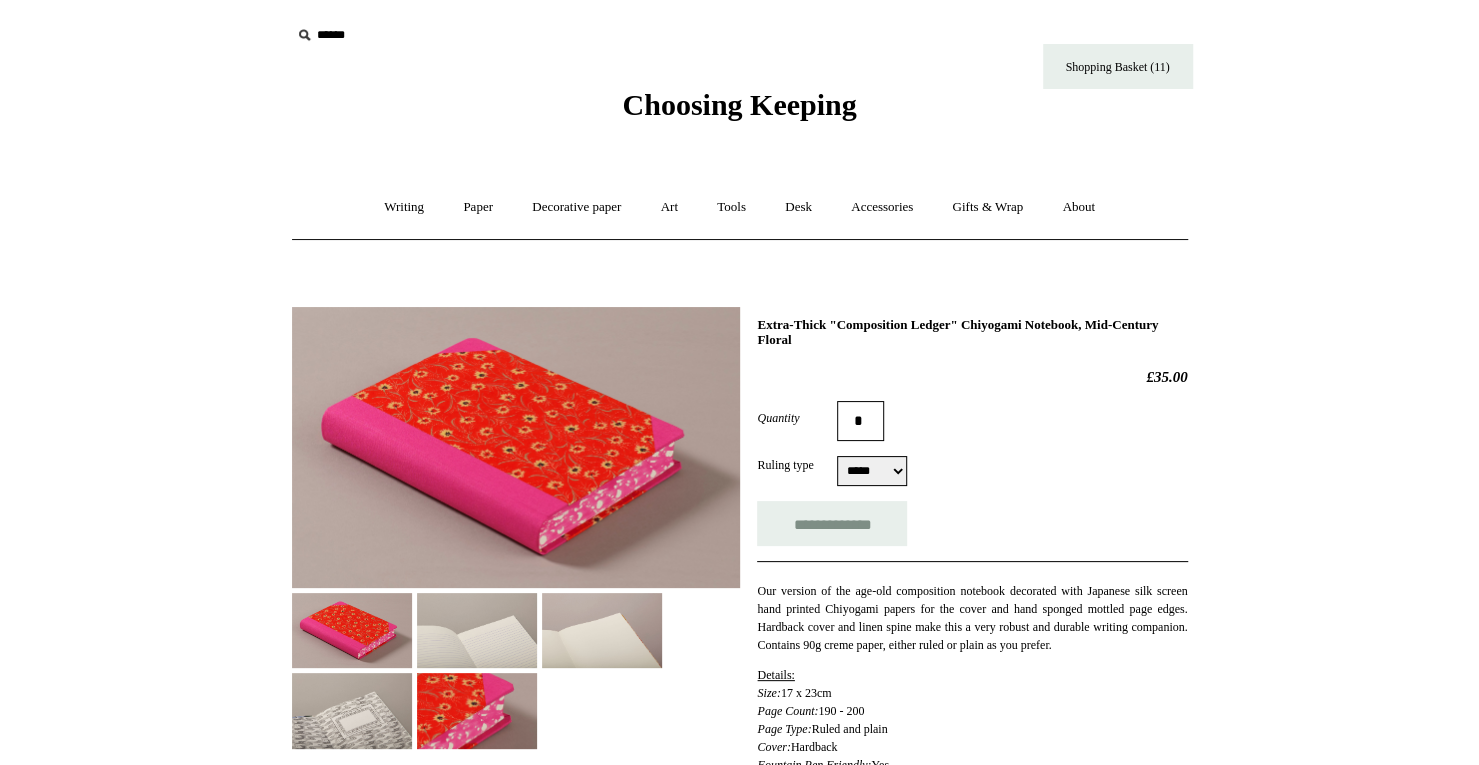 click at bounding box center [516, 447] 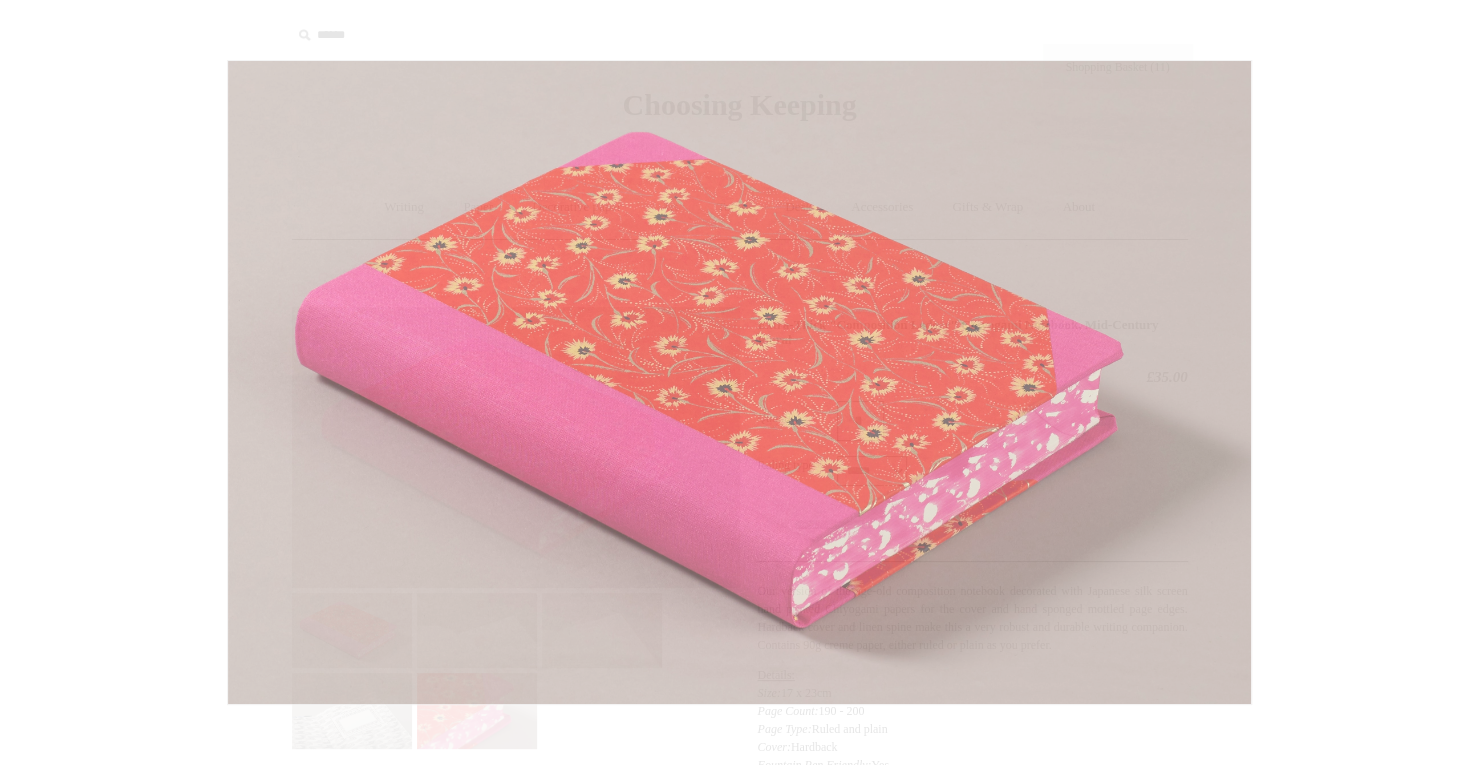 click at bounding box center [739, 382] 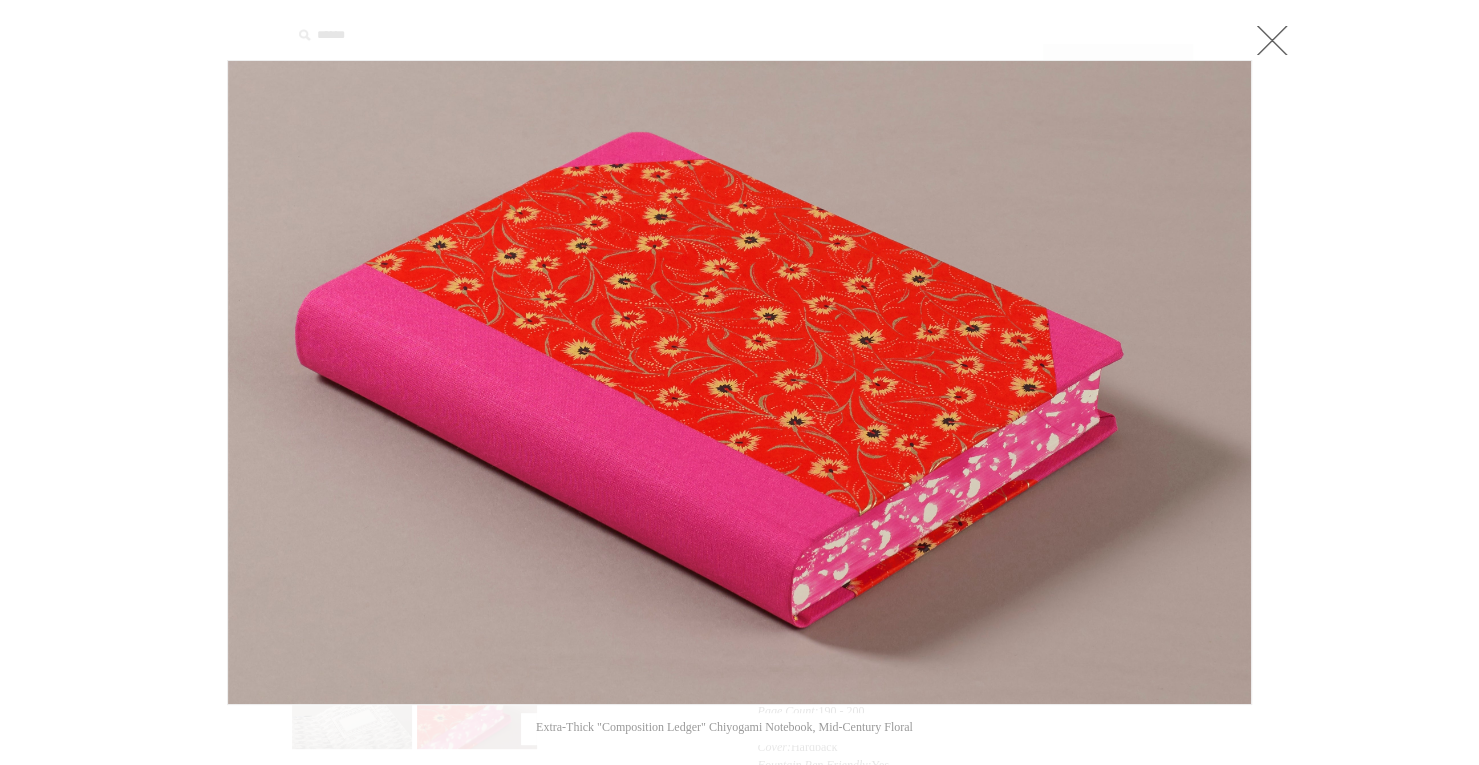 click at bounding box center [1272, 40] 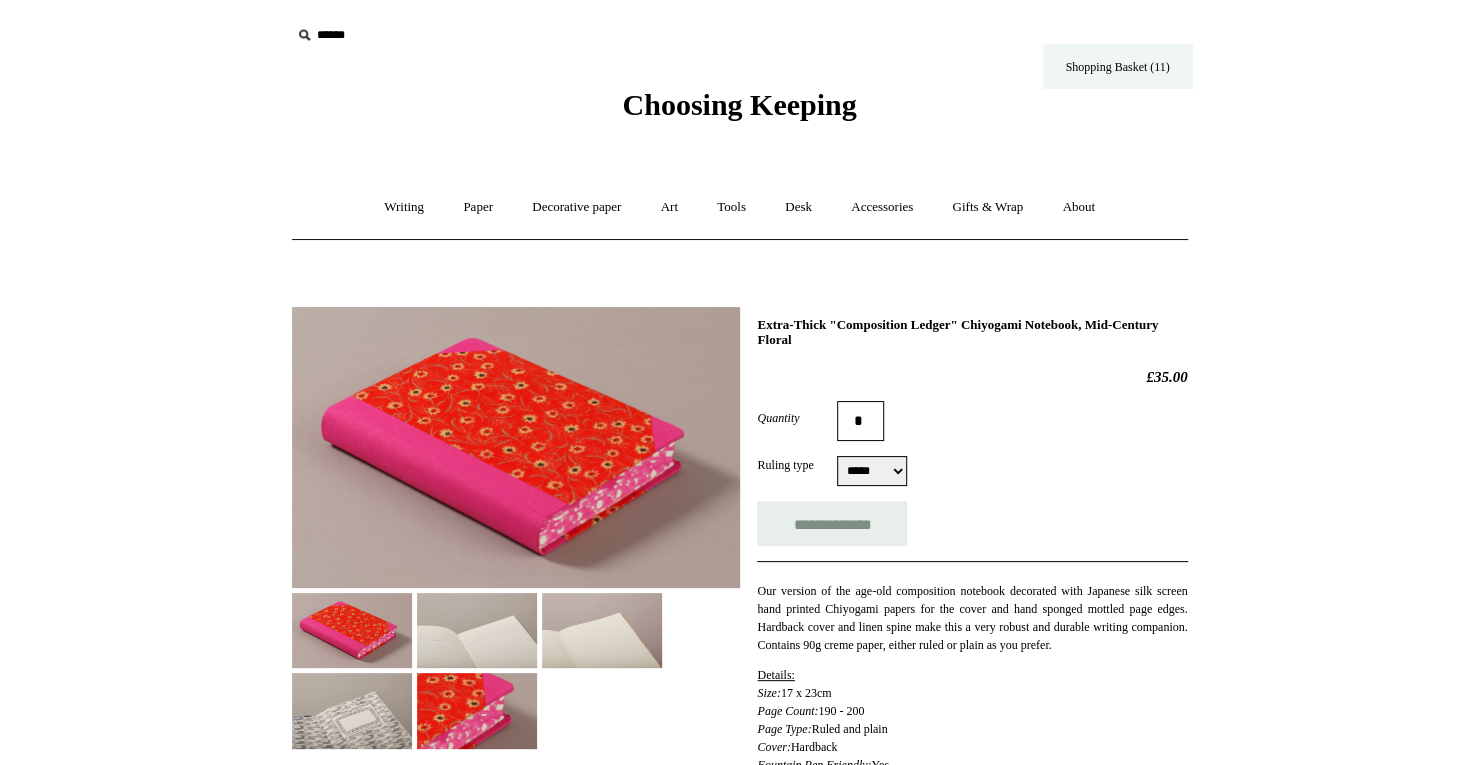 click on "Shopping Basket (11)" at bounding box center (1118, 66) 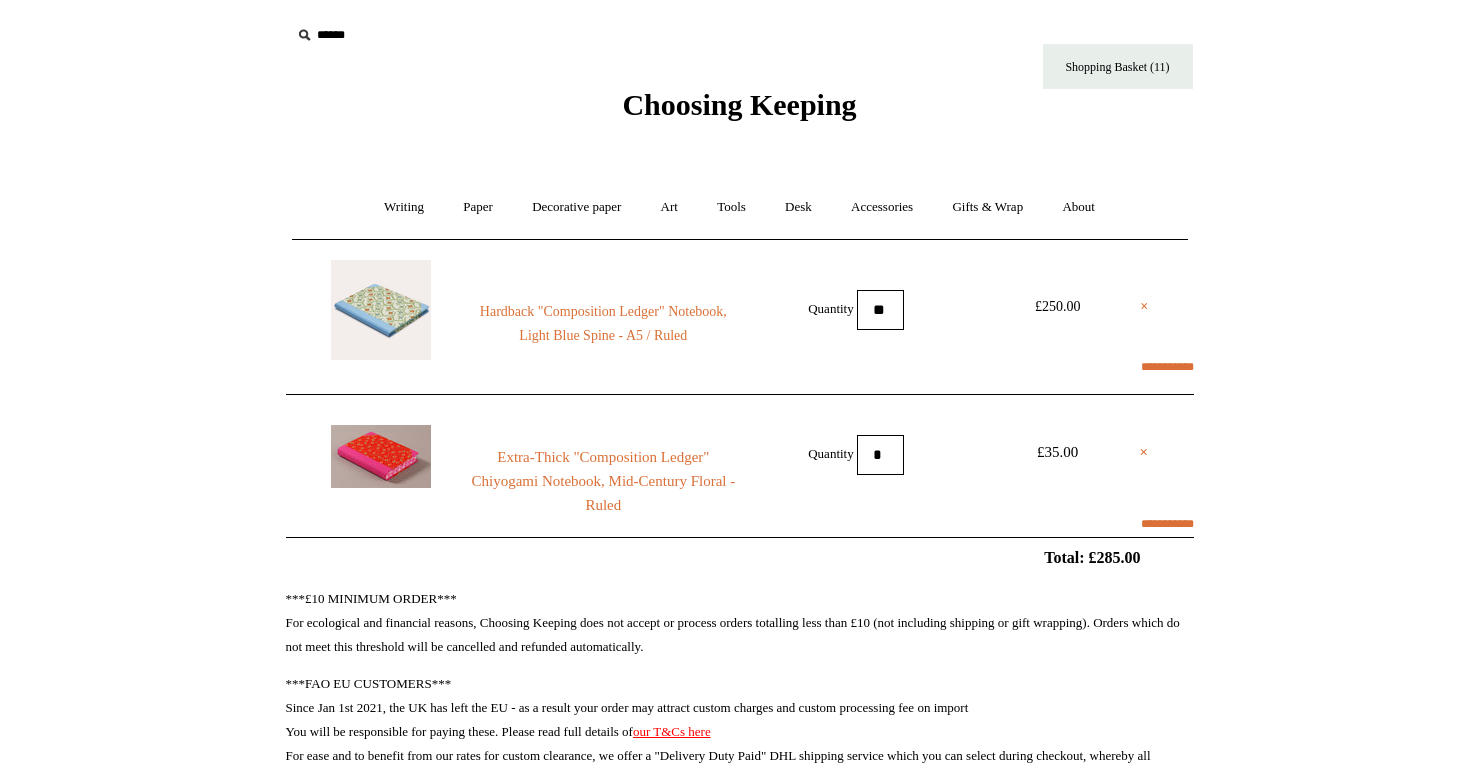 scroll, scrollTop: 0, scrollLeft: 0, axis: both 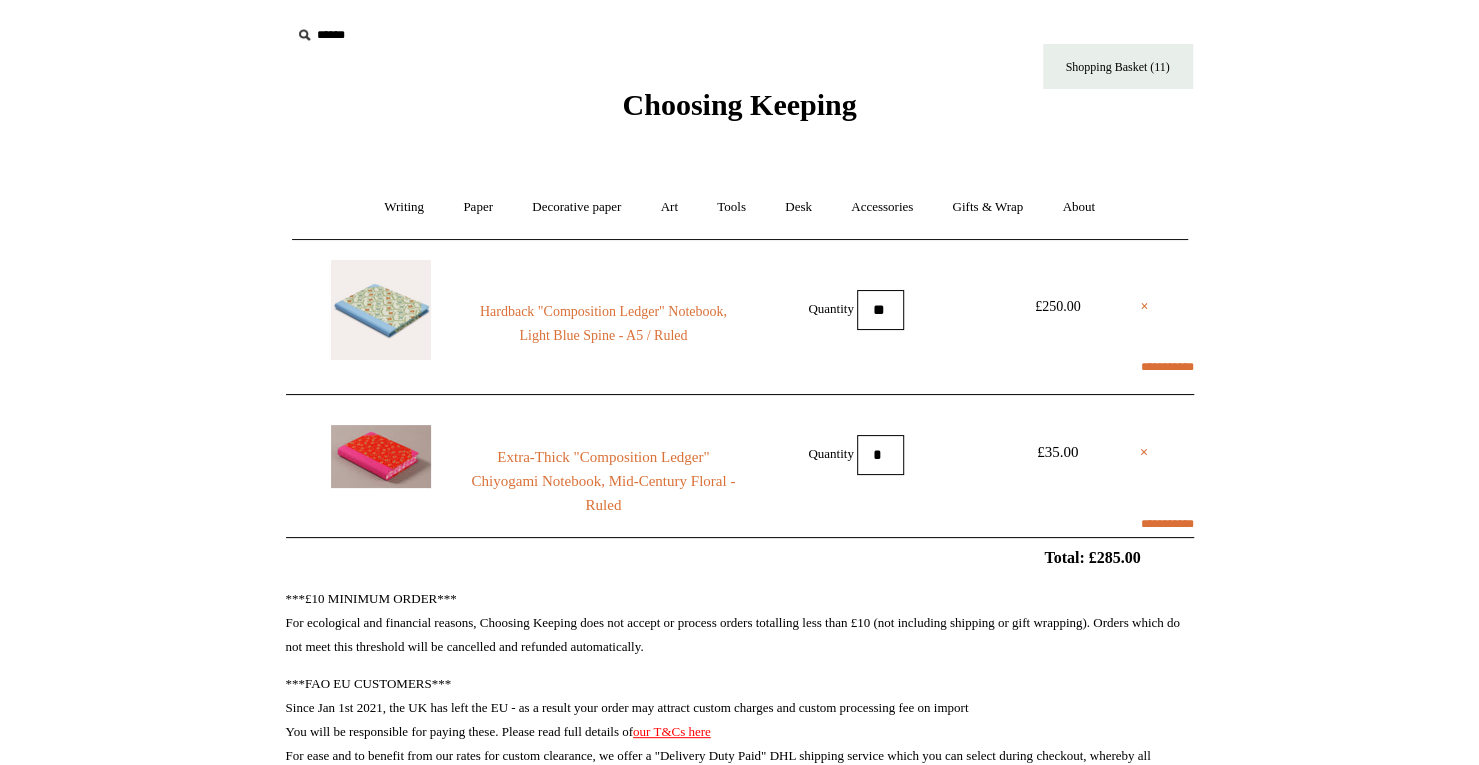 select on "**********" 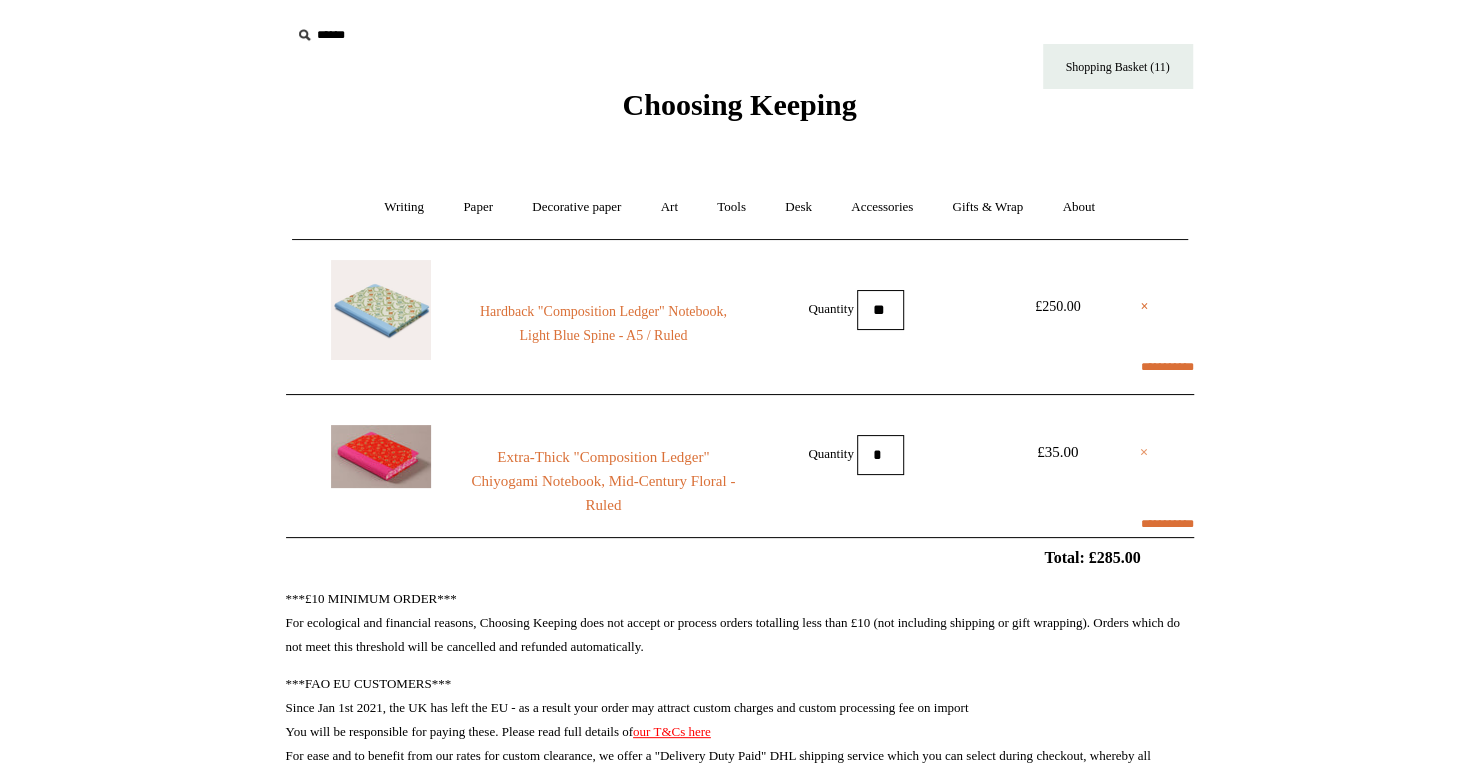 click on "×" at bounding box center [1144, 452] 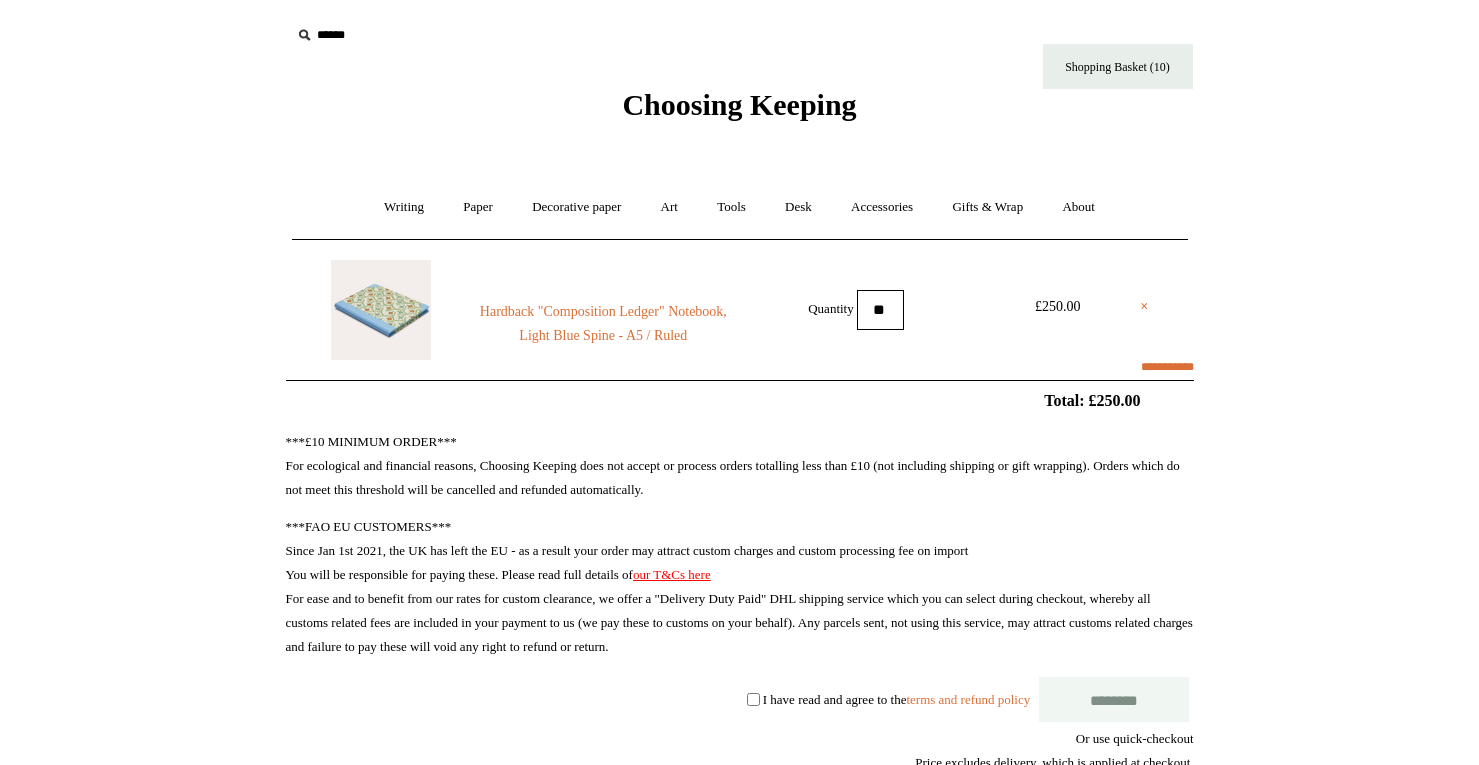 scroll, scrollTop: 0, scrollLeft: 0, axis: both 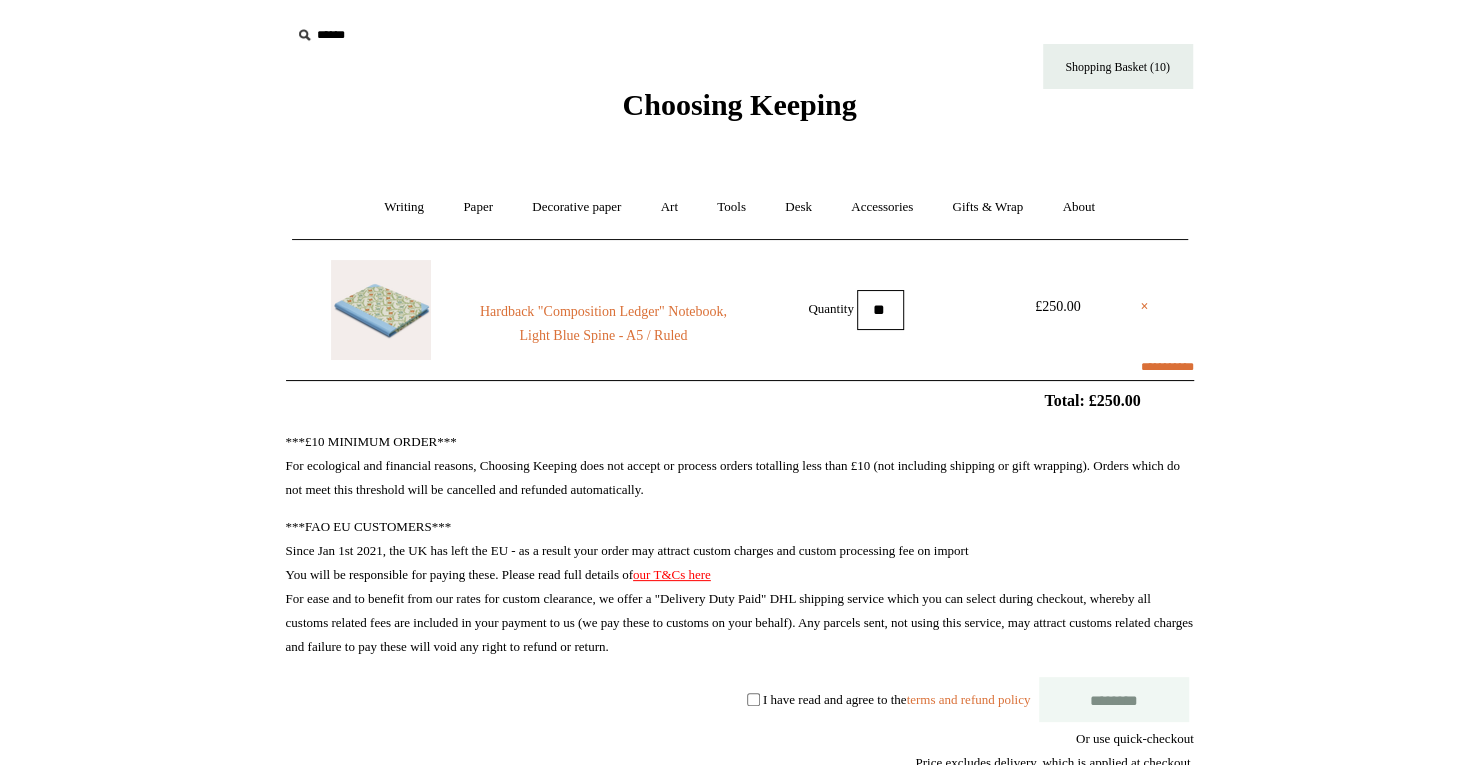 select on "**********" 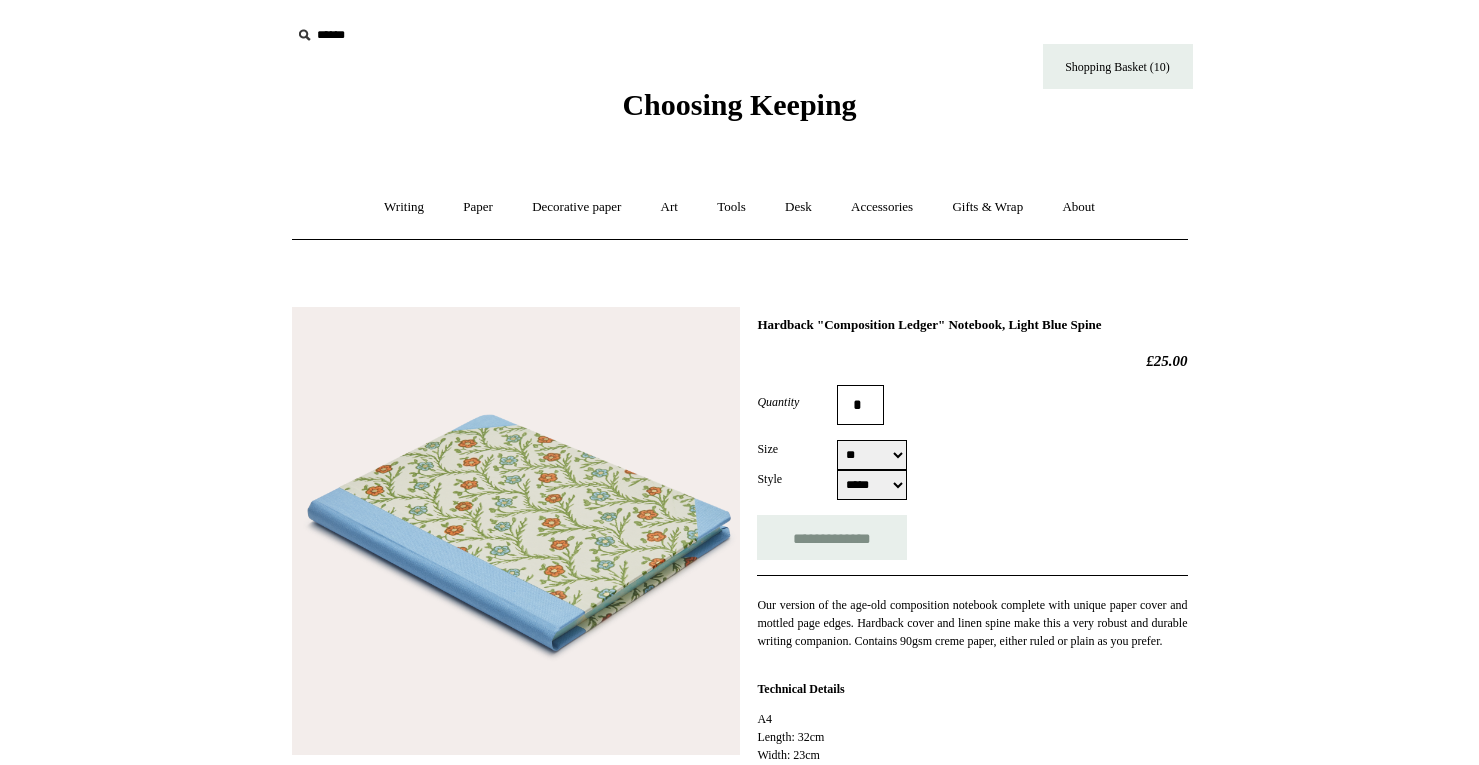 scroll, scrollTop: 0, scrollLeft: 0, axis: both 